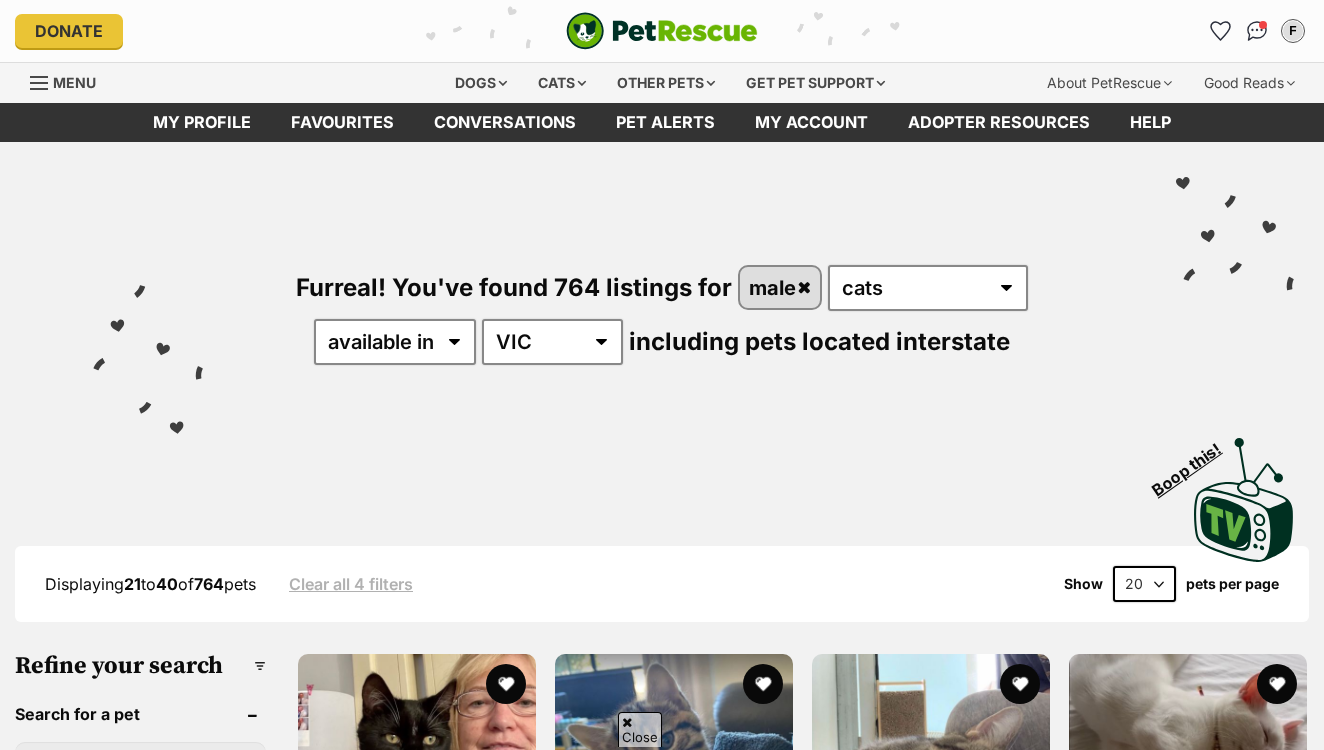 scroll, scrollTop: 389, scrollLeft: 0, axis: vertical 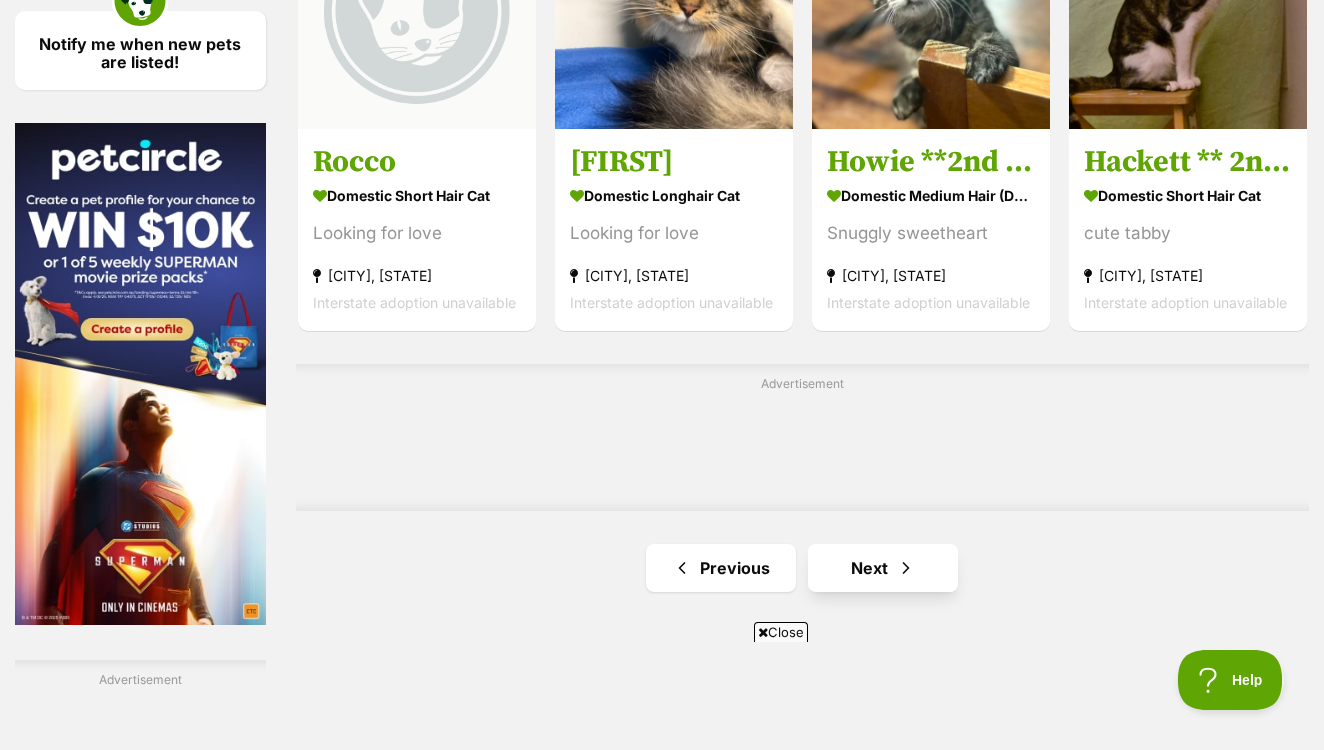 click on "Next" at bounding box center (883, 568) 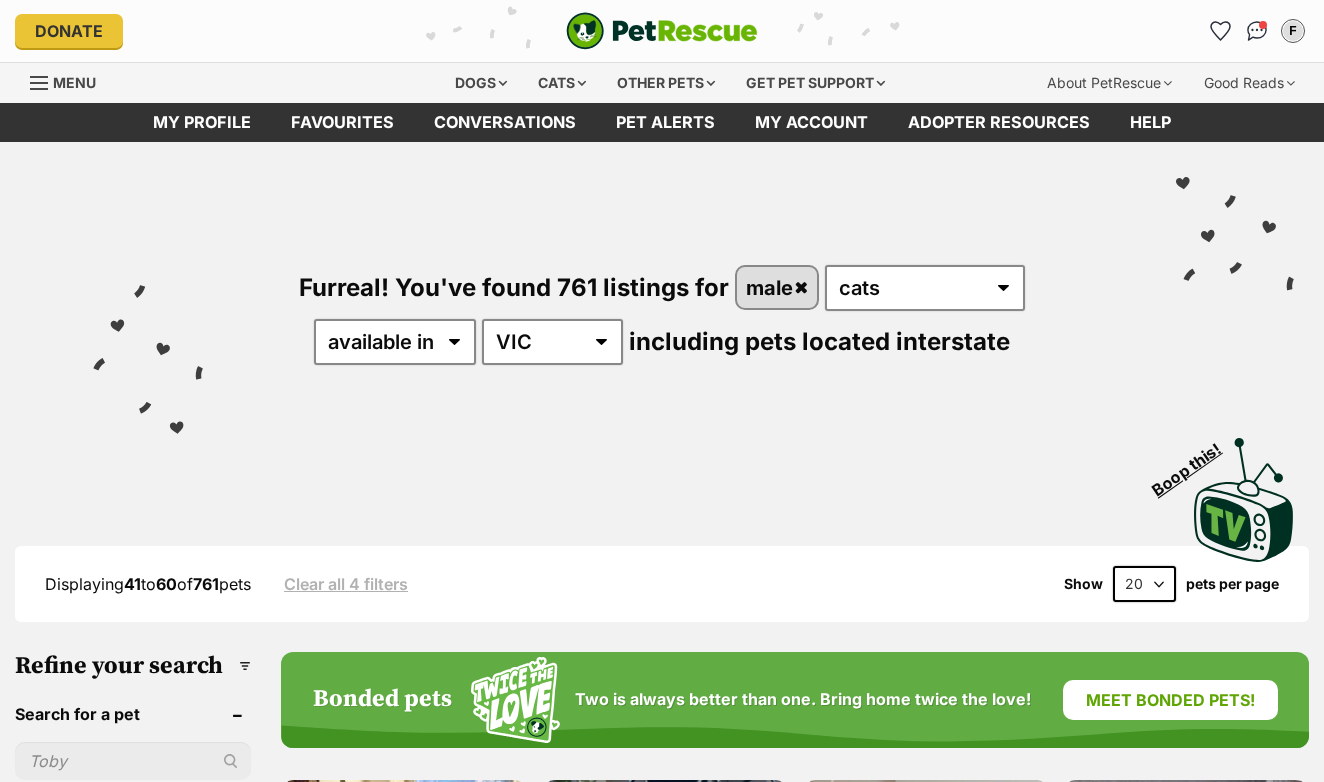 scroll, scrollTop: 0, scrollLeft: 0, axis: both 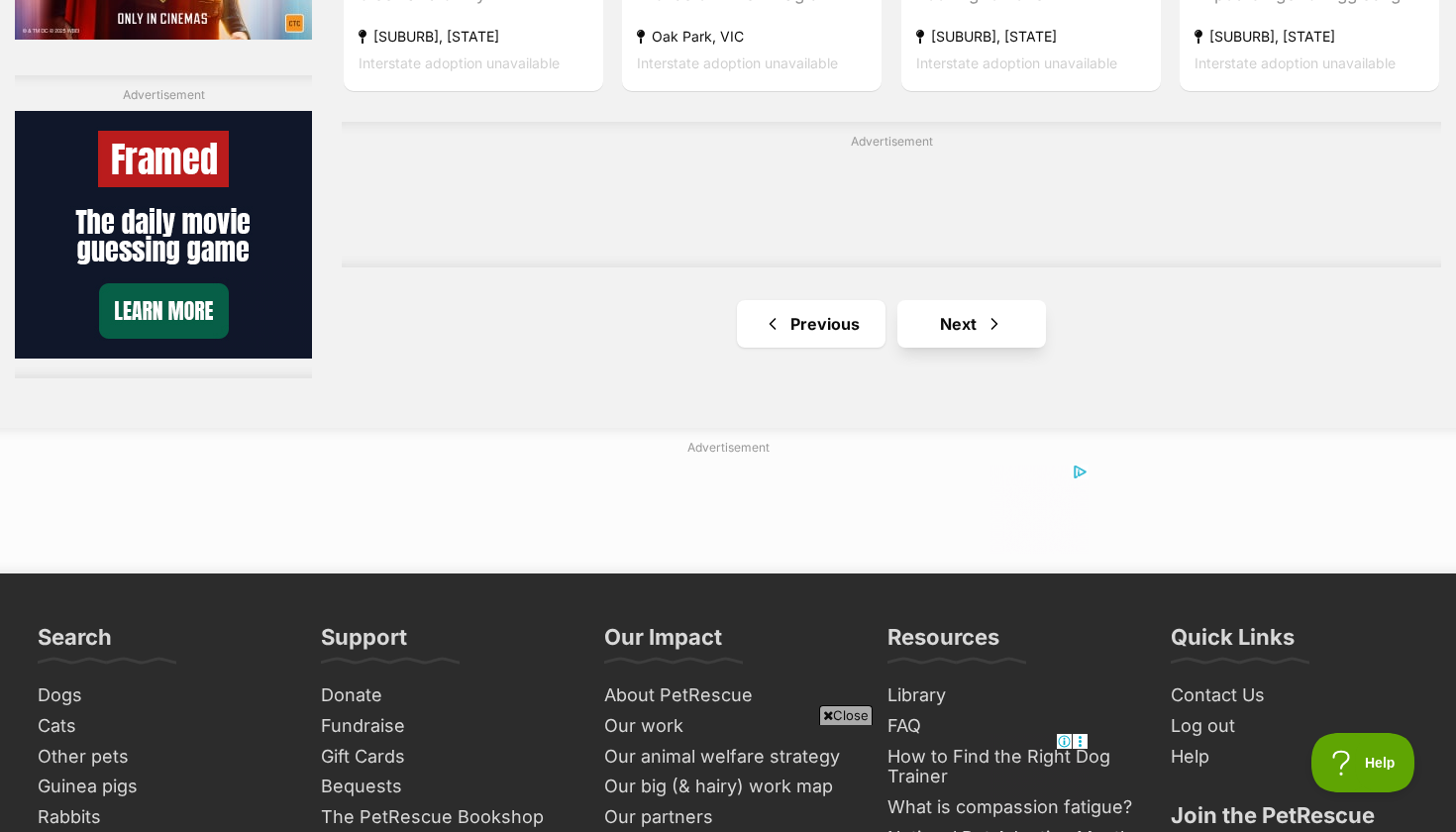 click on "Next" at bounding box center [972, 324] 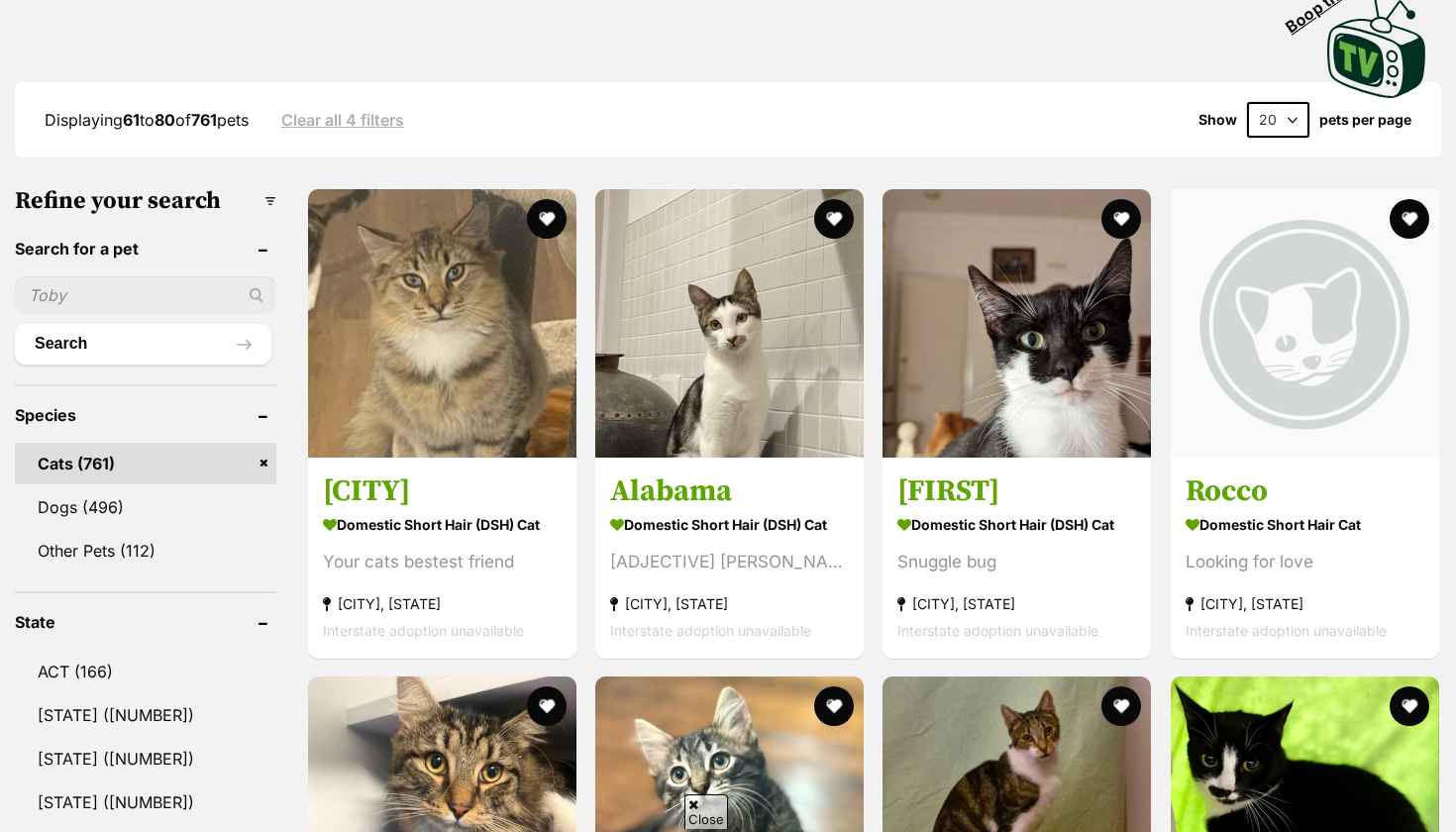 scroll, scrollTop: 528, scrollLeft: 0, axis: vertical 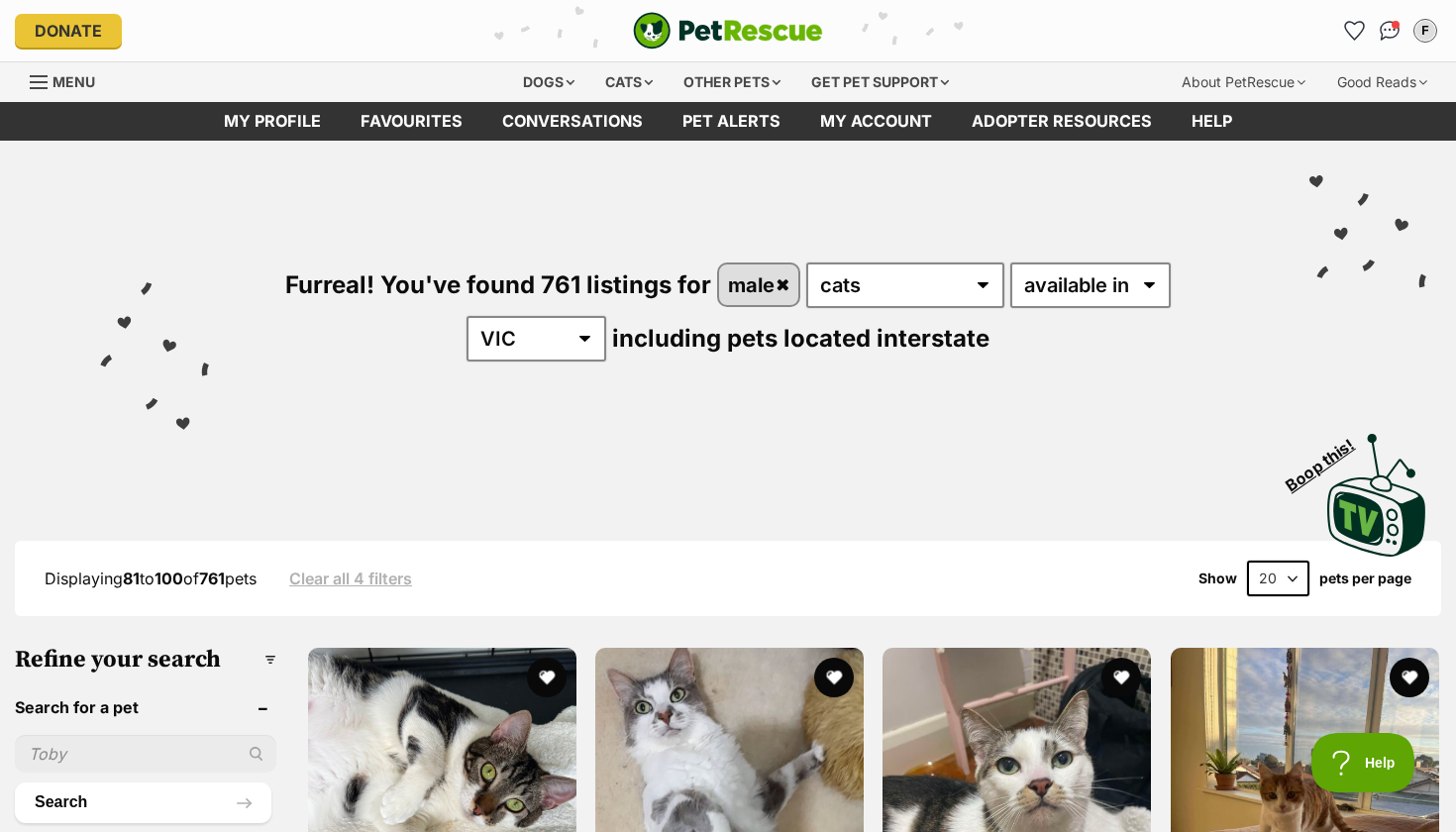 select on "60" 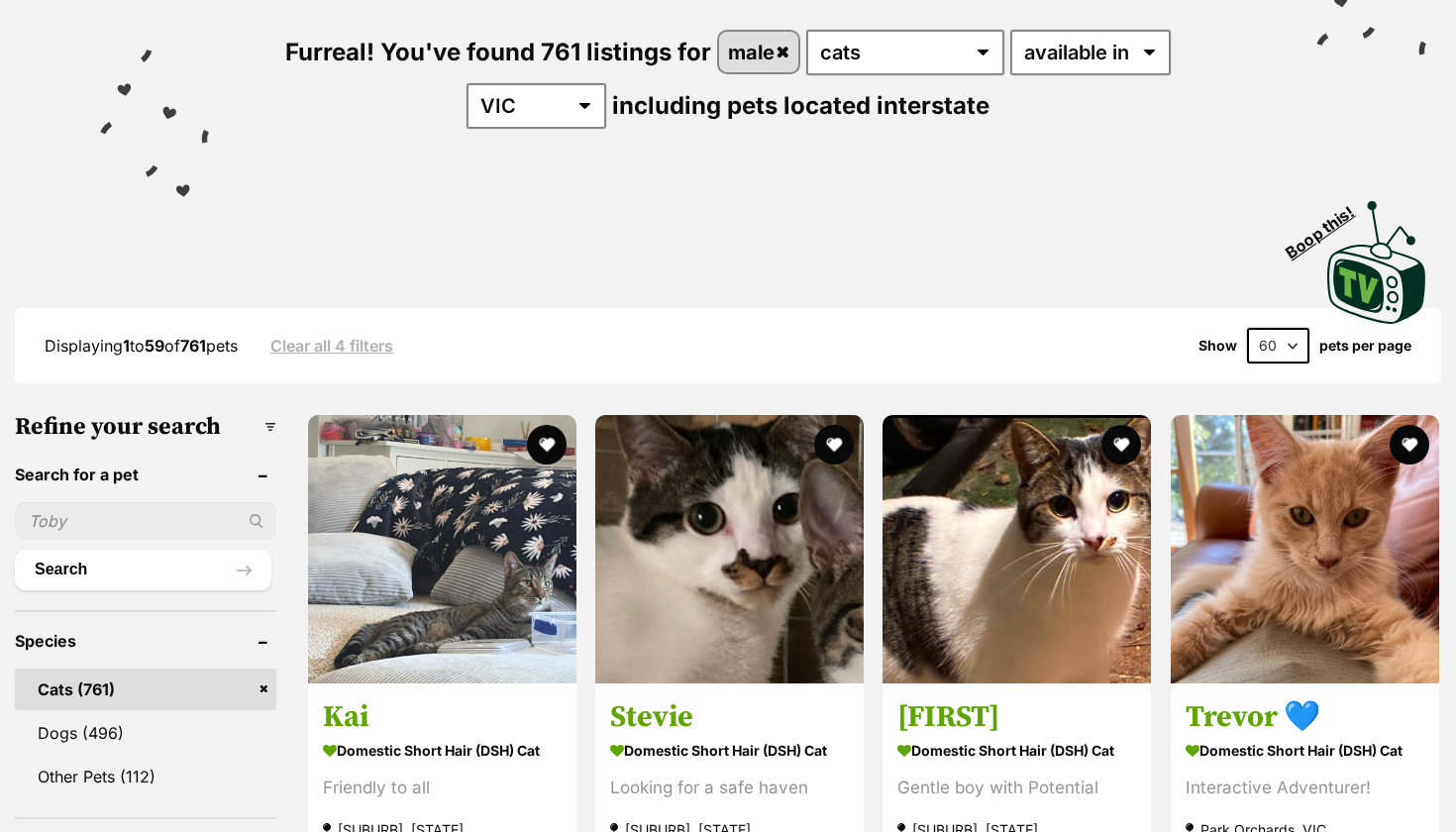 scroll, scrollTop: 0, scrollLeft: 0, axis: both 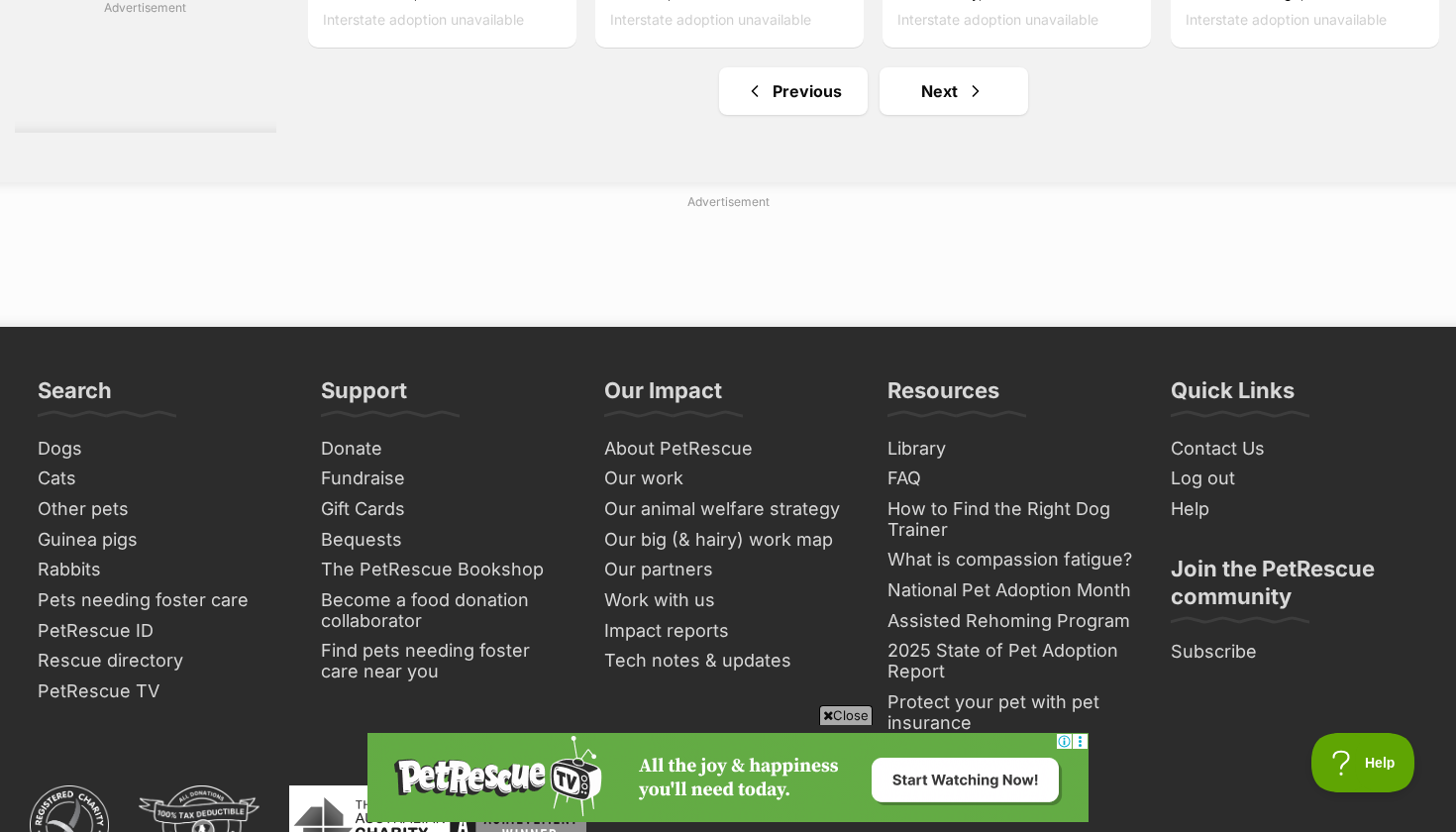 click on "Previous
Next" at bounding box center (874, 91) 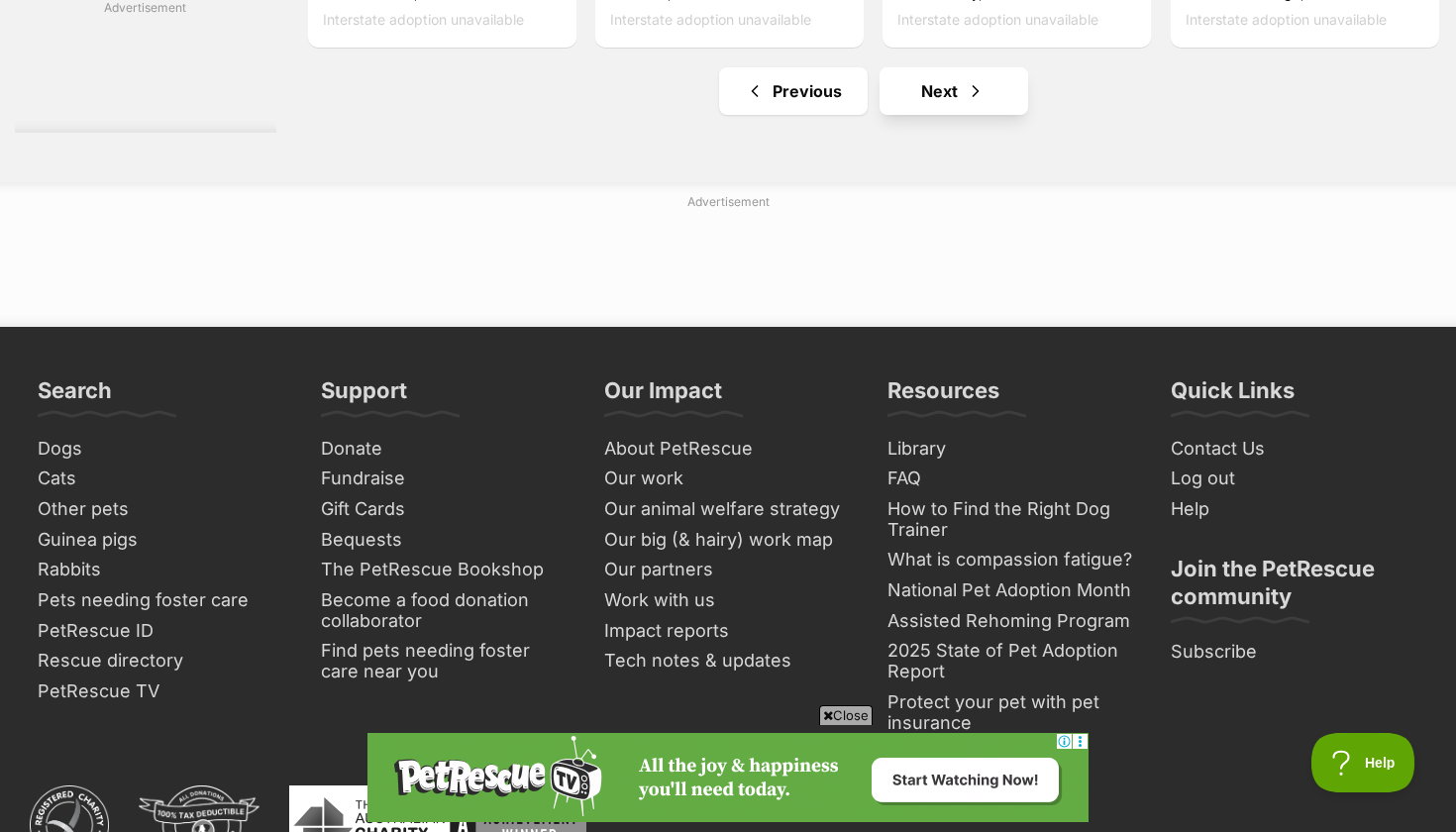 click on "Next" at bounding box center (954, 91) 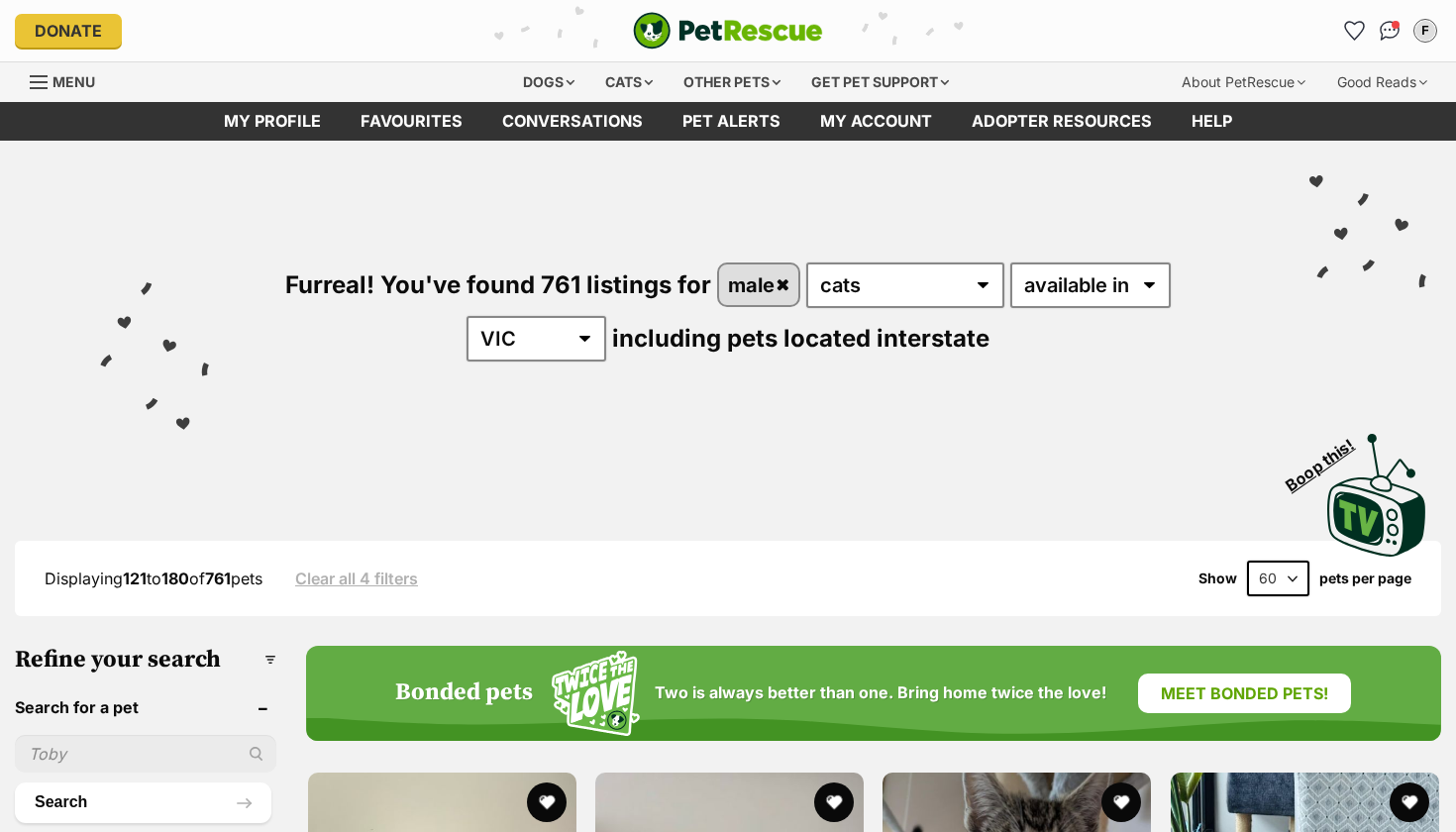scroll, scrollTop: 0, scrollLeft: 0, axis: both 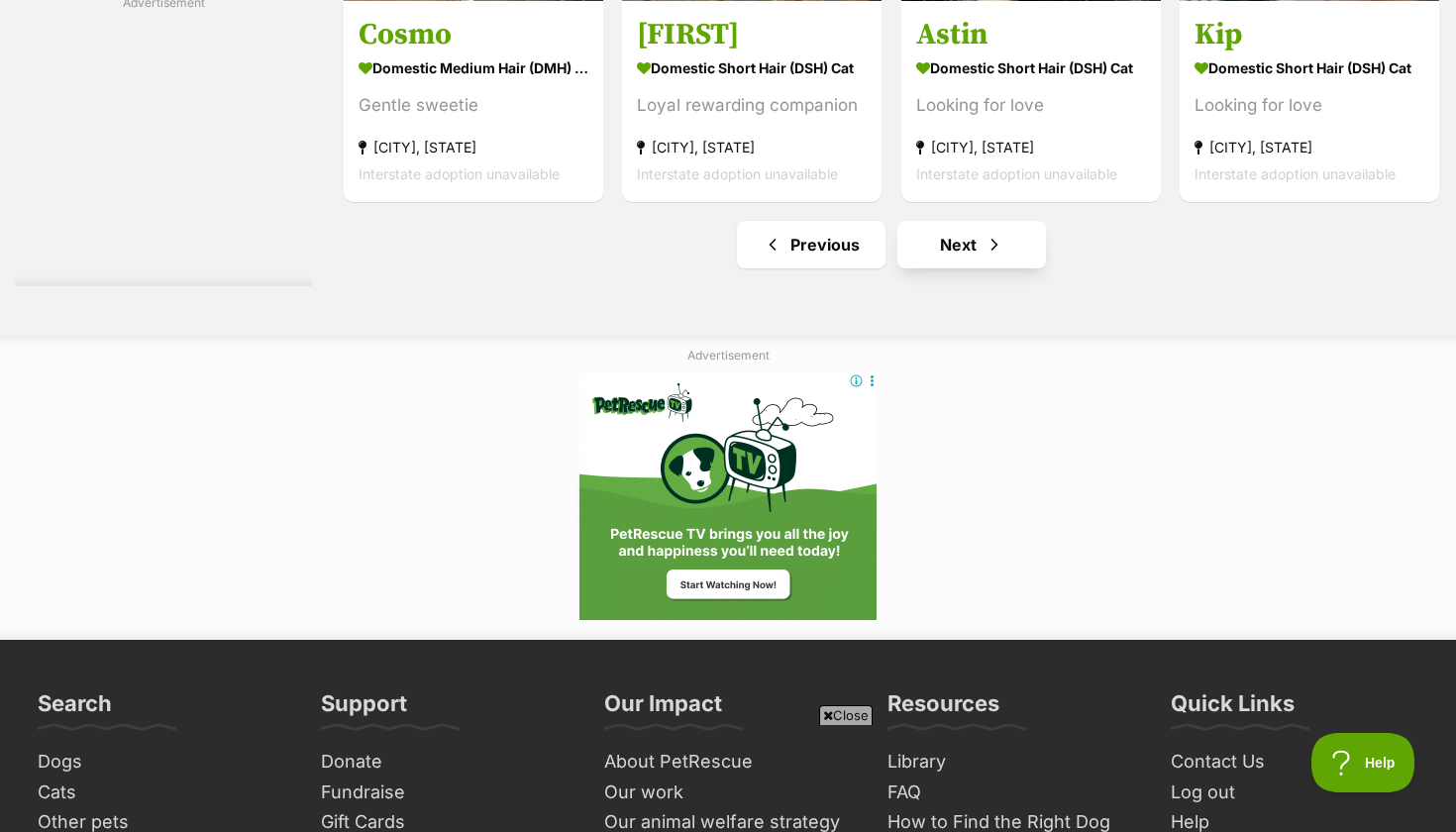 click on "Next" at bounding box center [972, 245] 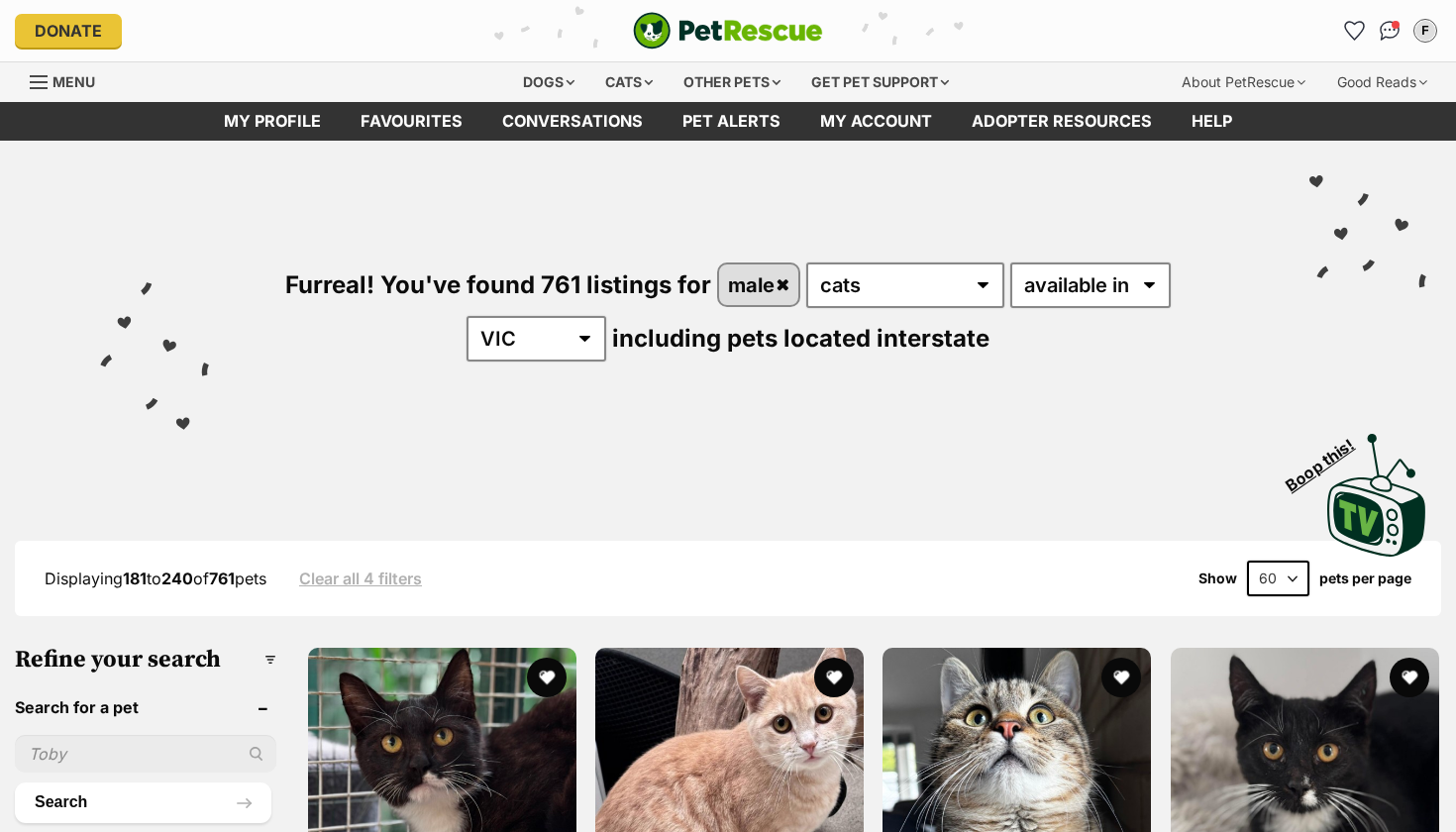 scroll, scrollTop: 264, scrollLeft: 0, axis: vertical 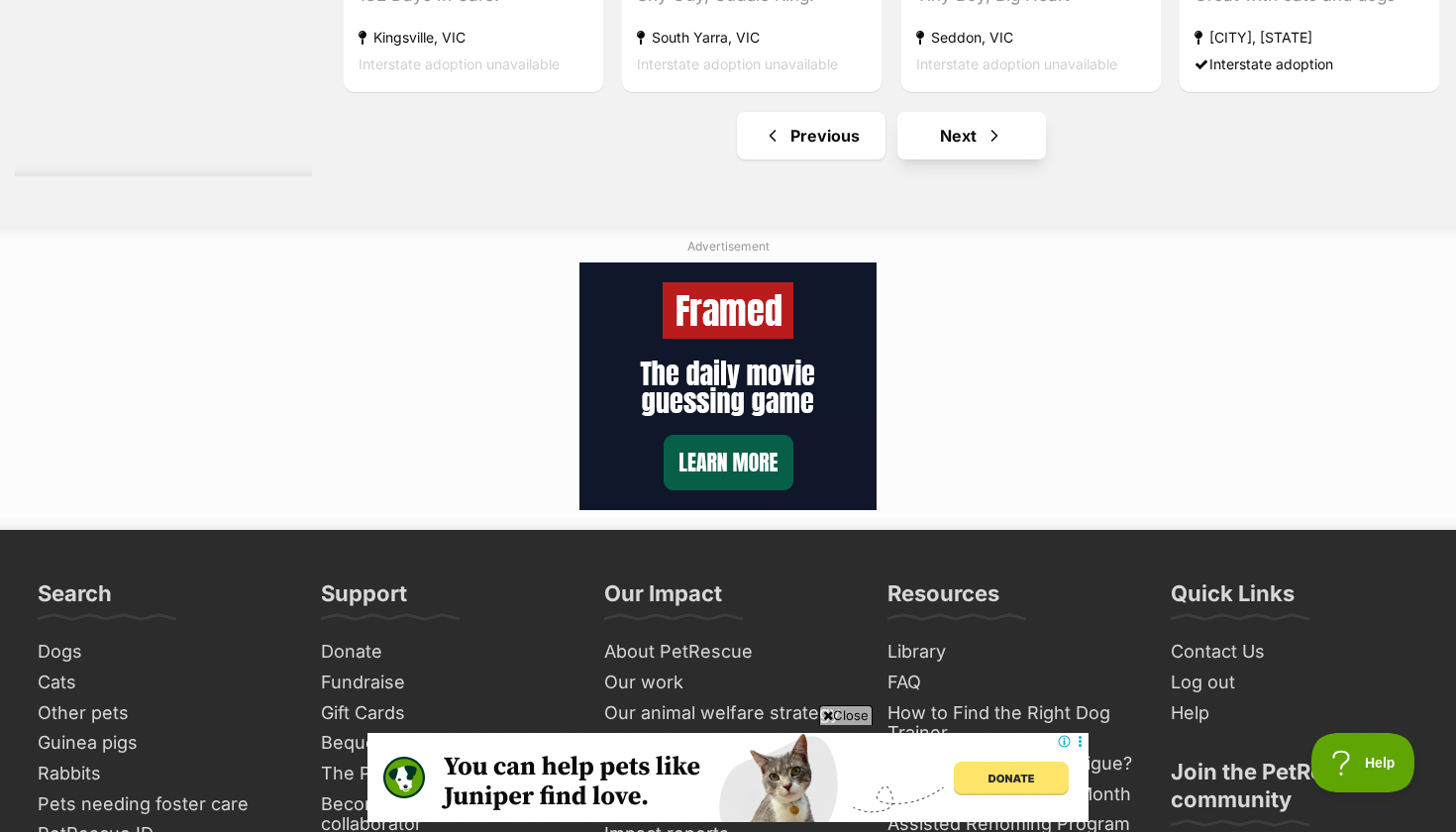 click on "Next" at bounding box center (972, 136) 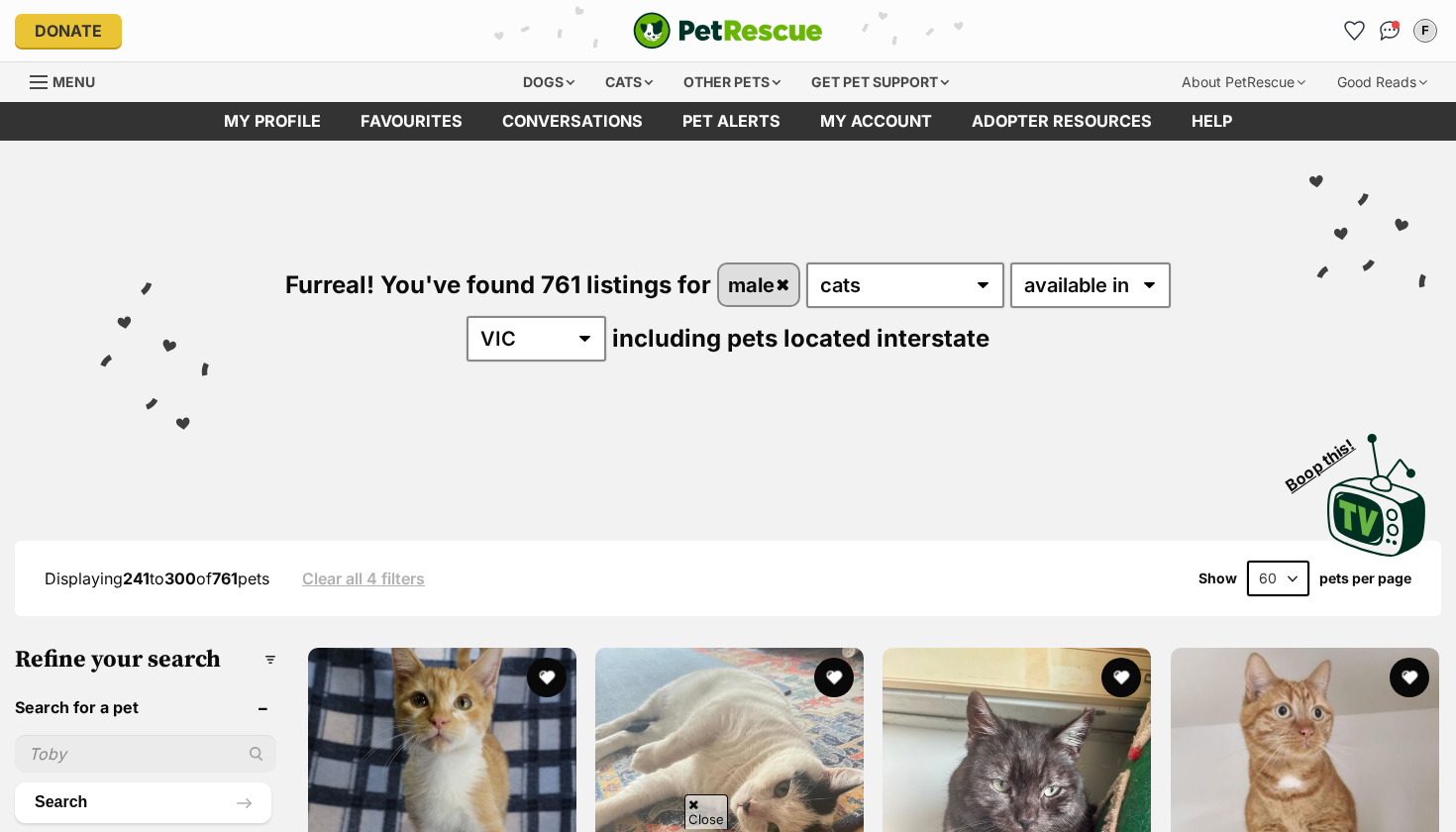 scroll, scrollTop: 495, scrollLeft: 0, axis: vertical 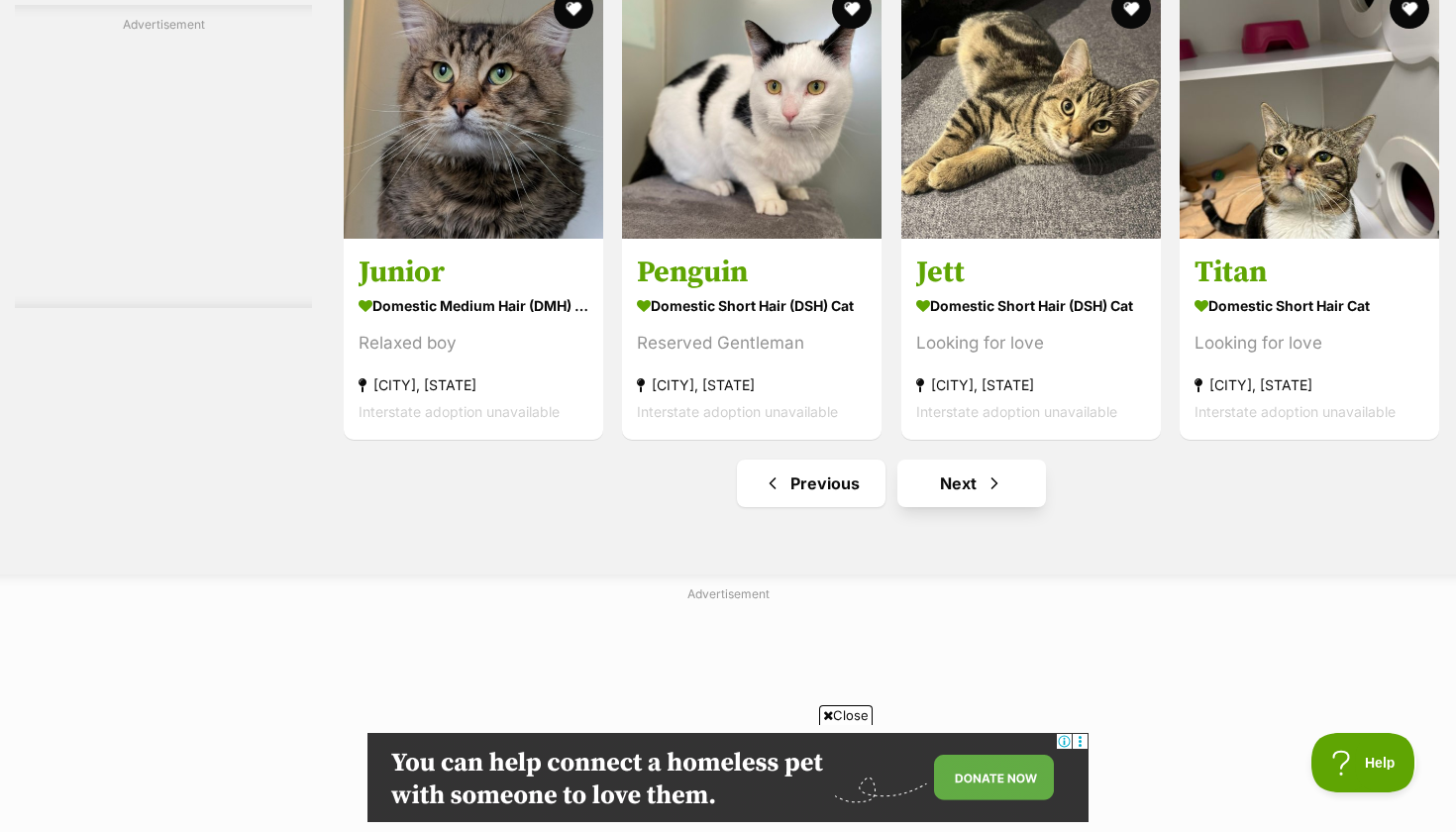 click at bounding box center [994, 483] 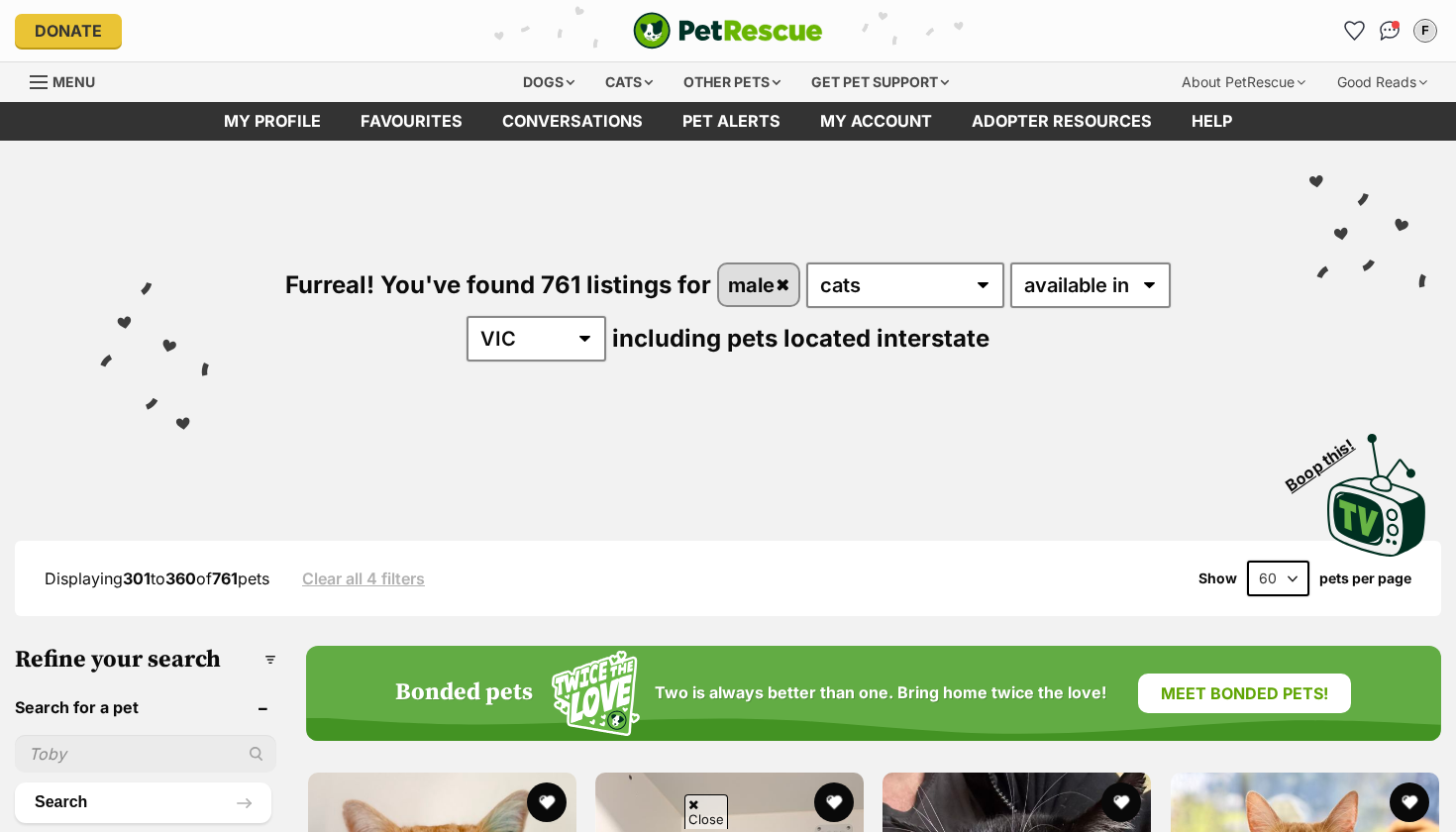 scroll, scrollTop: 936, scrollLeft: 0, axis: vertical 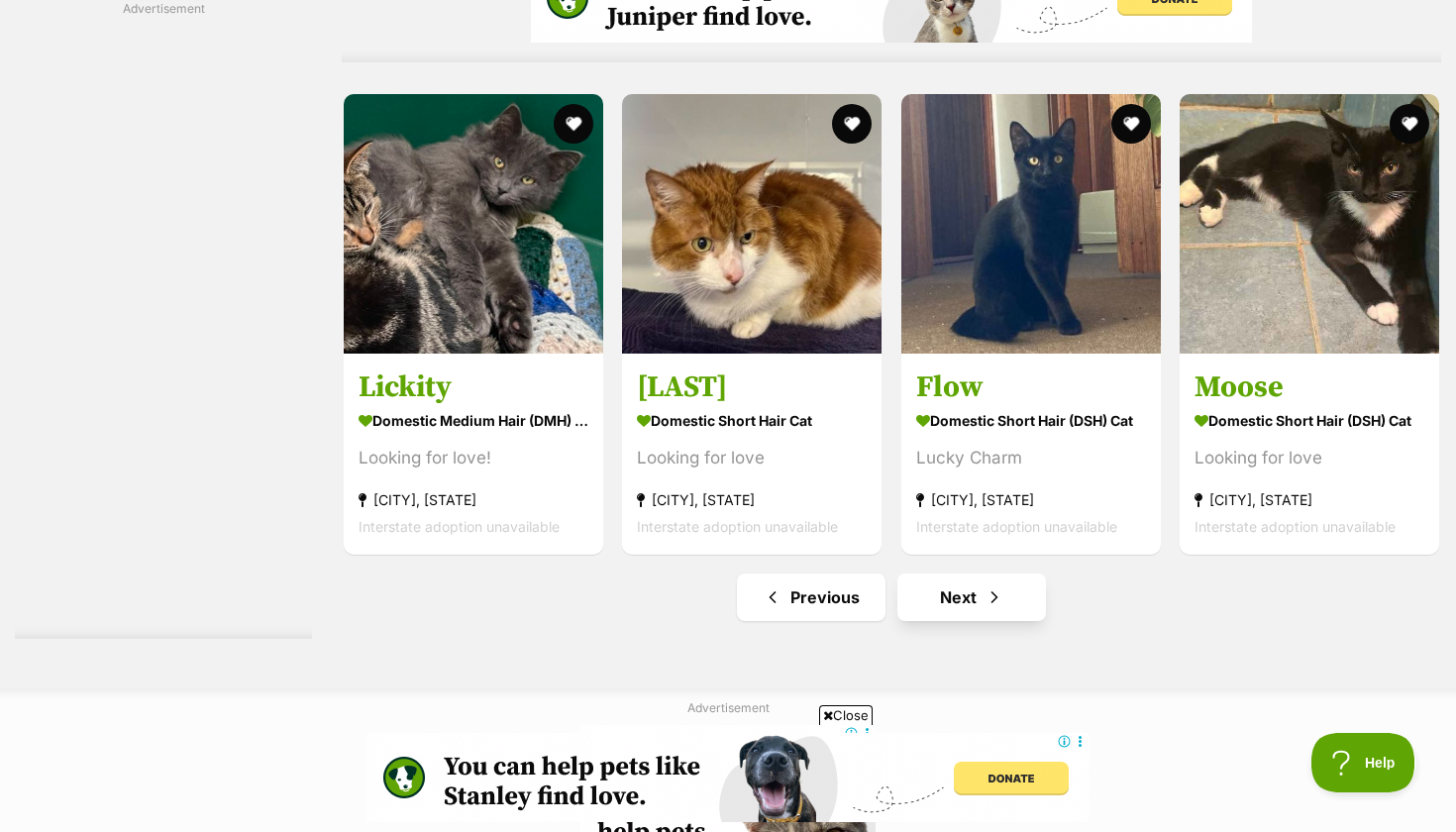 click on "Next" at bounding box center (972, 597) 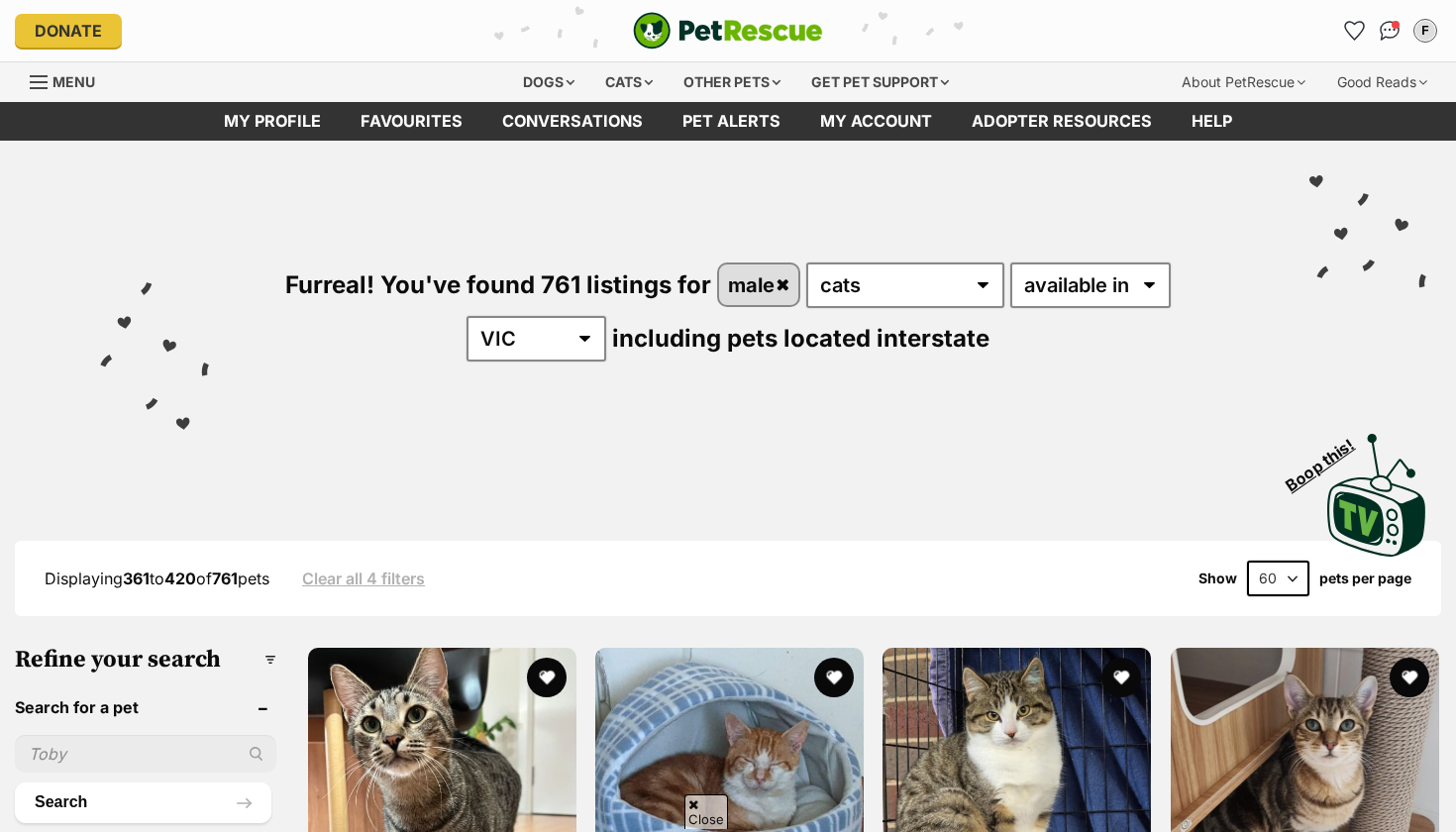 scroll, scrollTop: 884, scrollLeft: 0, axis: vertical 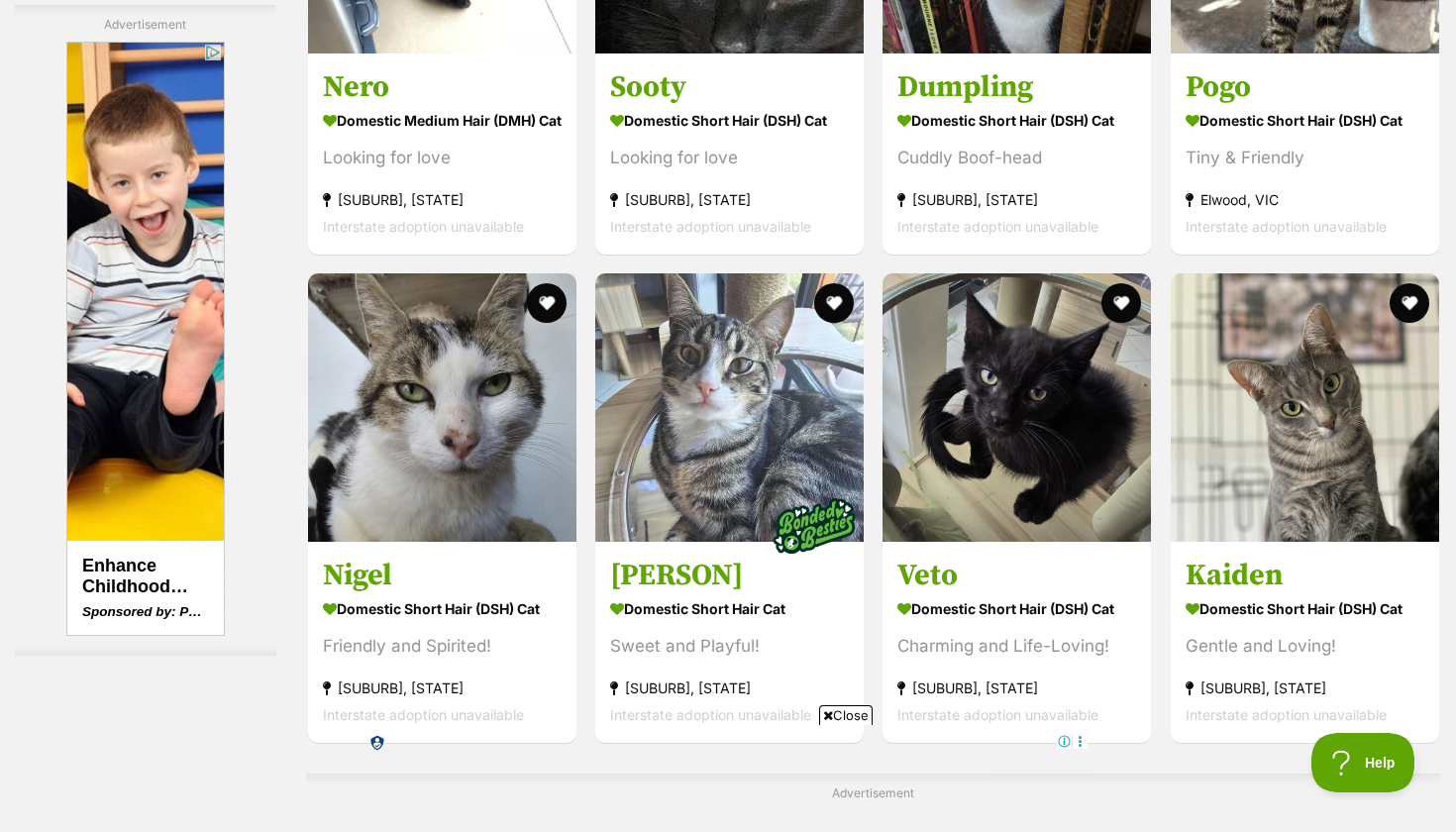 click on "Next" at bounding box center (954, 1464) 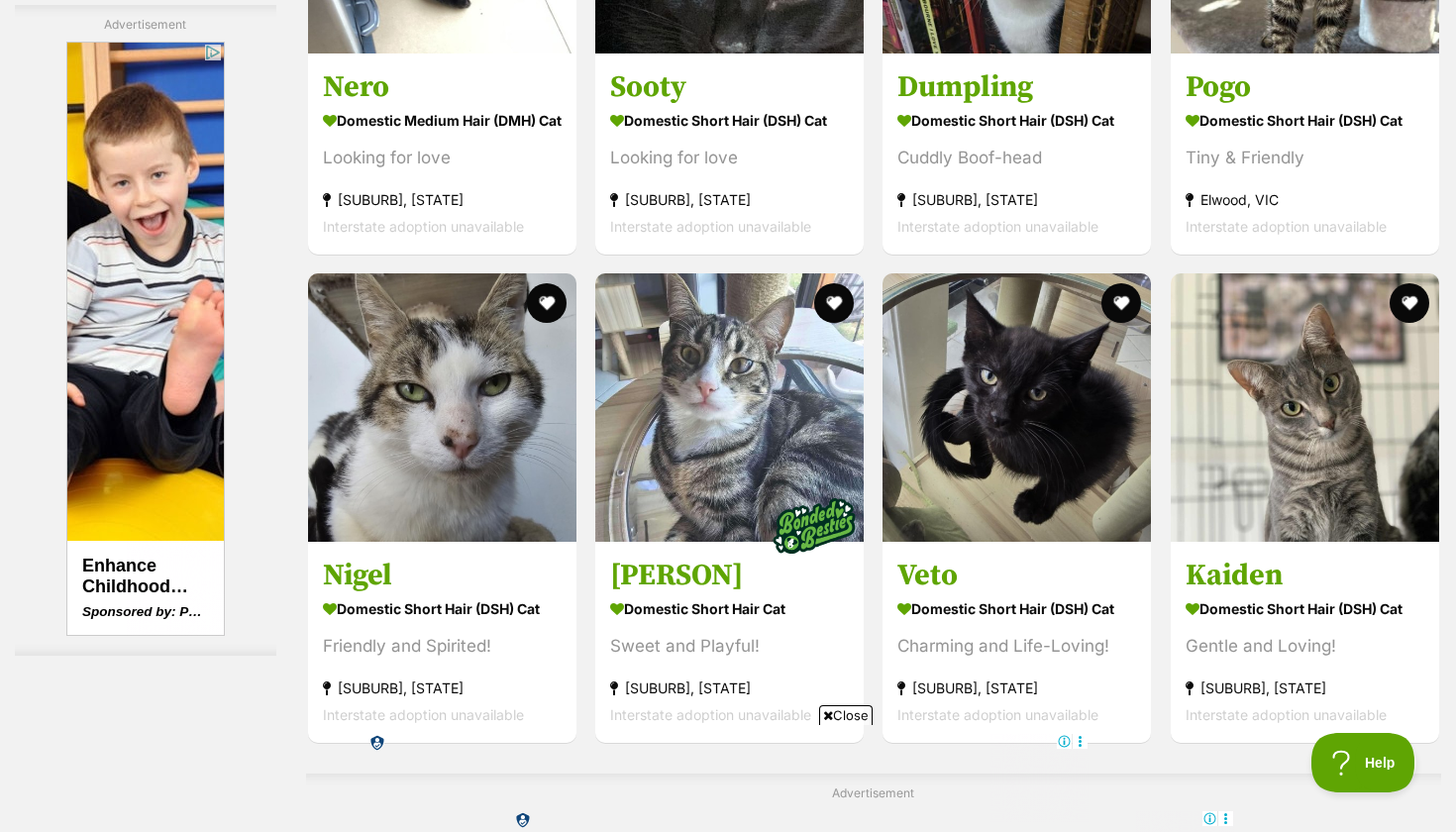 scroll, scrollTop: 0, scrollLeft: 0, axis: both 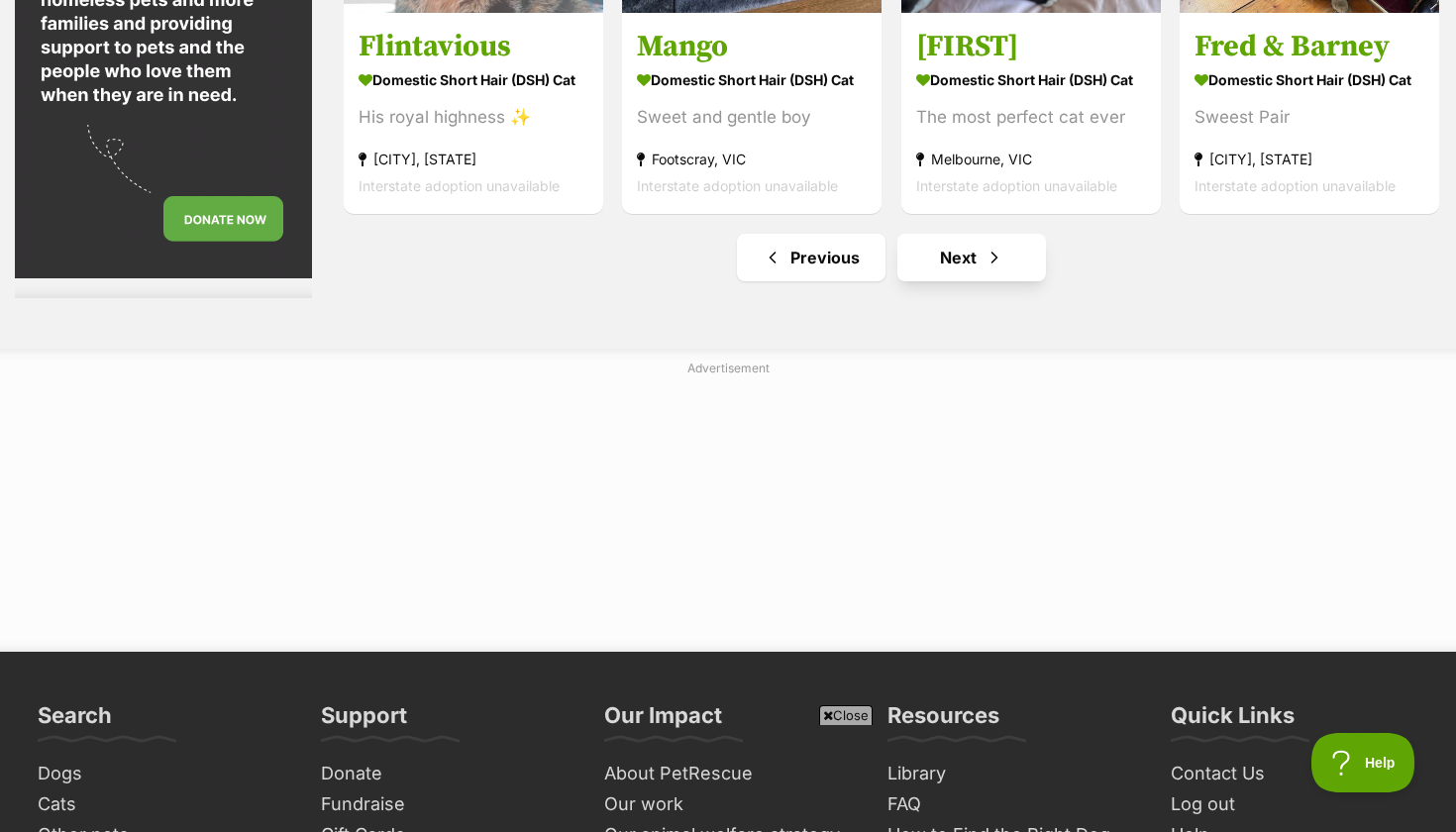 click on "Next" at bounding box center [972, 258] 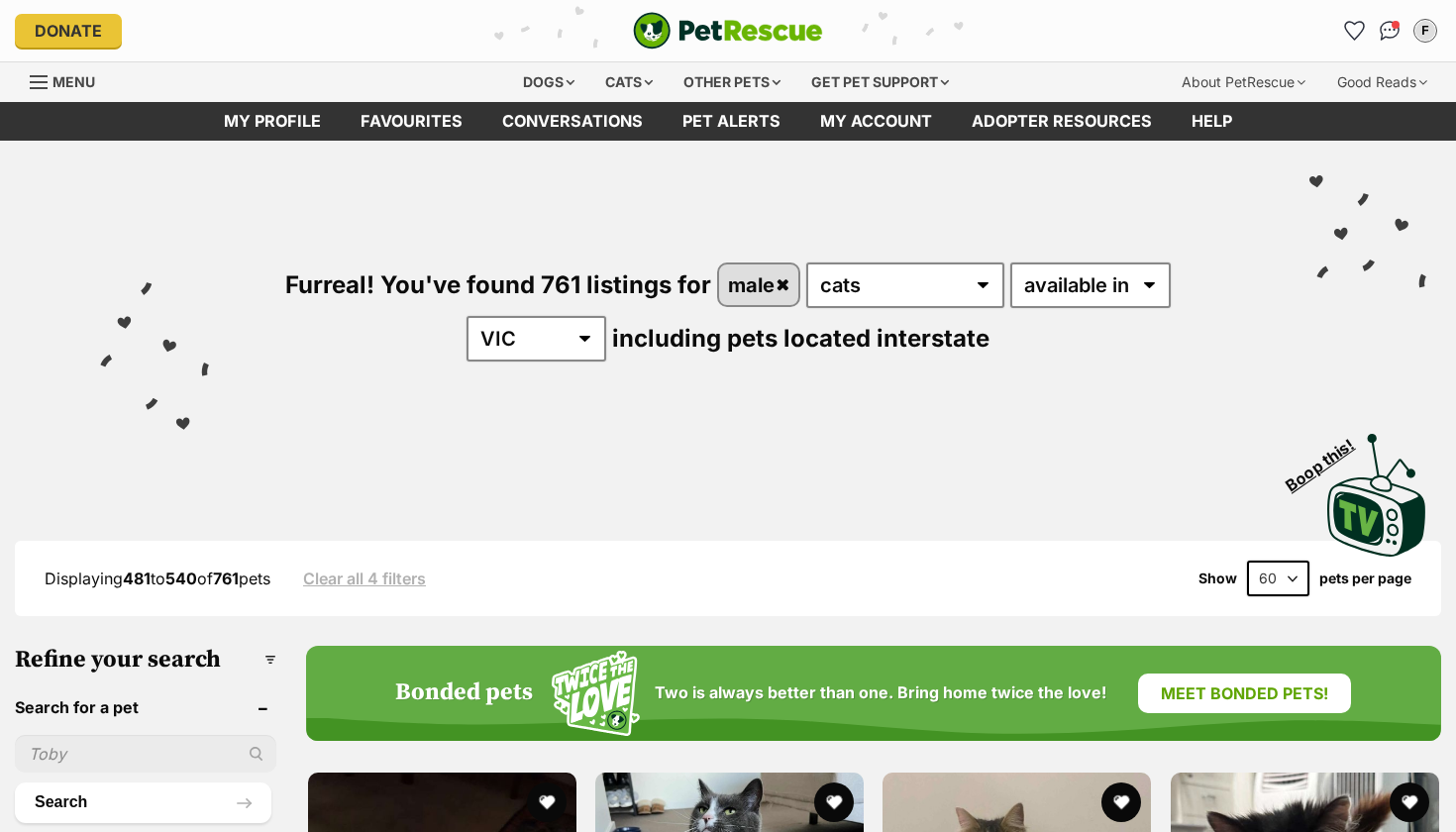 scroll, scrollTop: 0, scrollLeft: 0, axis: both 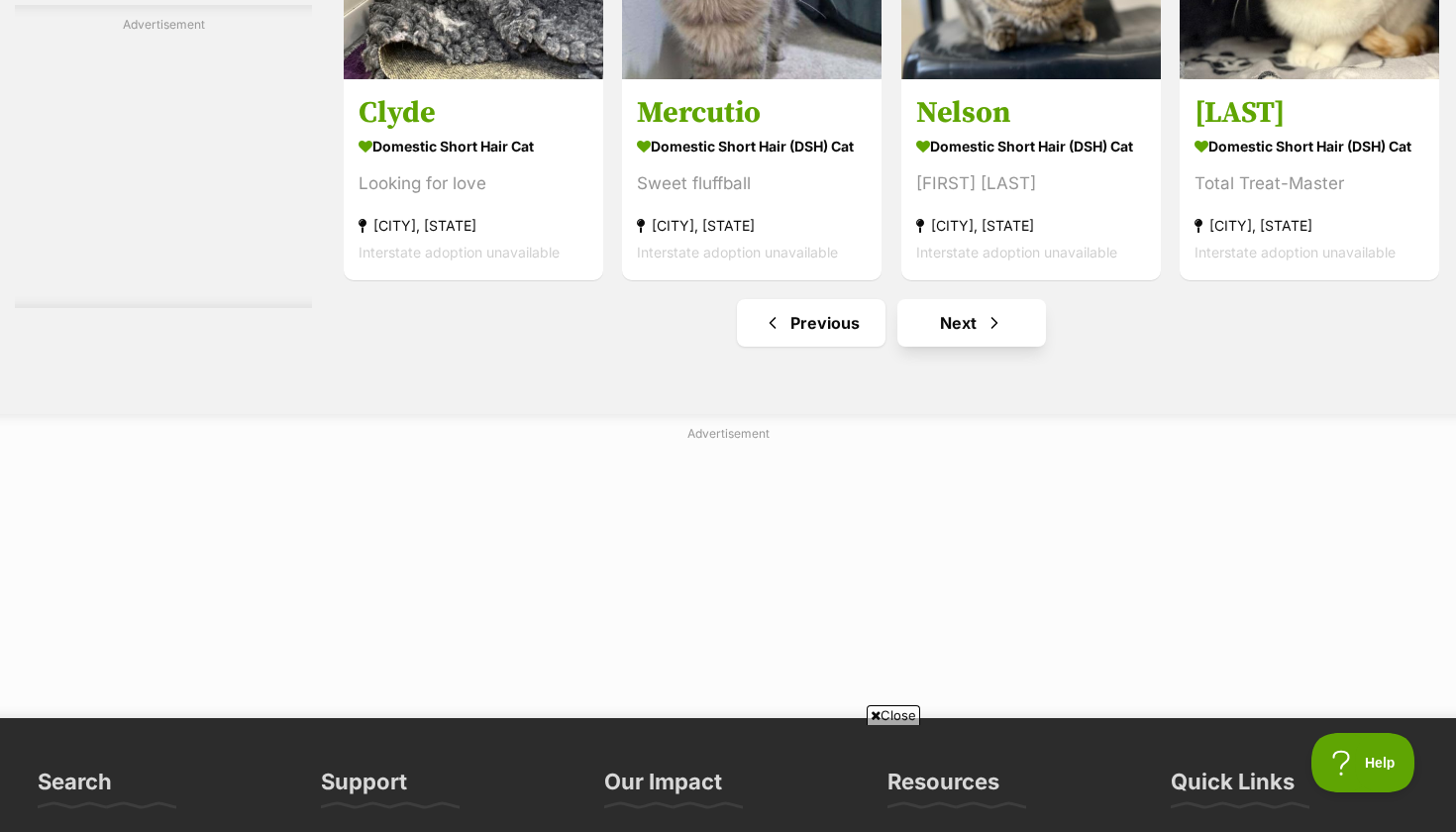 click on "Next" at bounding box center [972, 323] 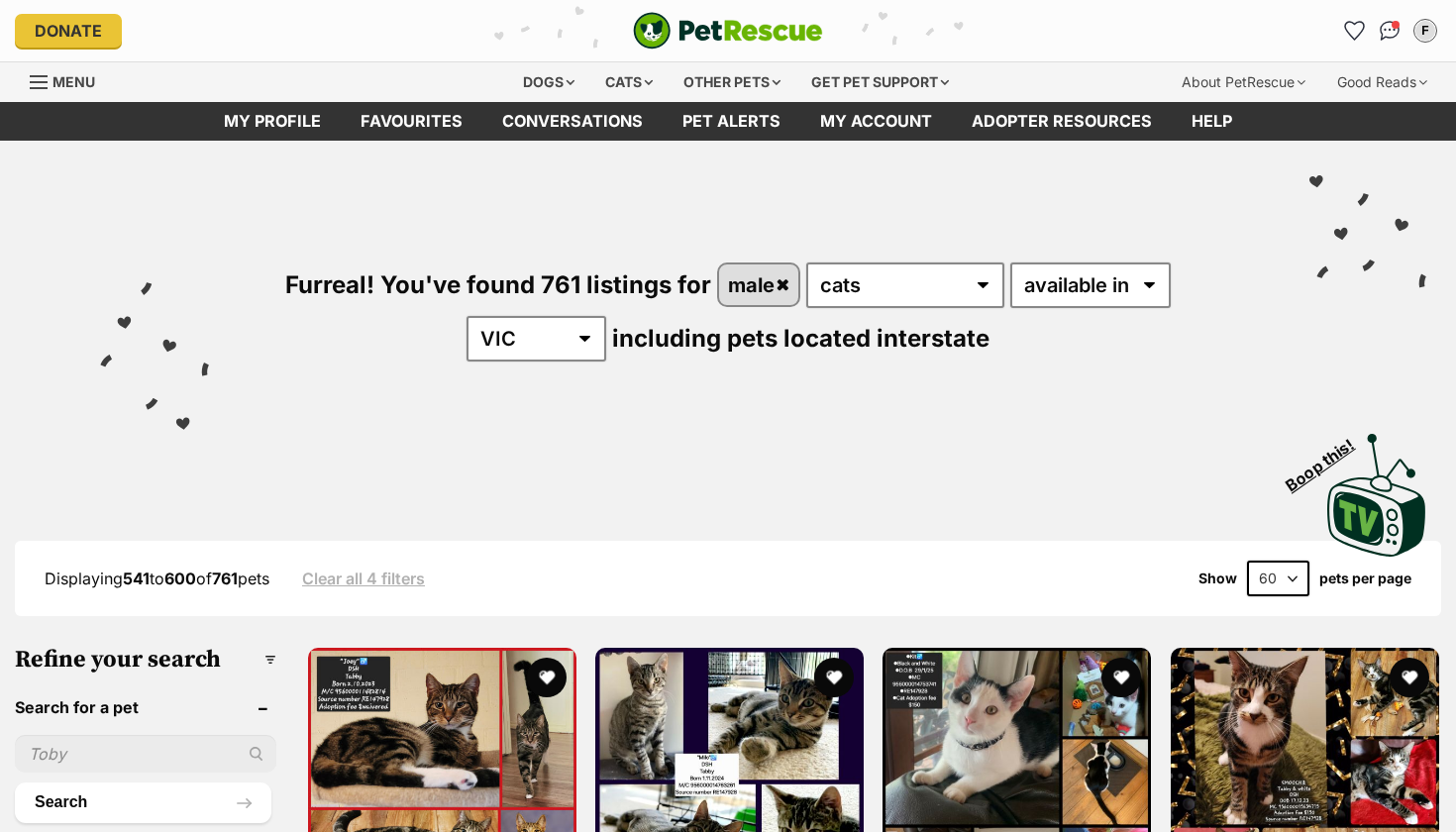 scroll, scrollTop: 0, scrollLeft: 0, axis: both 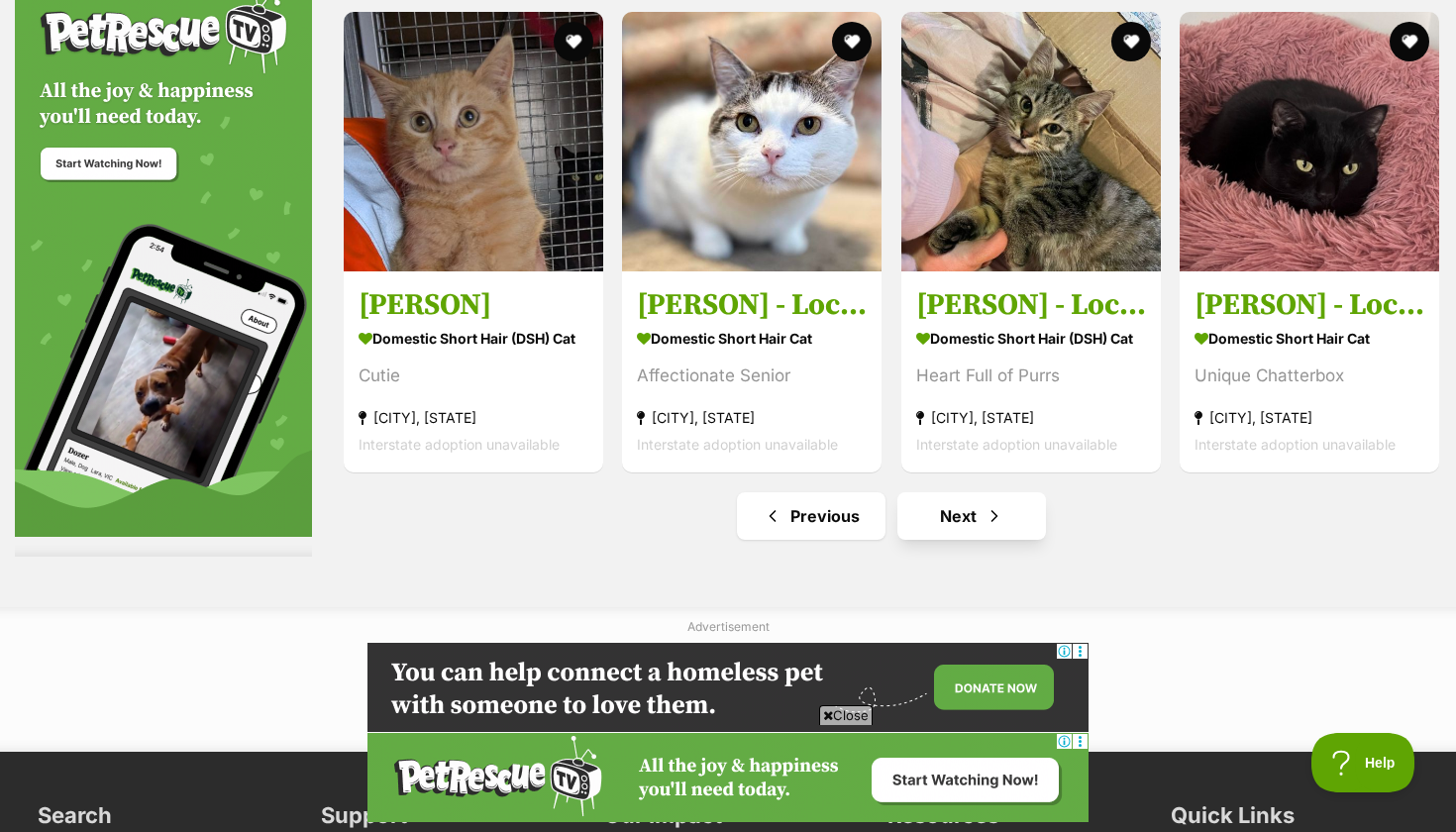 click at bounding box center [994, 516] 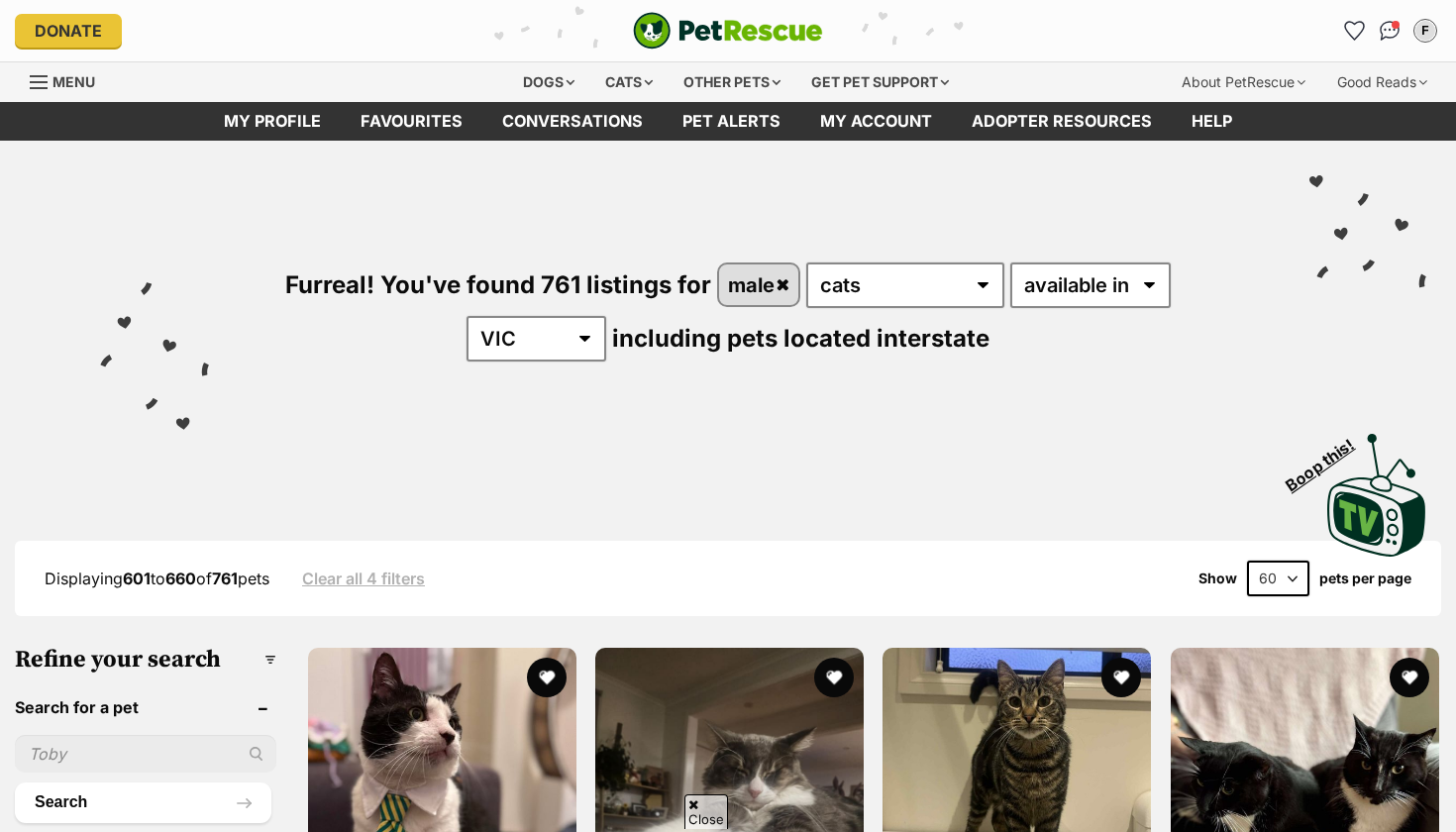 scroll, scrollTop: 610, scrollLeft: 0, axis: vertical 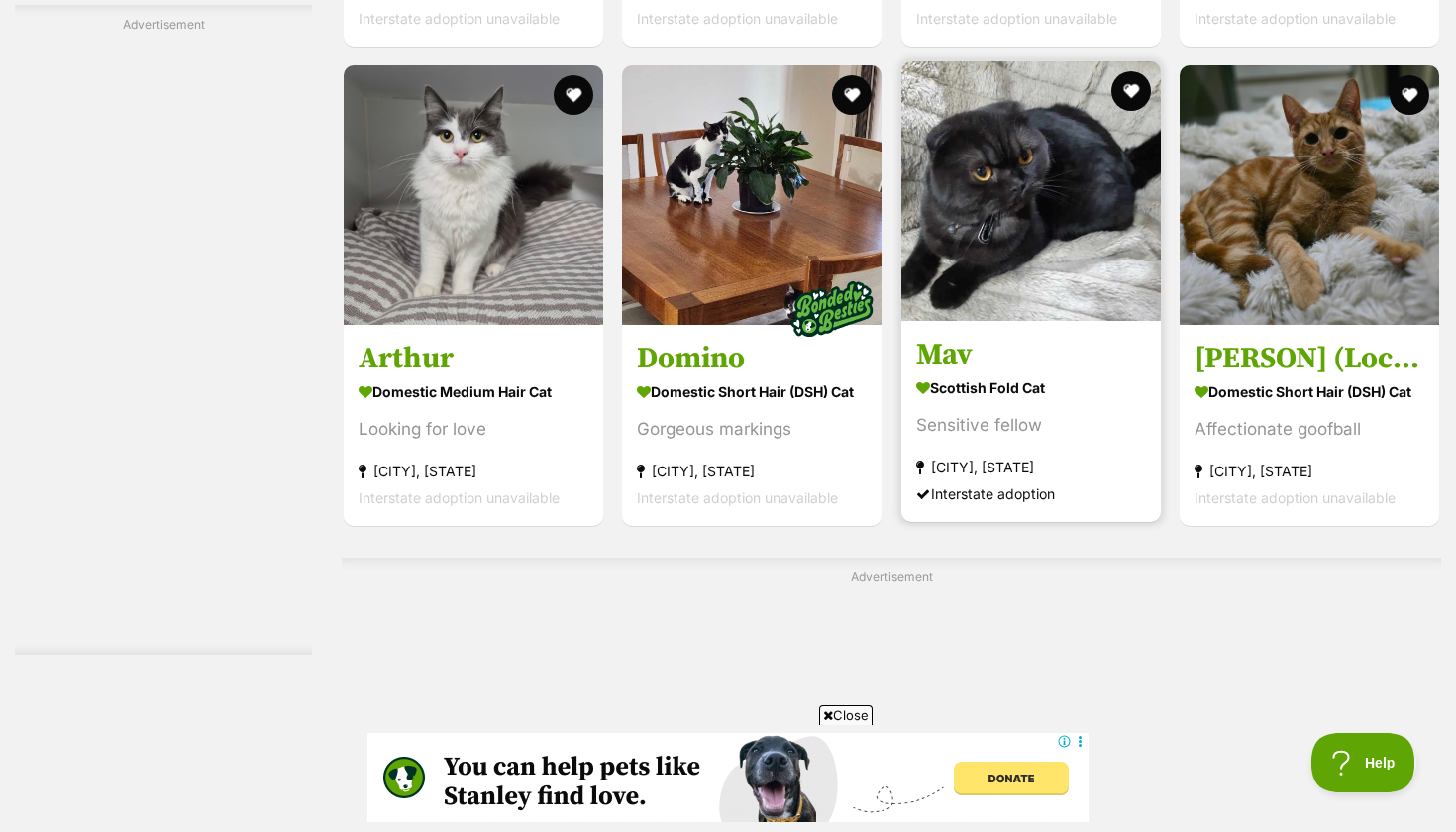 click at bounding box center (1031, 191) 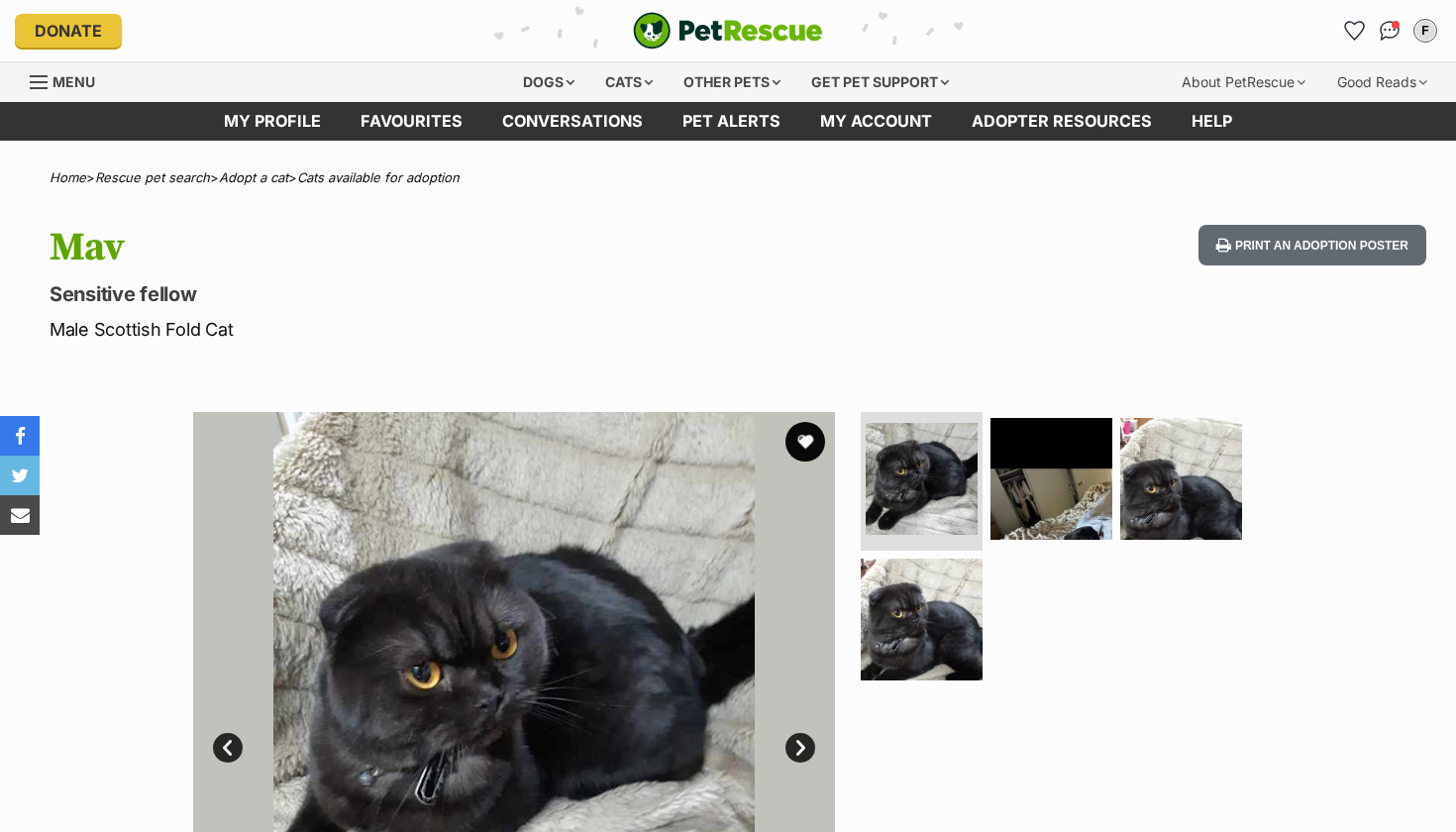scroll, scrollTop: 96, scrollLeft: 0, axis: vertical 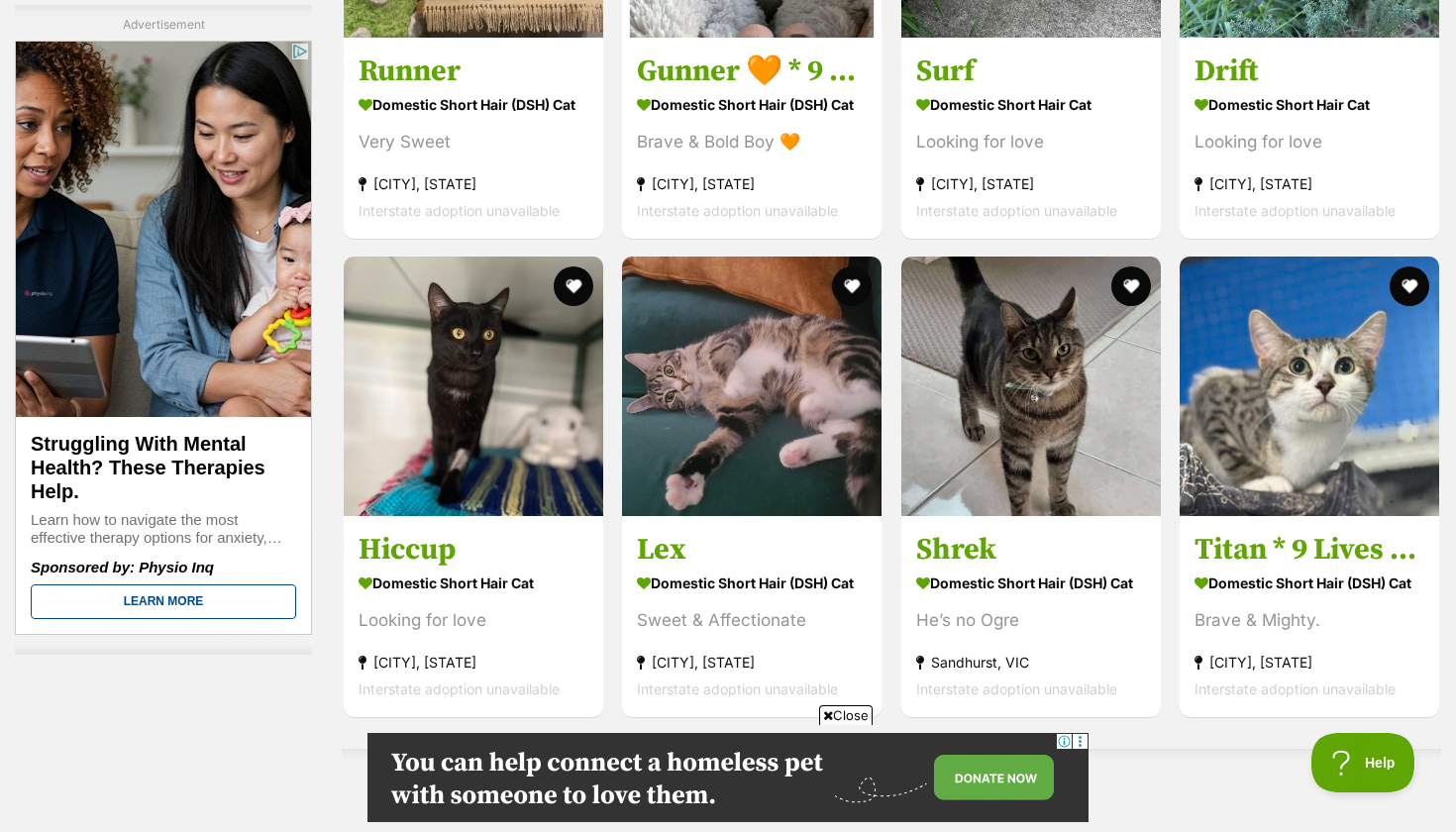 click at bounding box center (994, 1589) 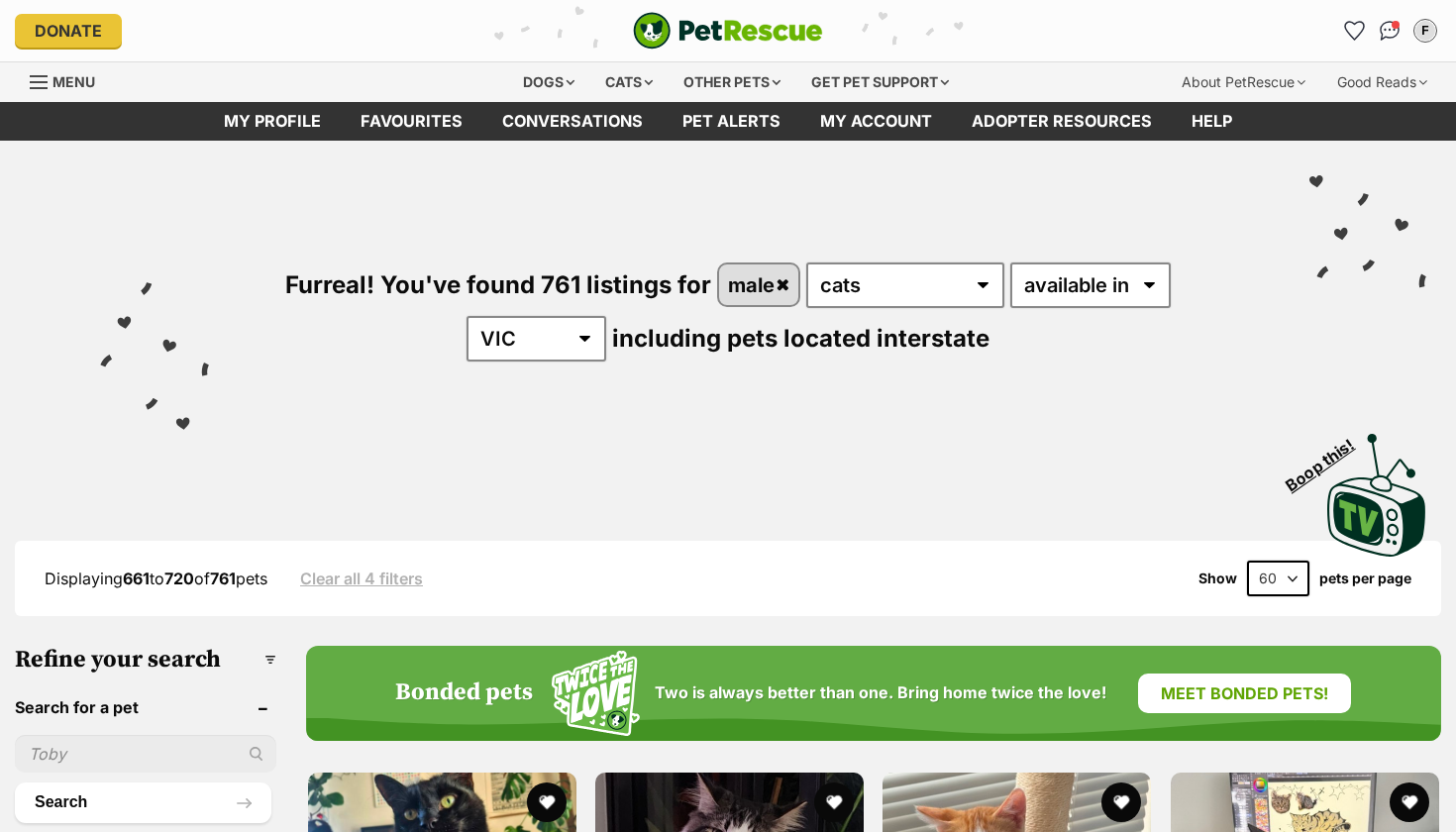 scroll, scrollTop: 0, scrollLeft: 0, axis: both 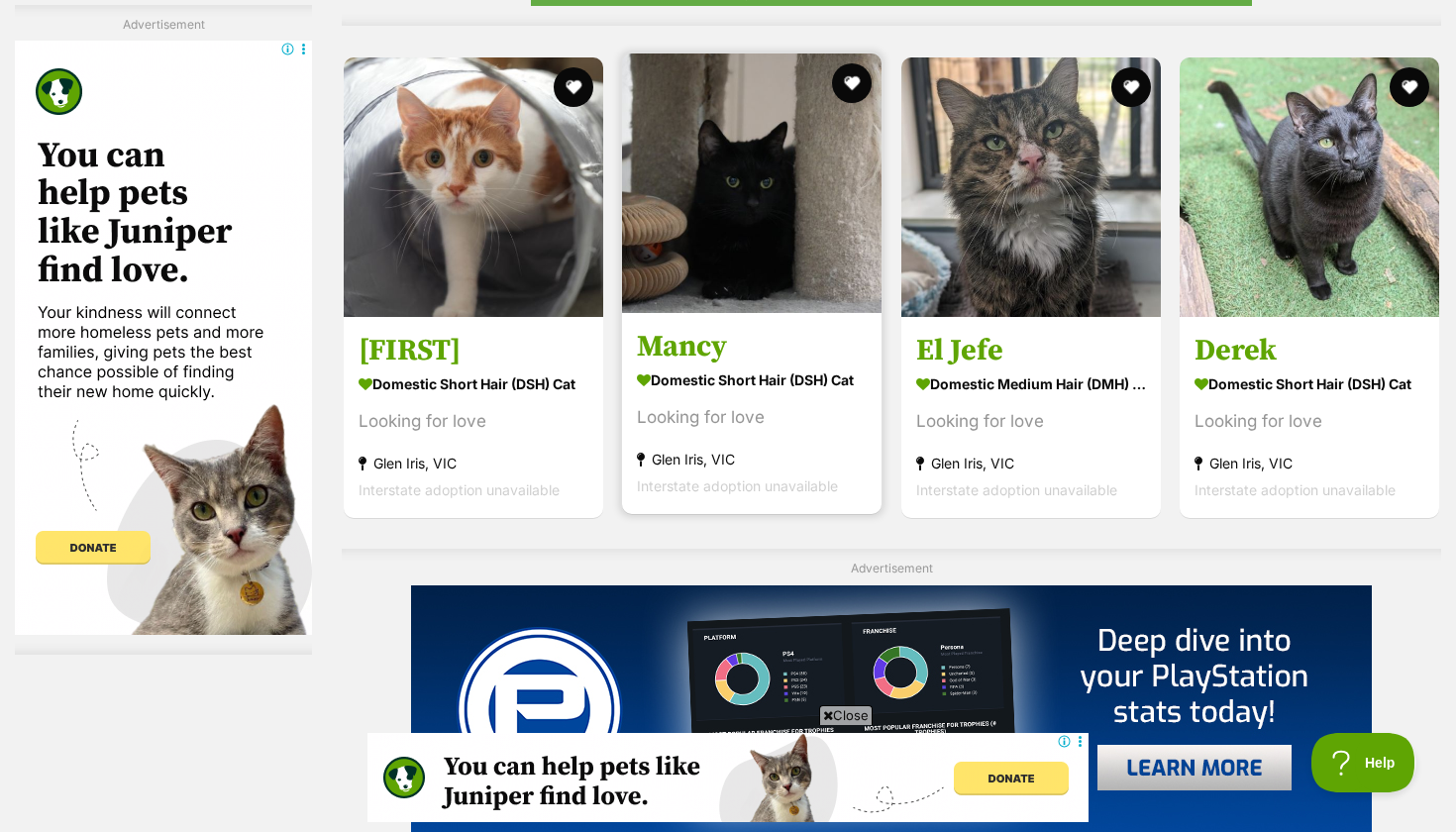 click at bounding box center [752, 183] 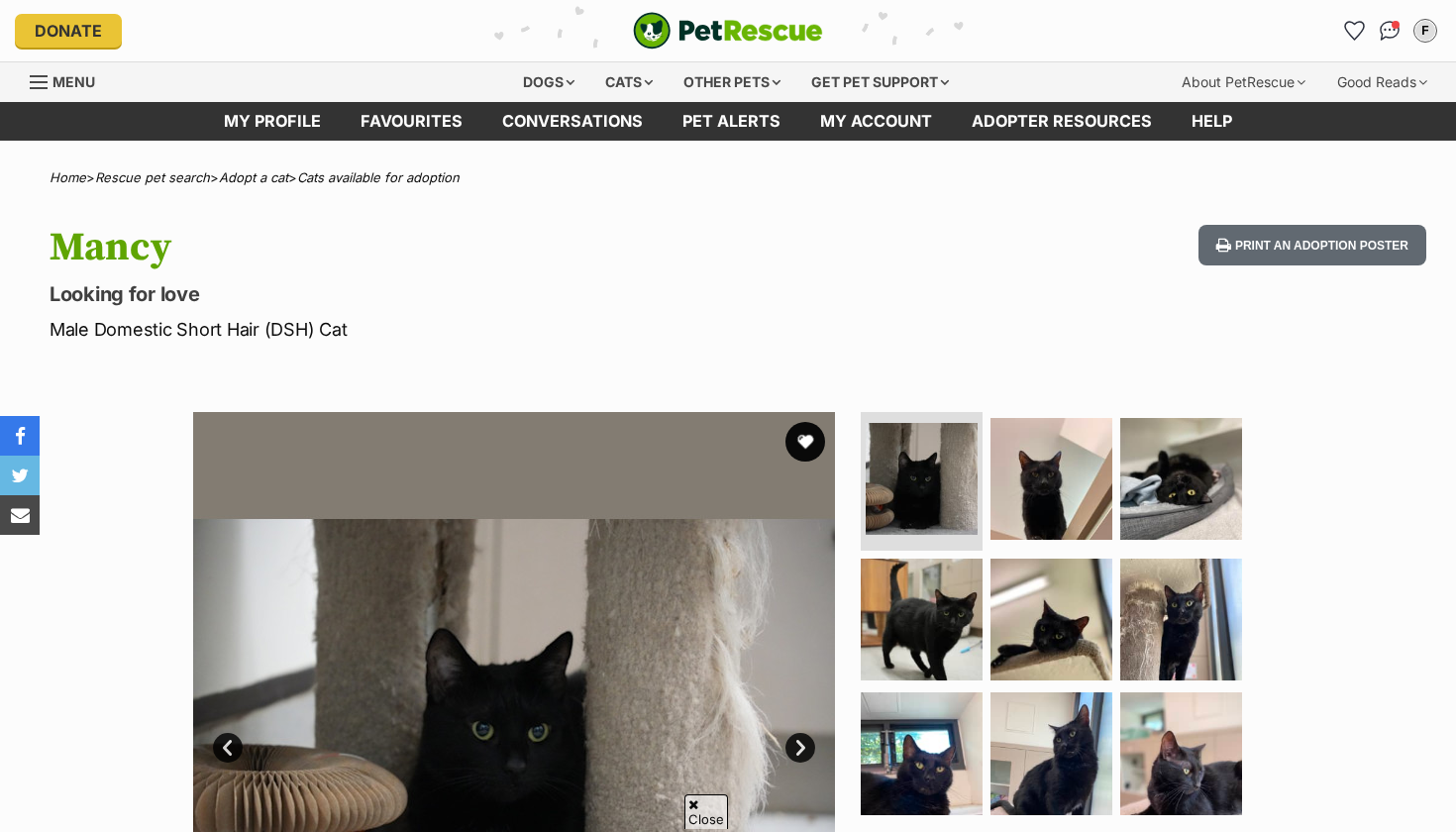 scroll, scrollTop: 344, scrollLeft: 0, axis: vertical 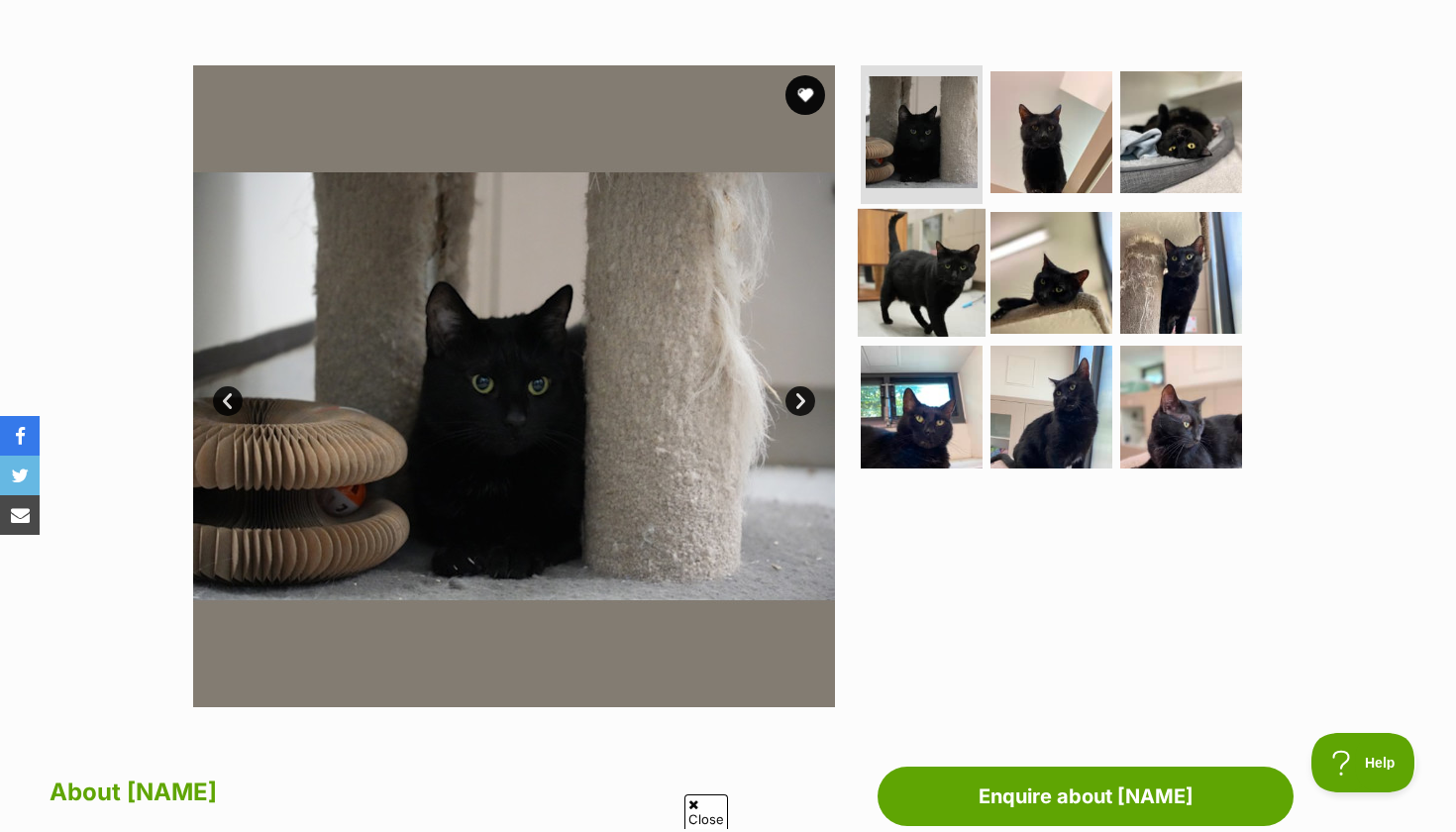 click at bounding box center (921, 271) 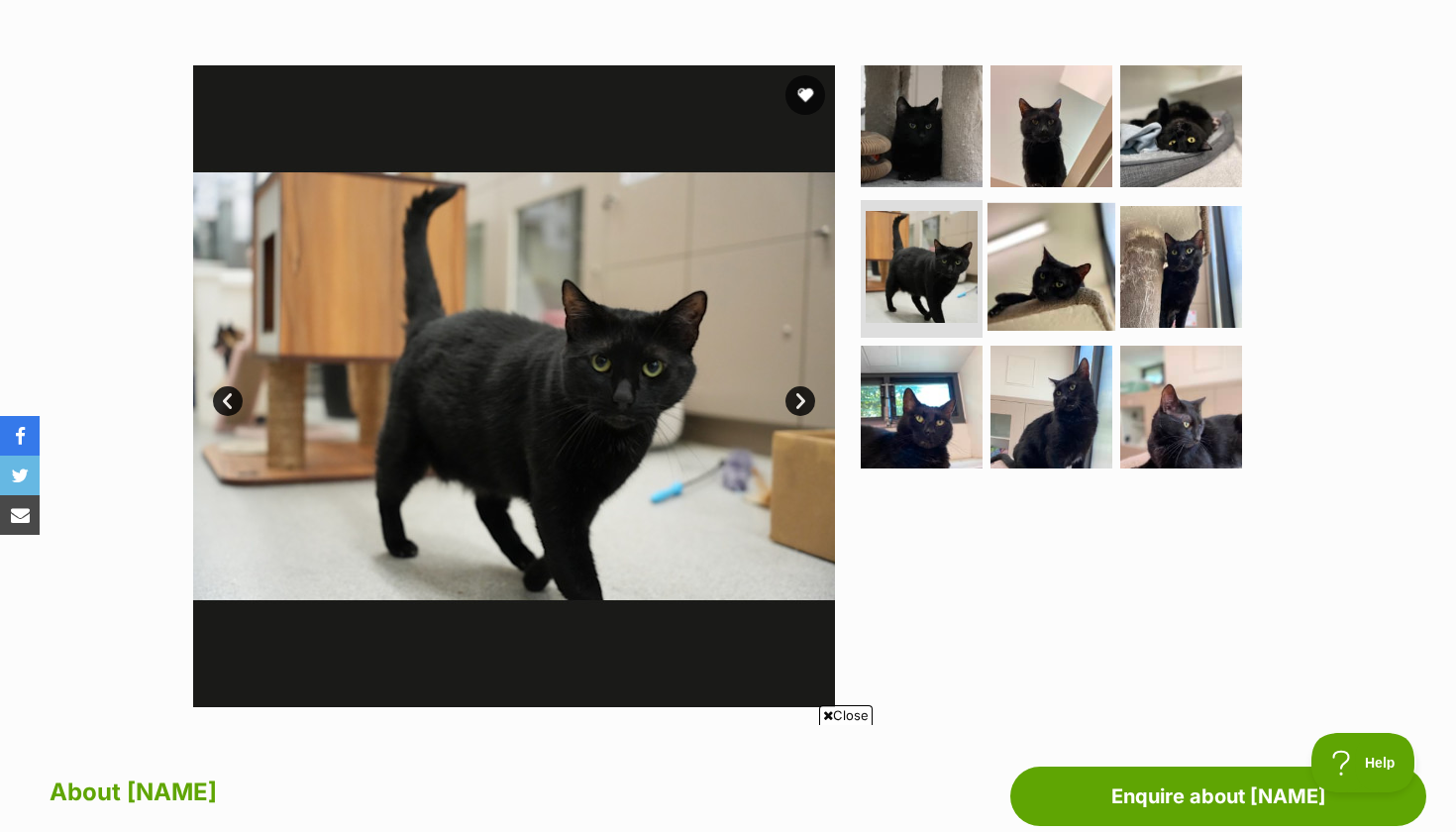 scroll, scrollTop: 0, scrollLeft: 0, axis: both 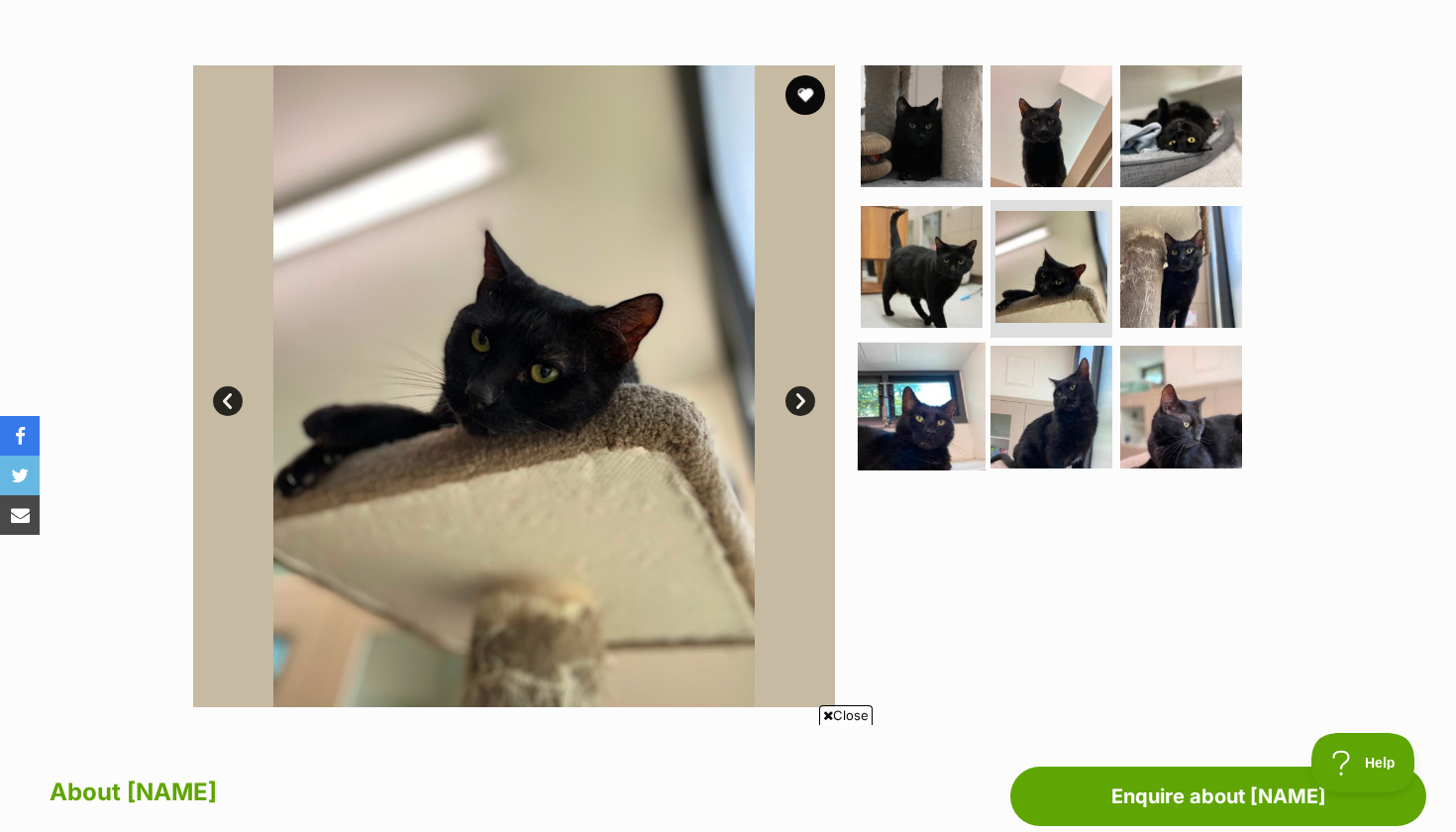 click at bounding box center [921, 406] 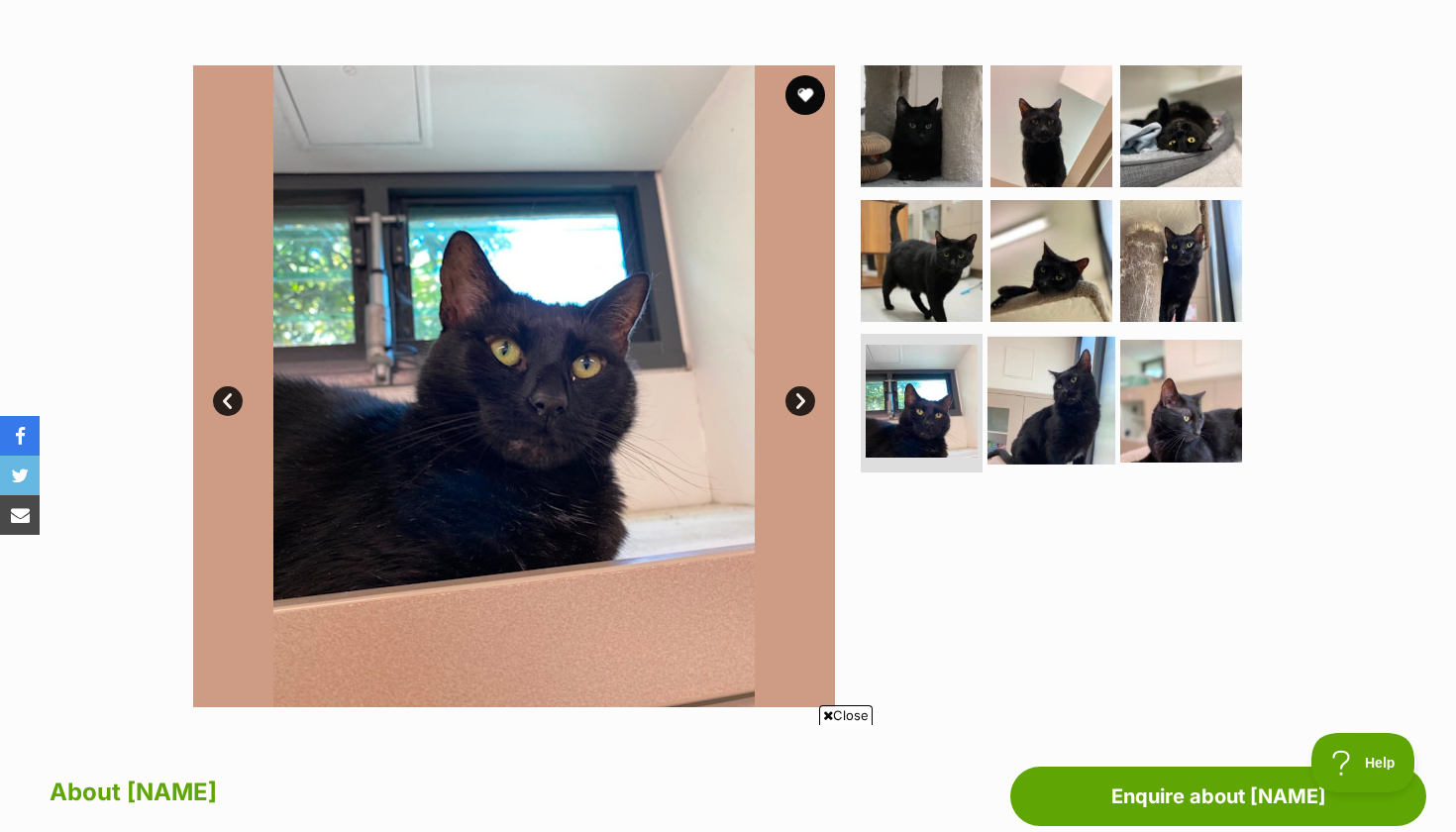 click at bounding box center [1051, 400] 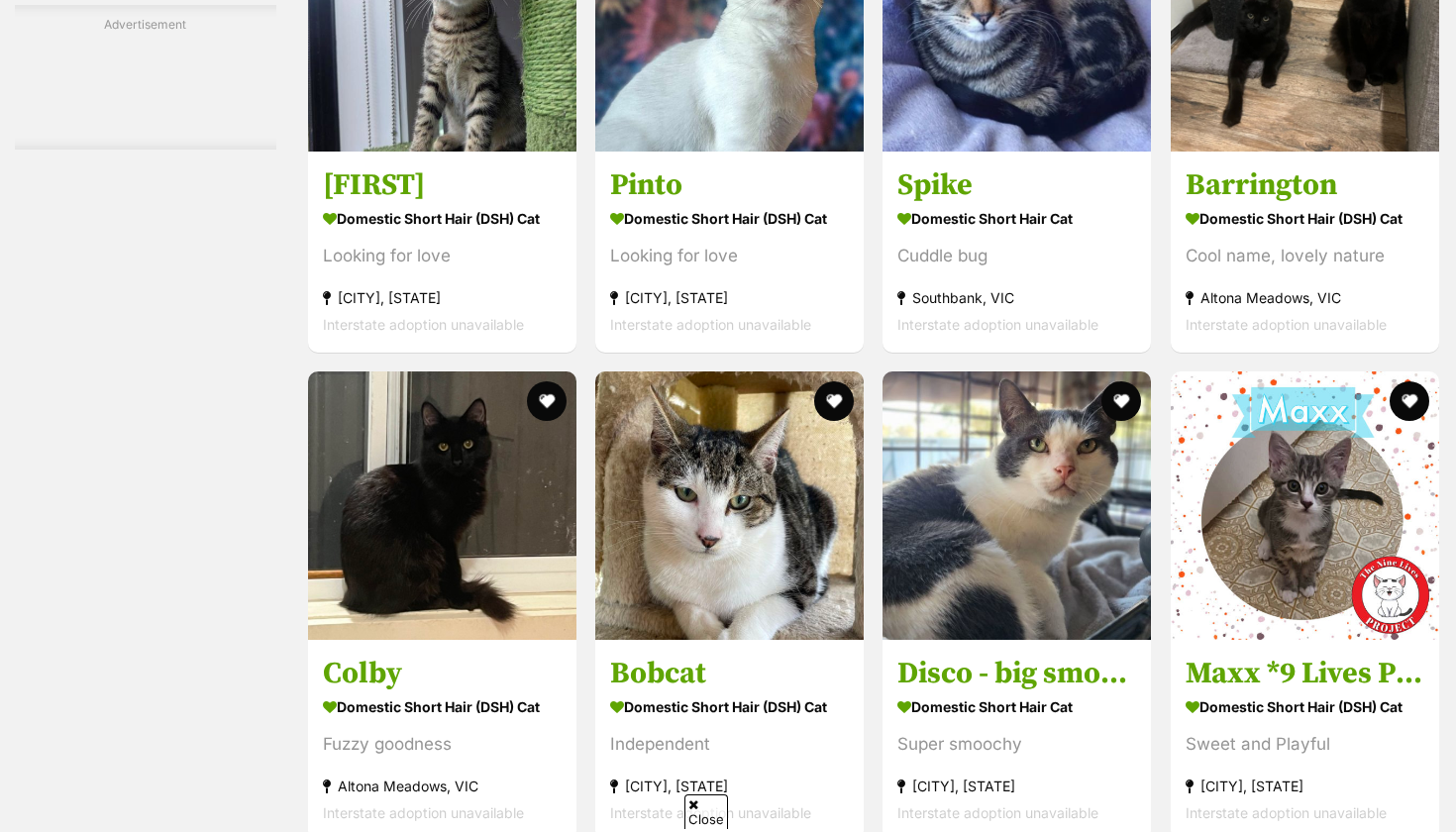scroll, scrollTop: 0, scrollLeft: 0, axis: both 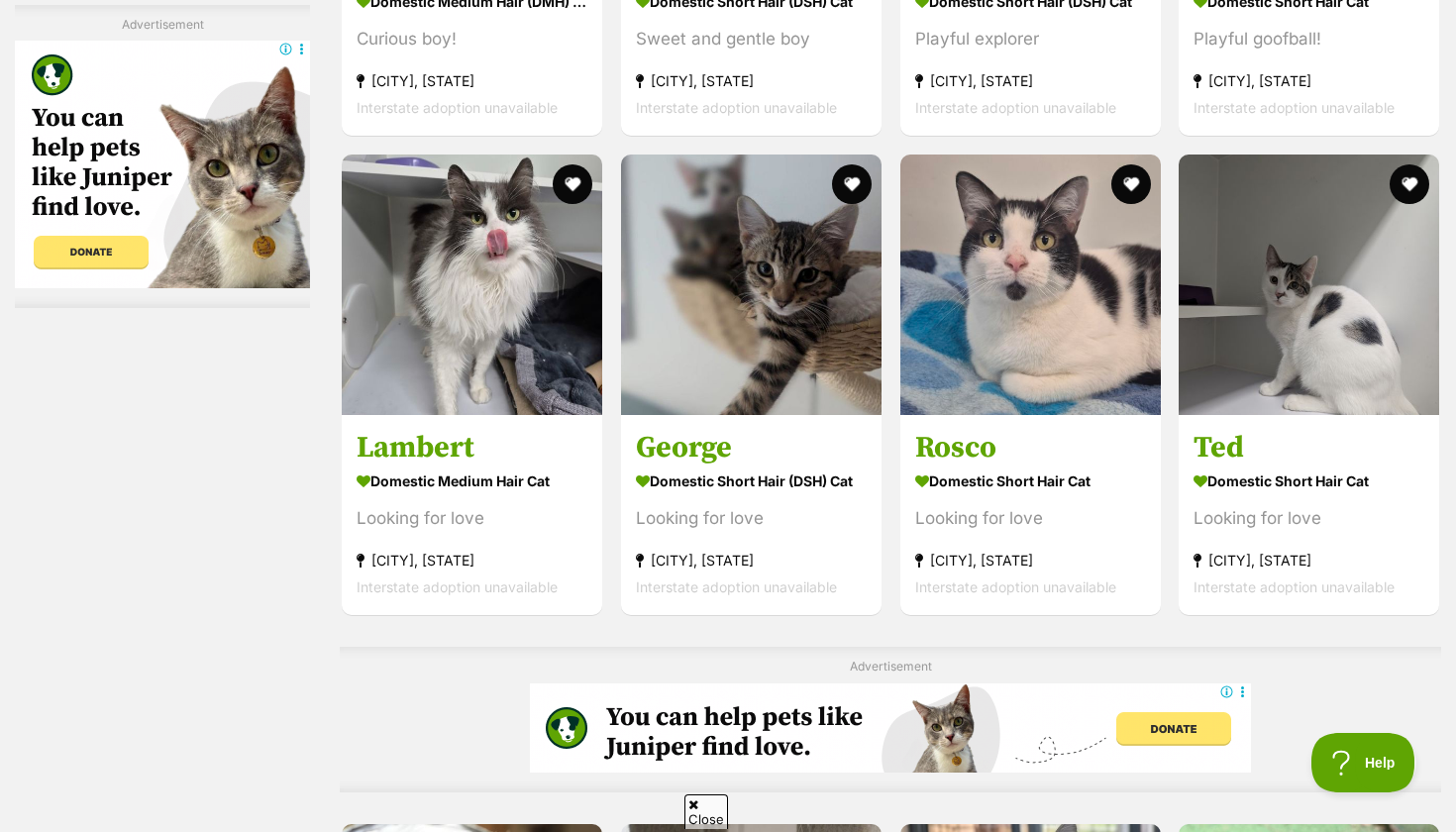 click at bounding box center [1308, 1619] 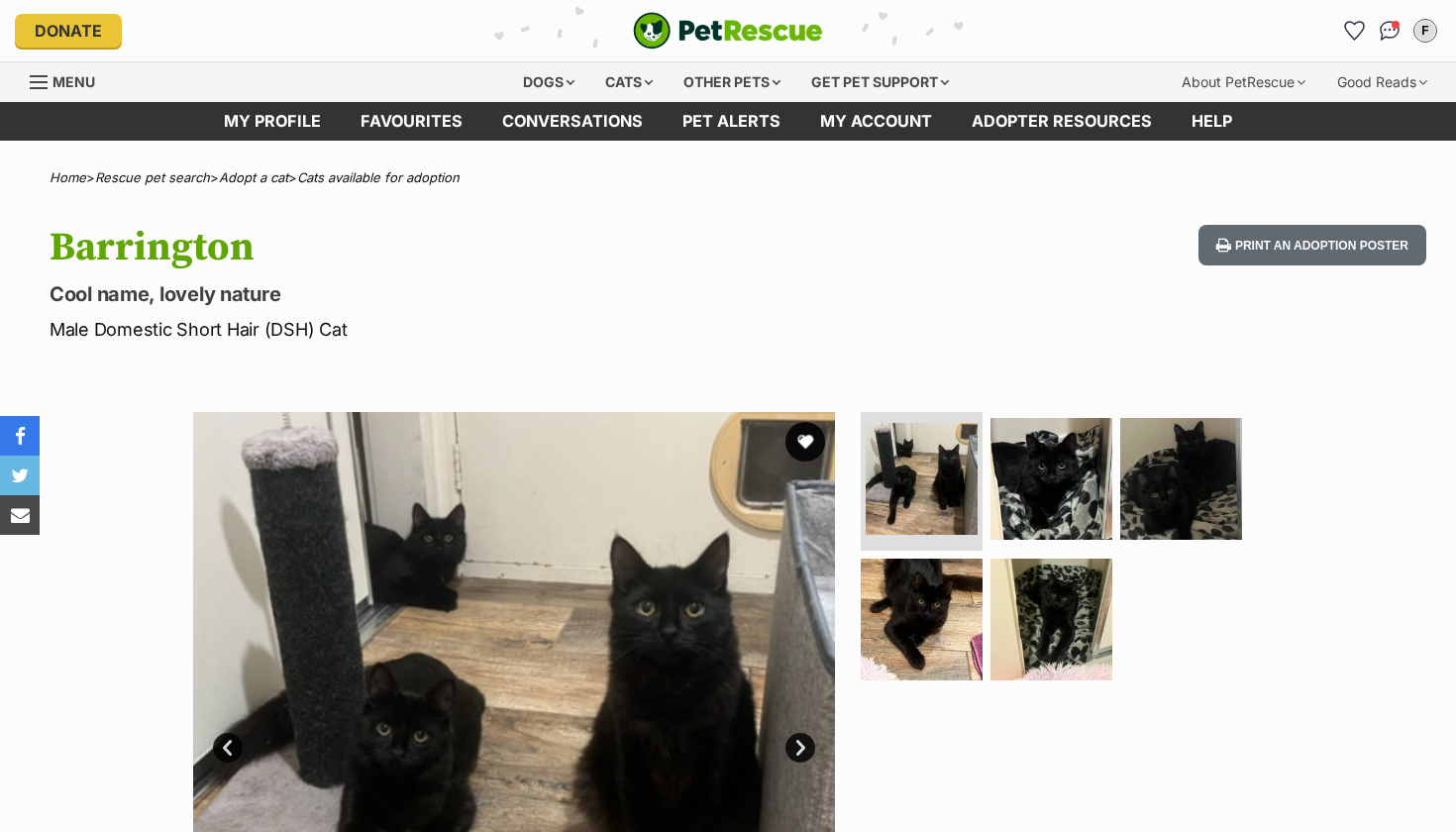 scroll, scrollTop: 0, scrollLeft: 0, axis: both 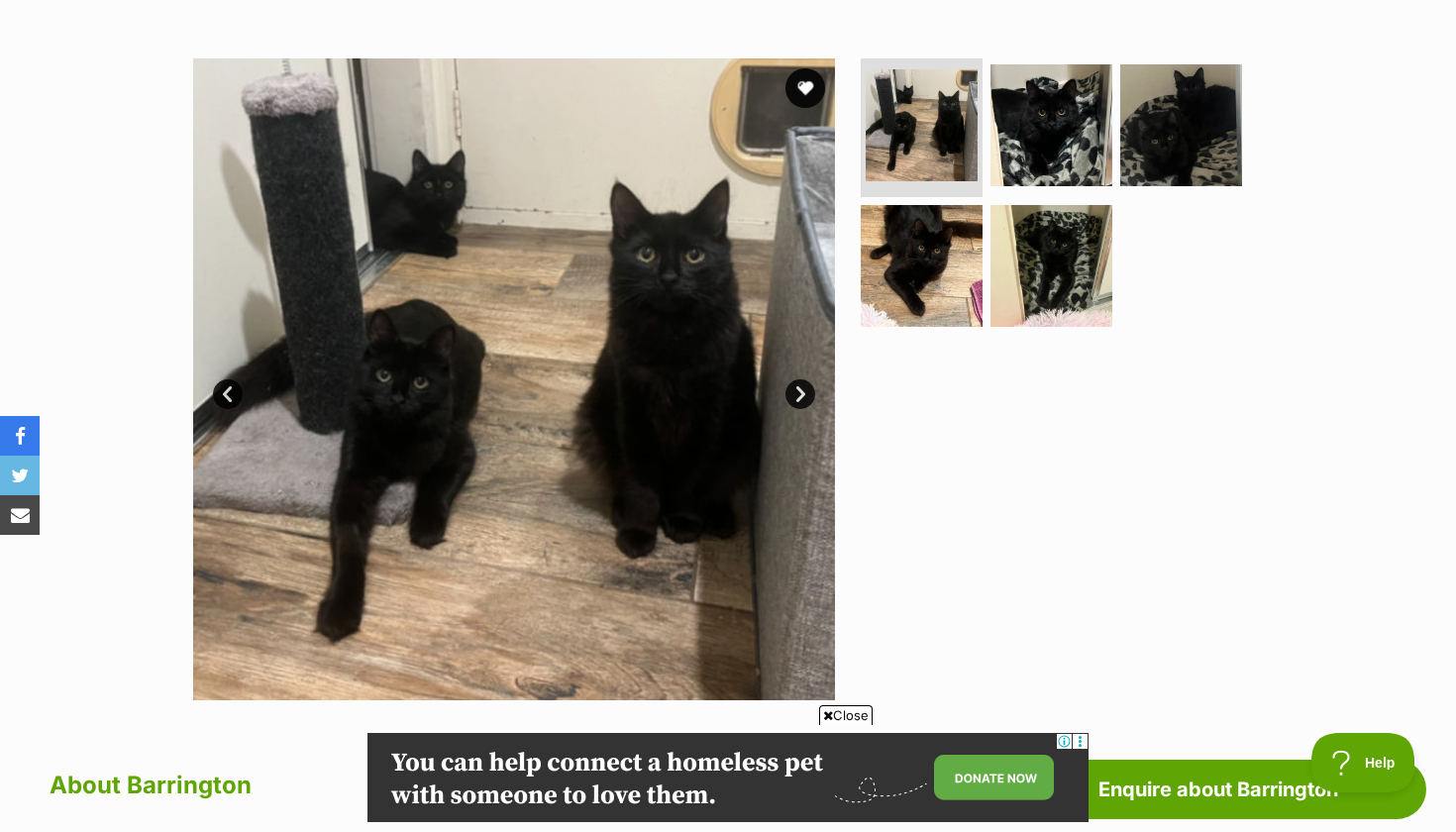 click on "Next" at bounding box center [800, 394] 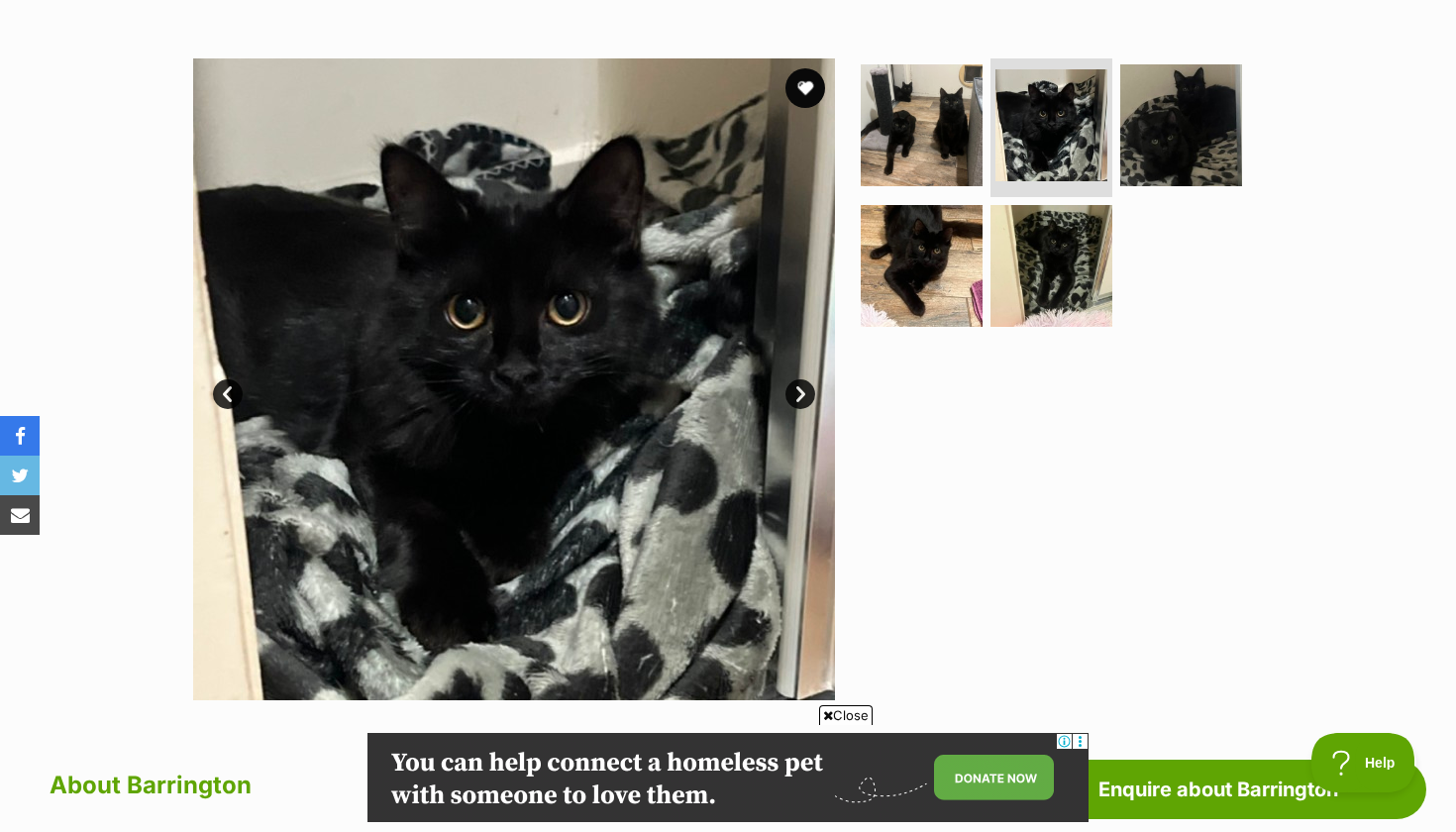 click on "Next" at bounding box center (800, 394) 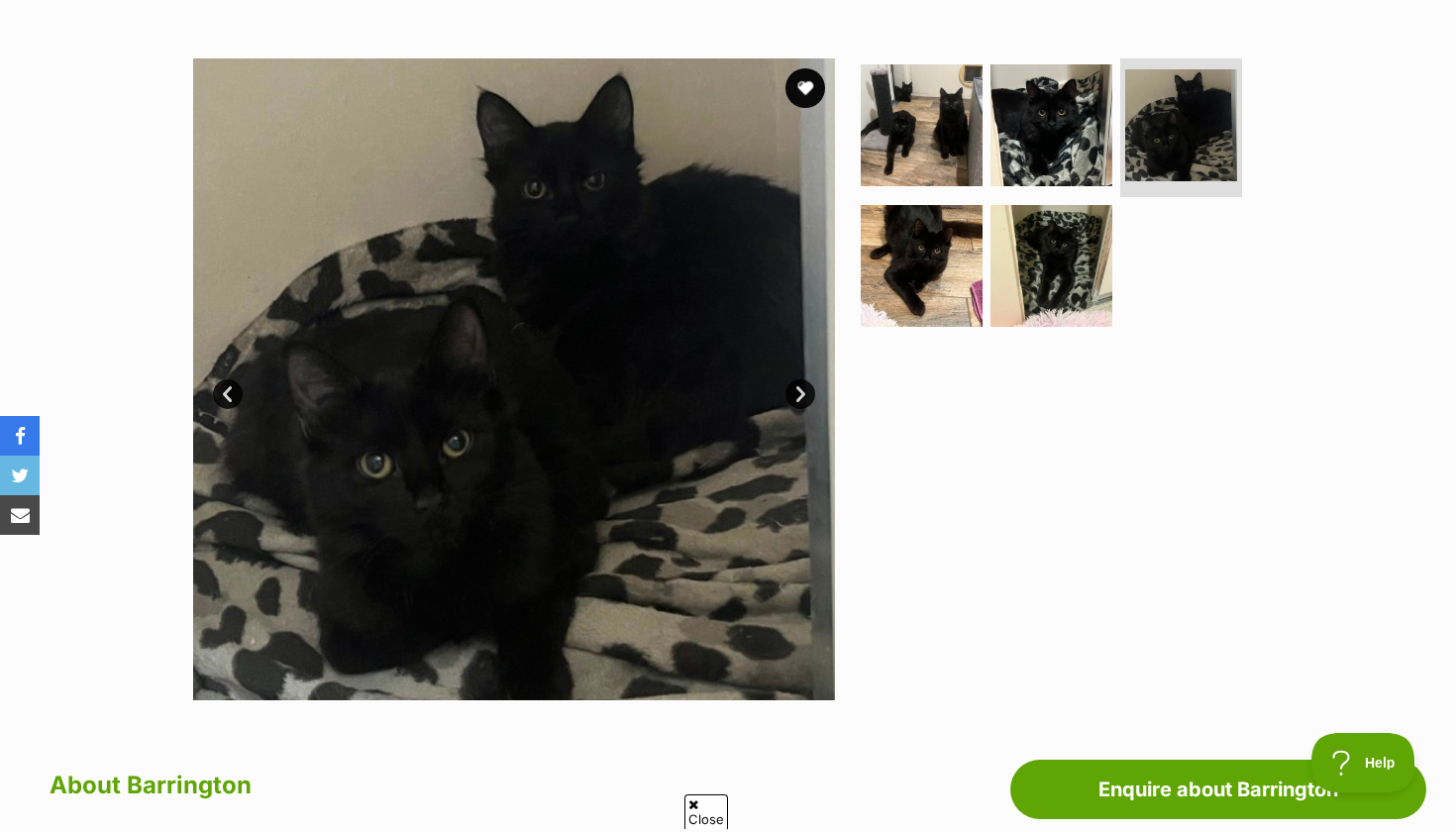 click on "Next" at bounding box center [800, 394] 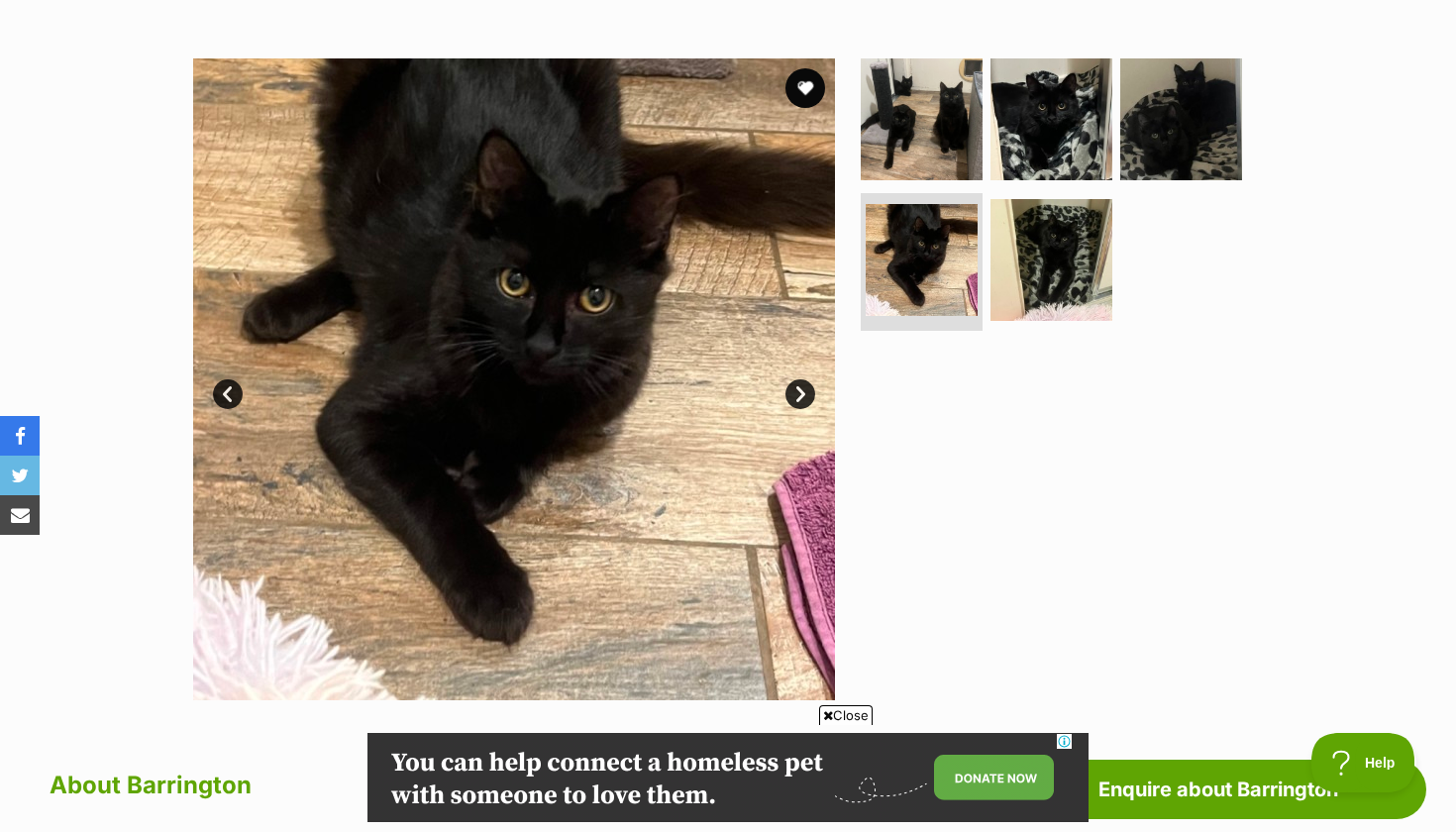 scroll, scrollTop: 0, scrollLeft: 0, axis: both 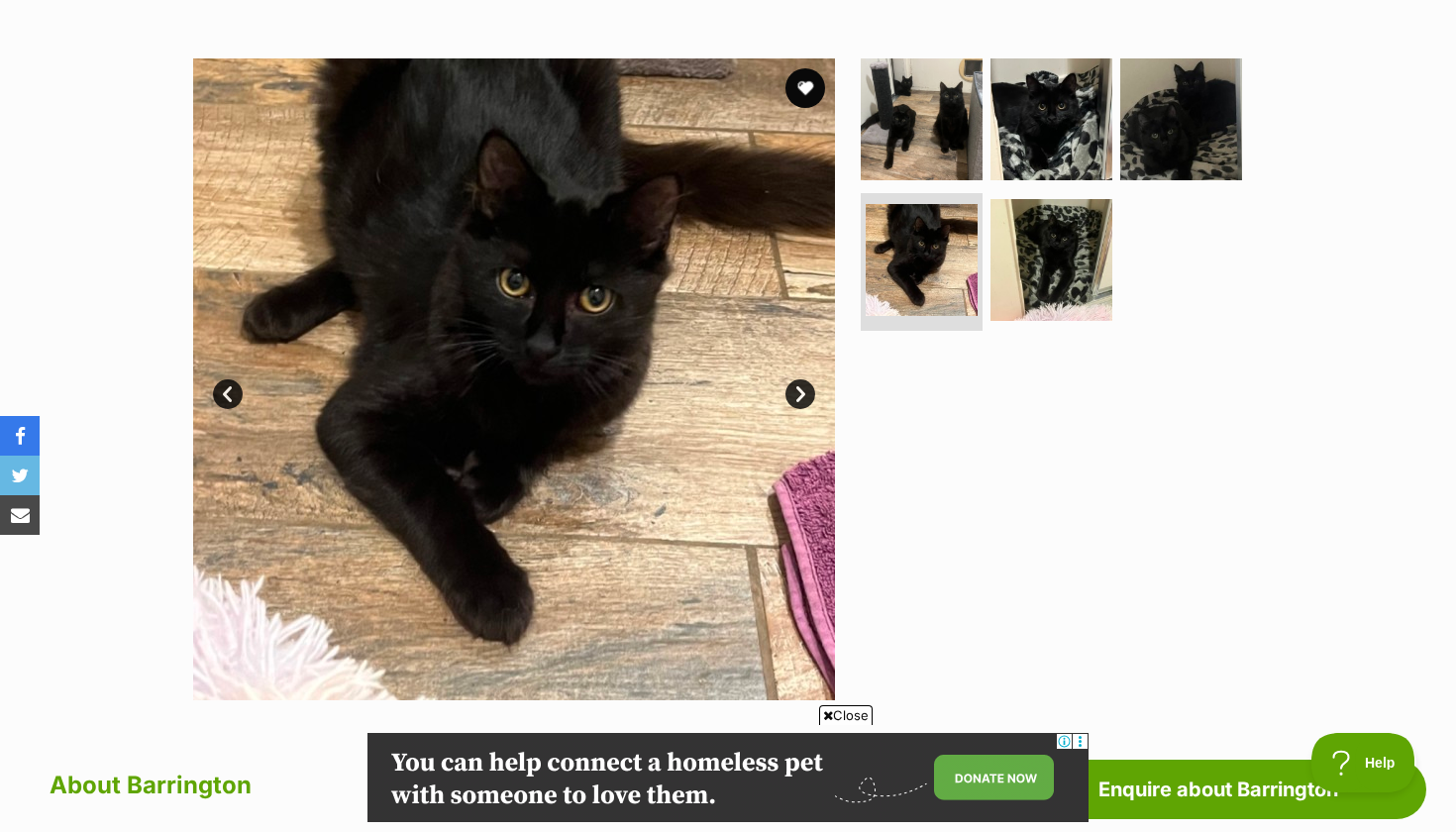 click on "Next" at bounding box center (800, 394) 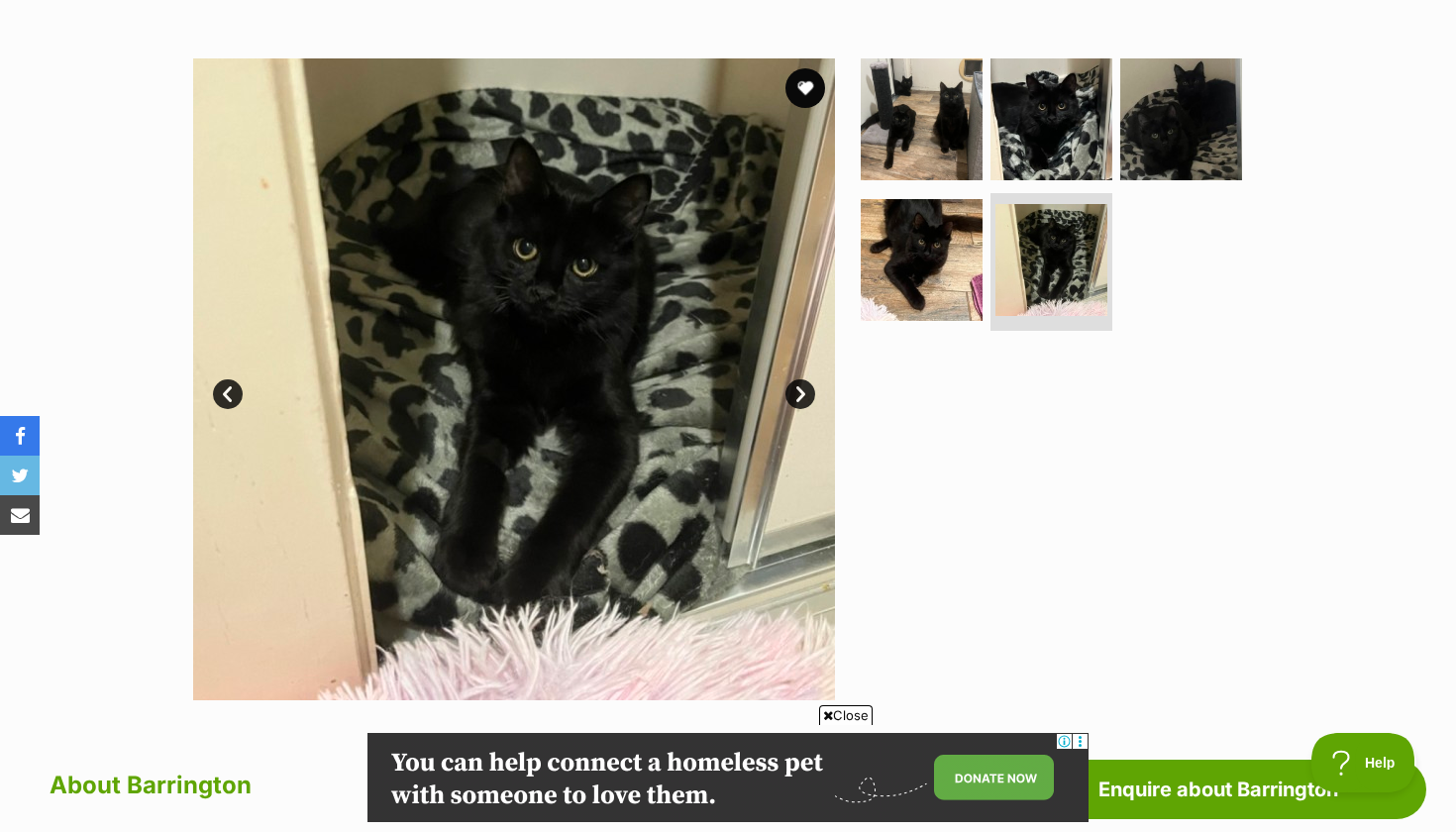 click on "Next" at bounding box center (800, 394) 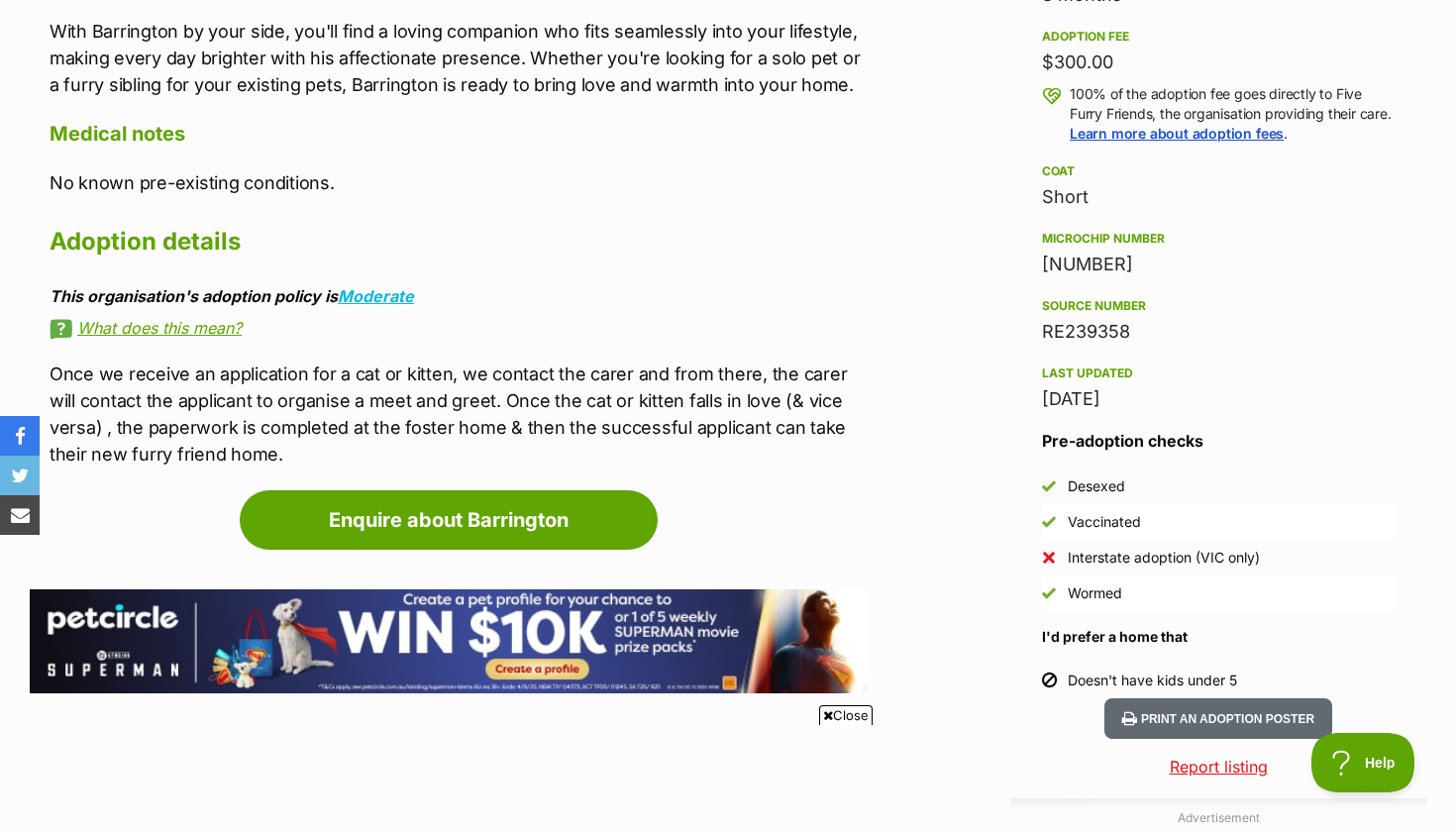 scroll, scrollTop: 1409, scrollLeft: 0, axis: vertical 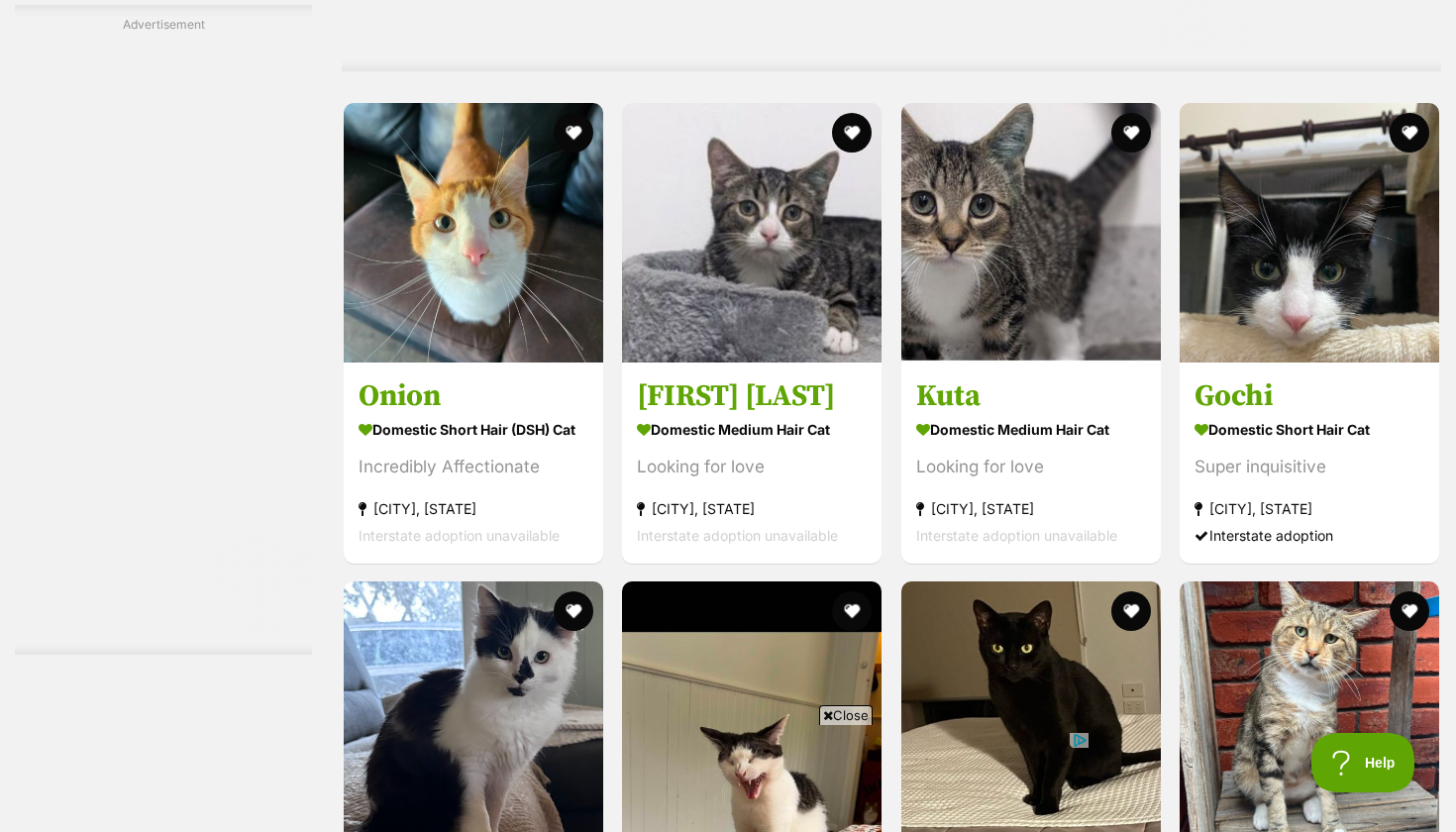 click on "Ross
Domestic Short Hair (DSH) Cat
Sweet Boy
Horsham, VIC
Interstate adoption" at bounding box center [1031, 1764] 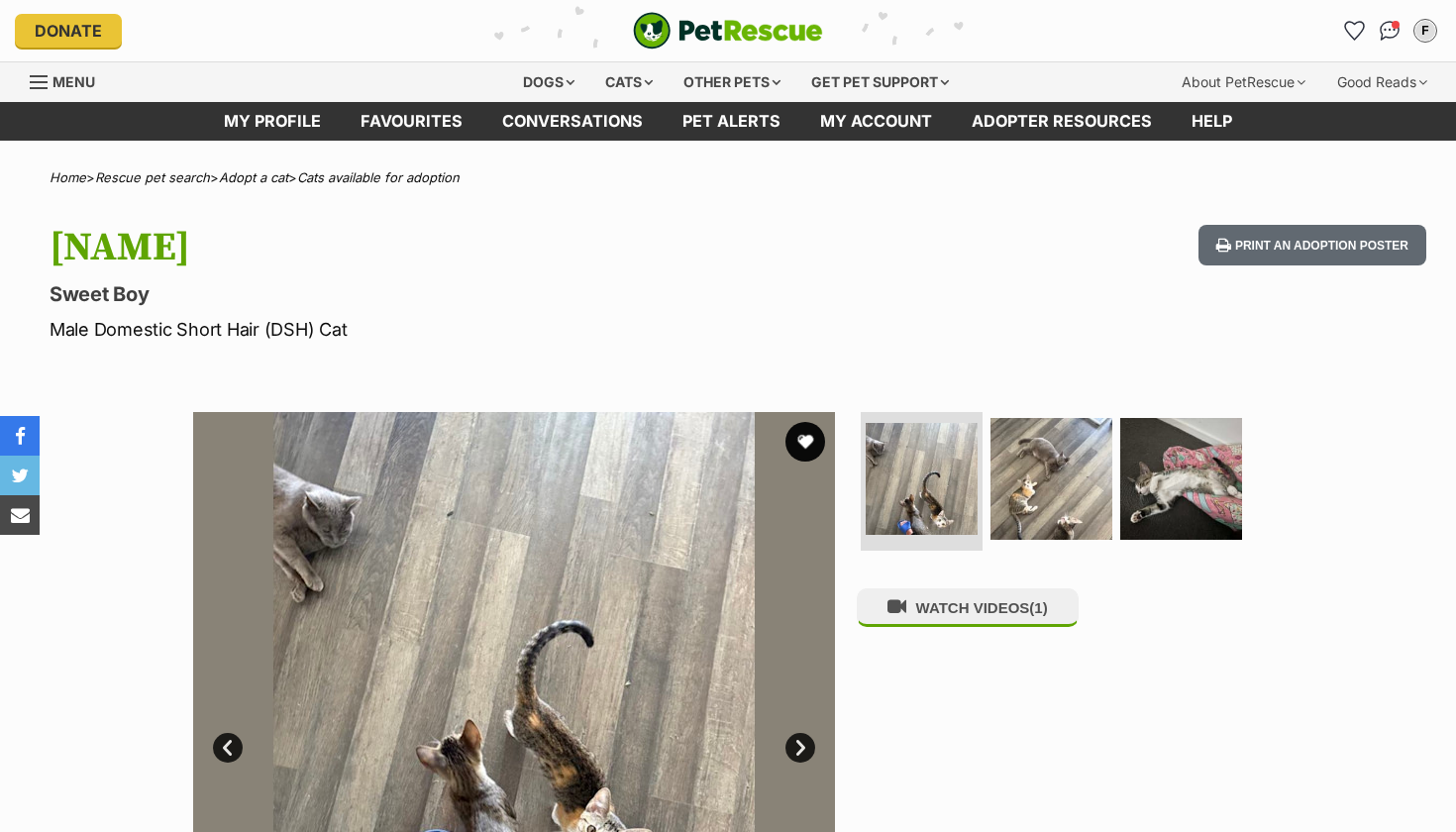 scroll, scrollTop: 0, scrollLeft: 0, axis: both 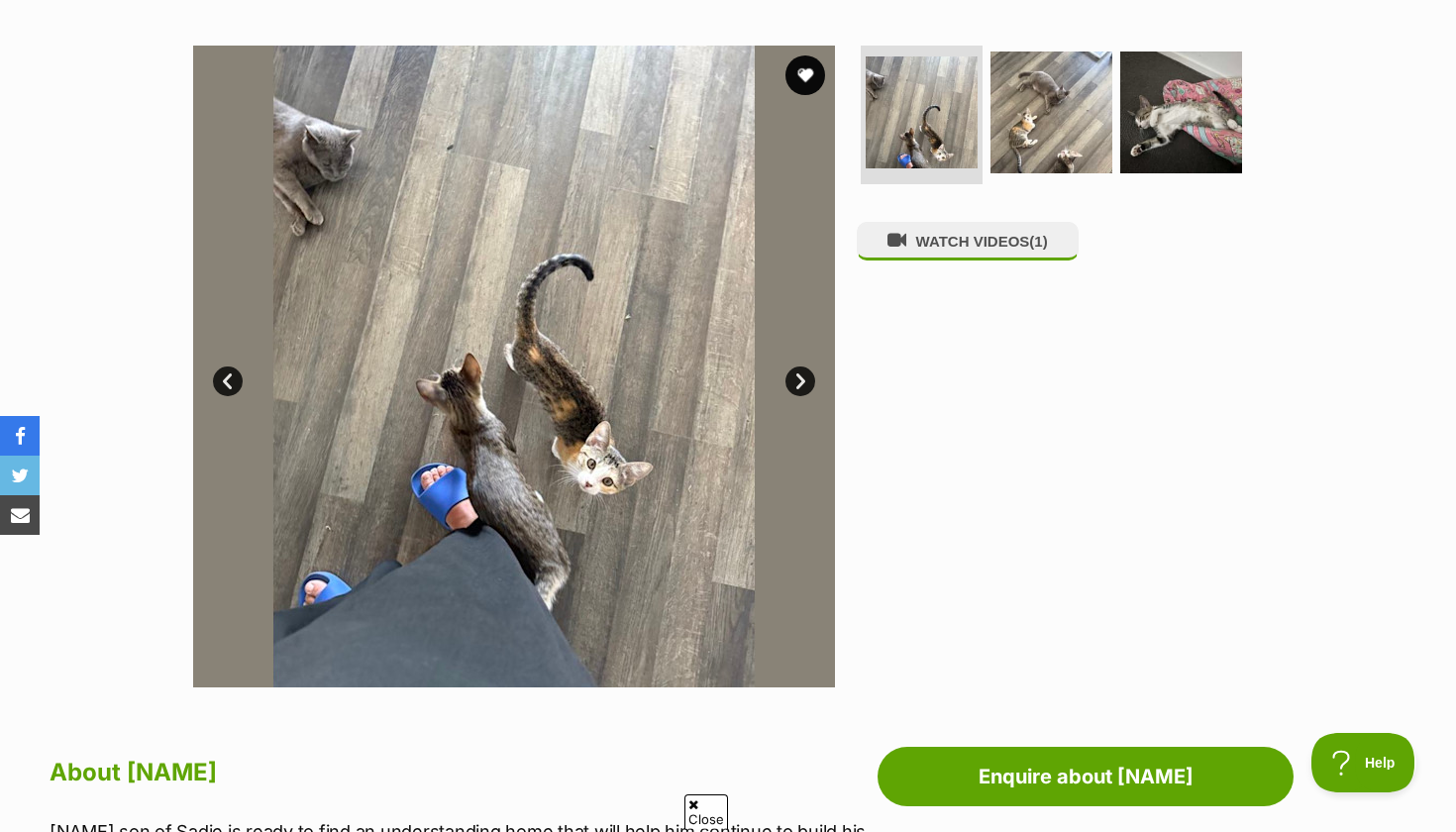 click at bounding box center [514, 366] 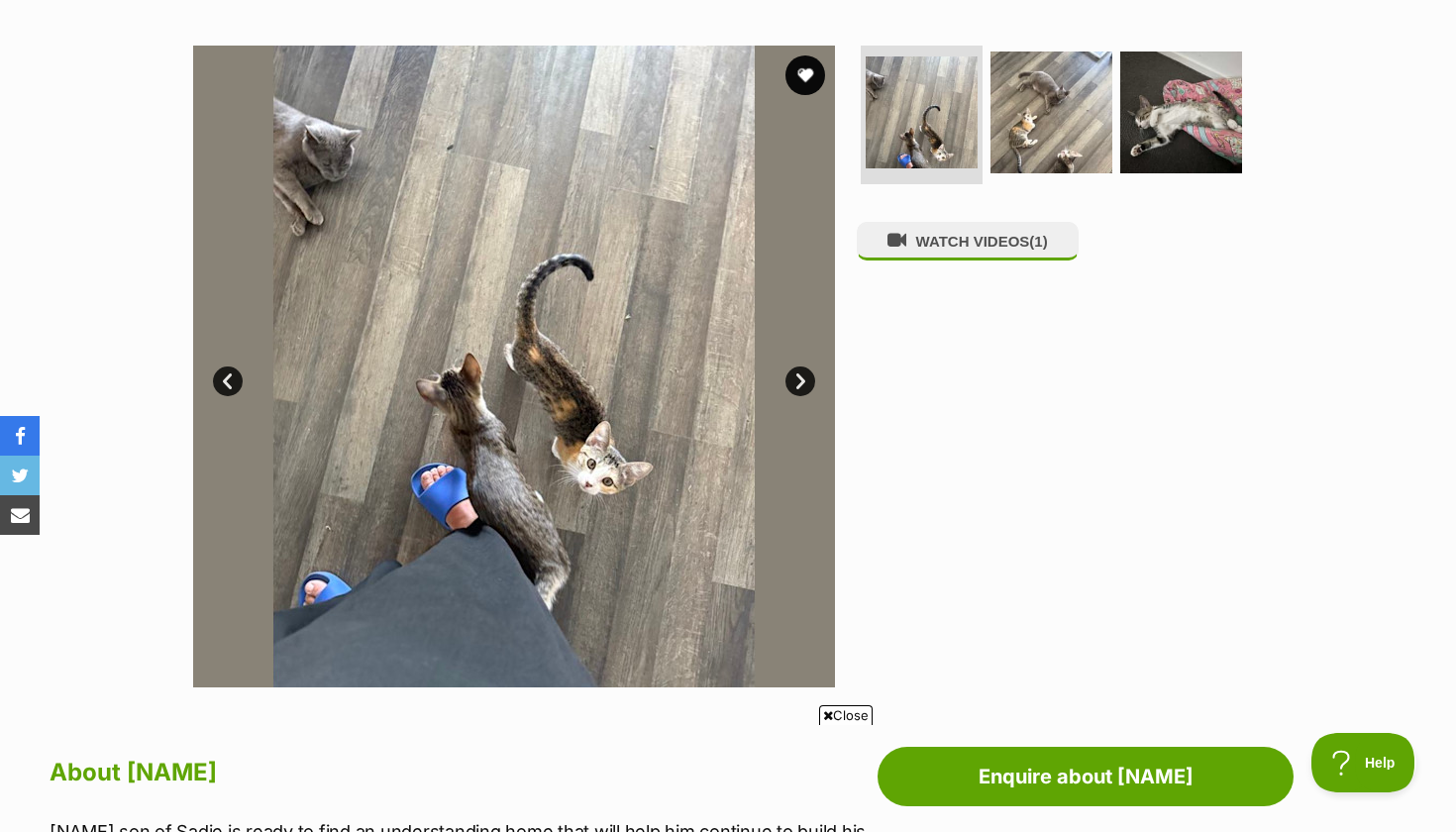 click on "Next" at bounding box center [800, 381] 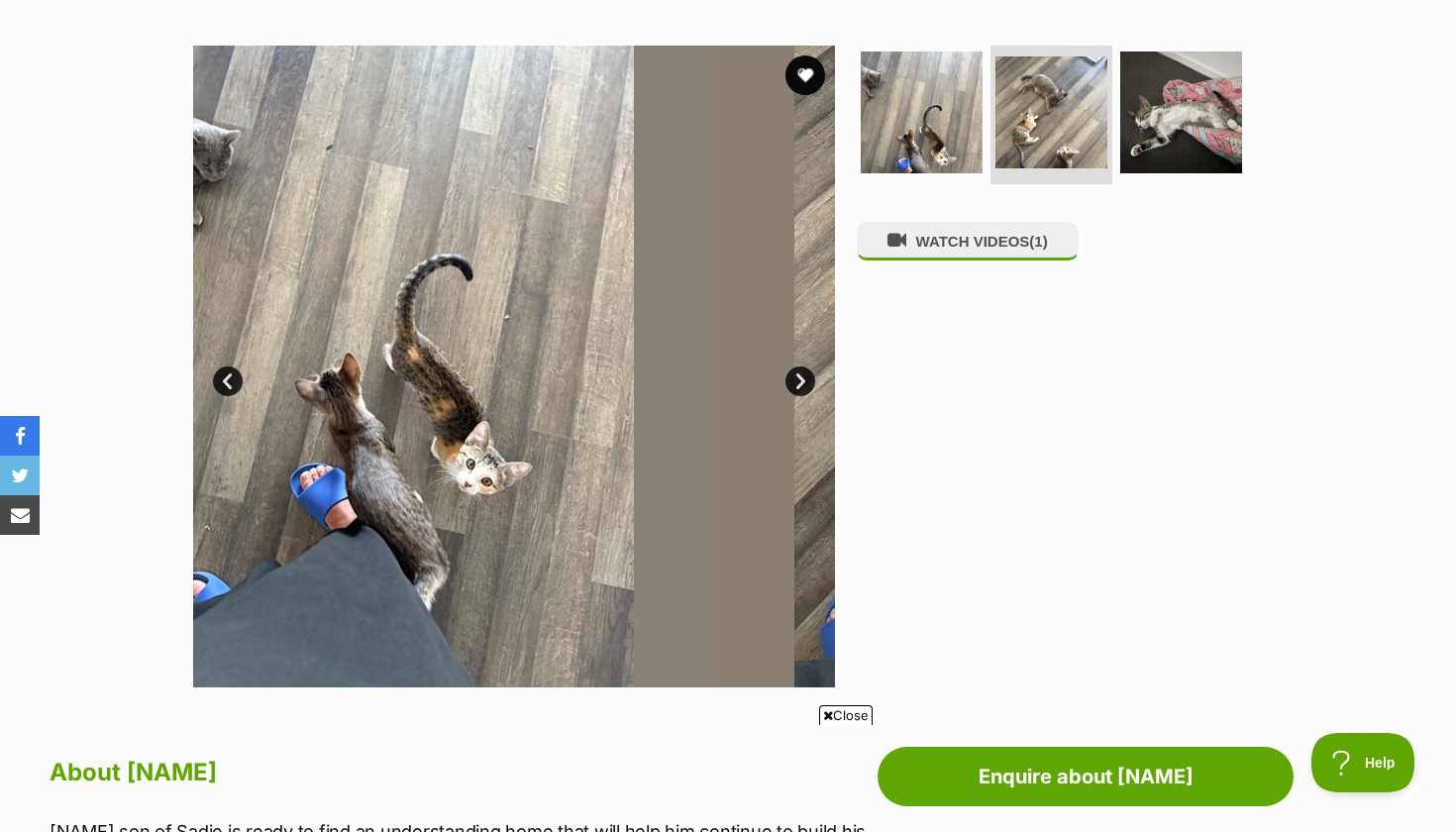 scroll, scrollTop: 0, scrollLeft: 0, axis: both 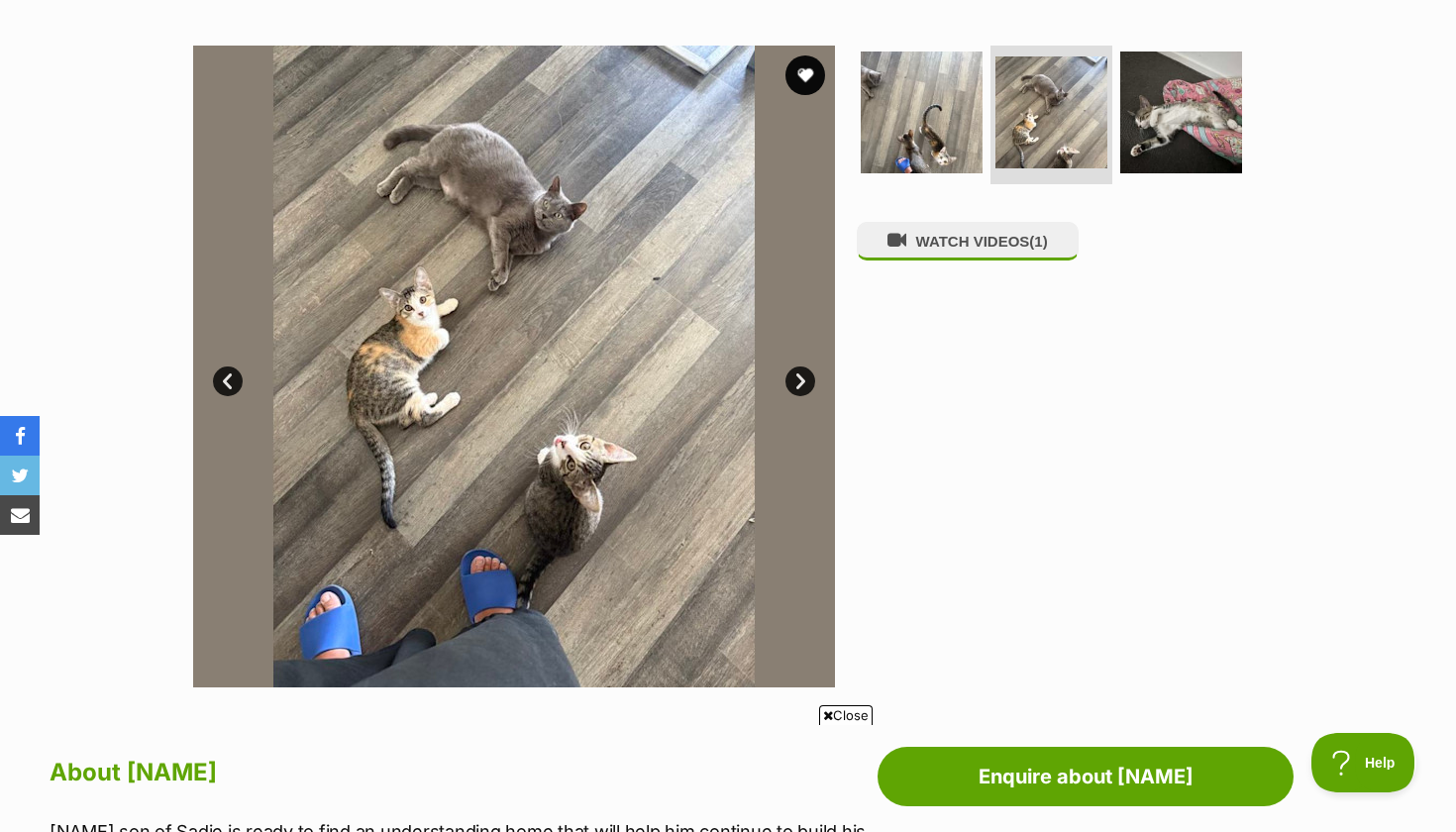 click on "Next" at bounding box center (800, 381) 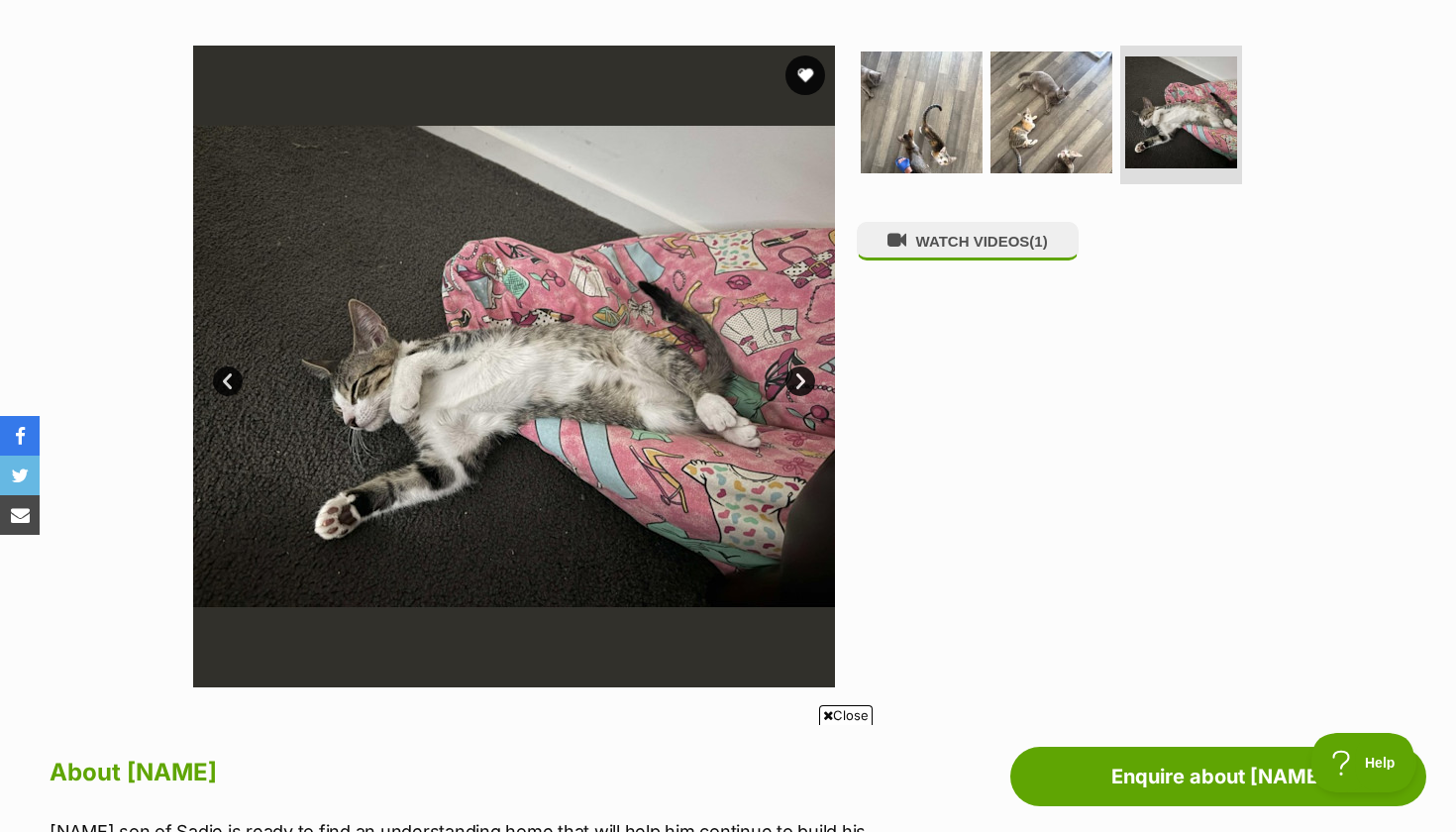 scroll, scrollTop: 0, scrollLeft: 0, axis: both 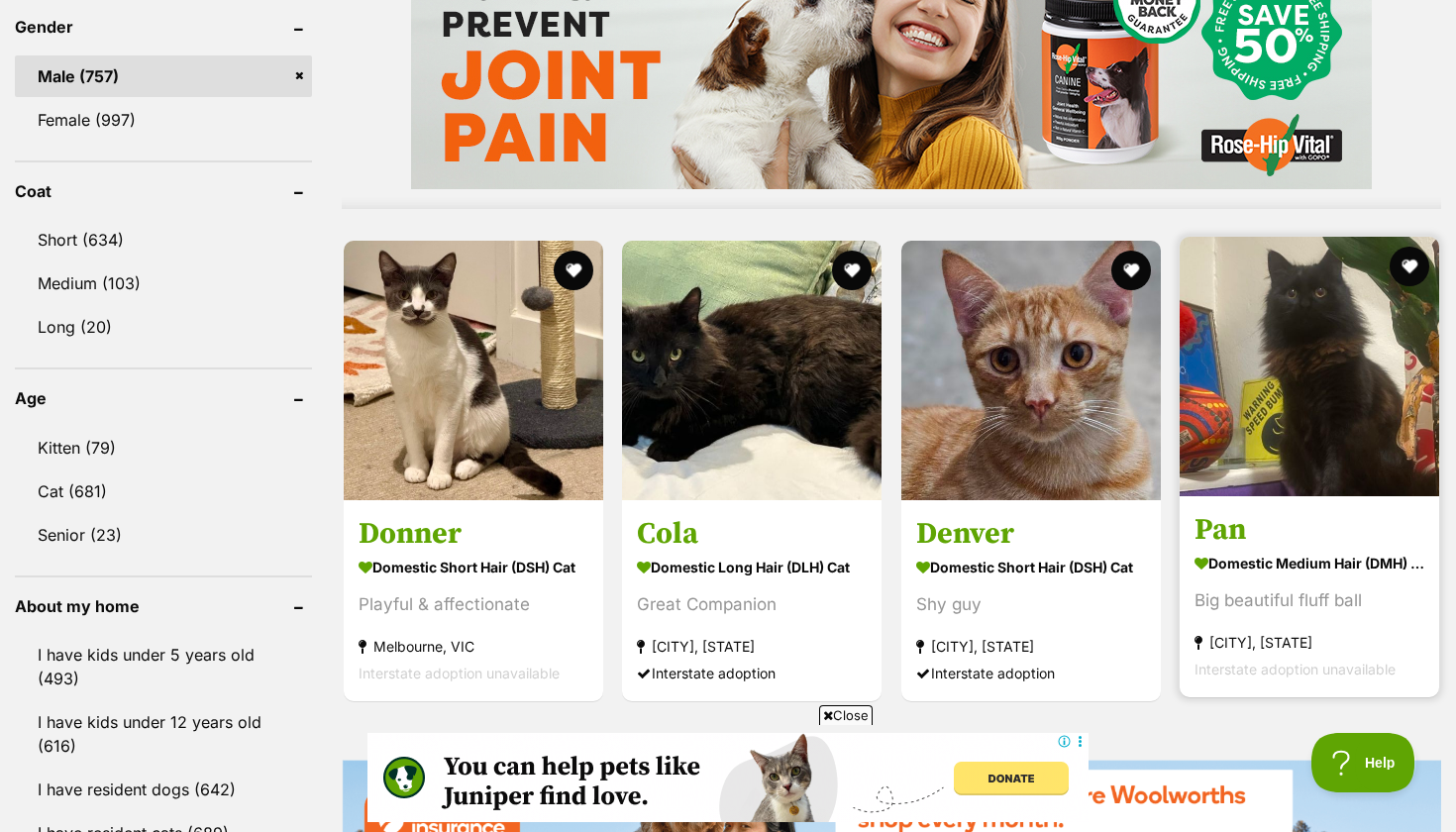 click at bounding box center [1309, 366] 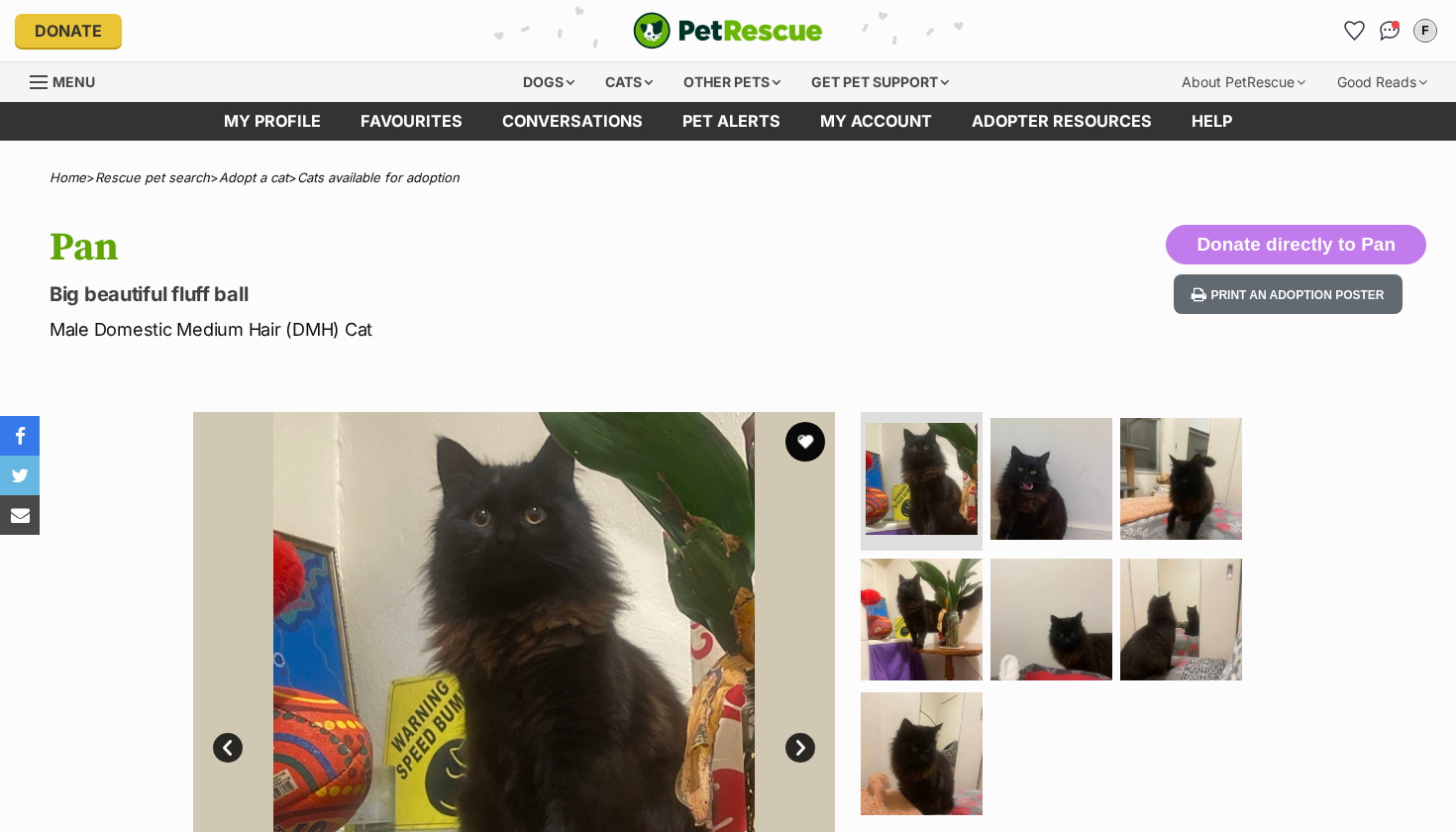 scroll, scrollTop: 0, scrollLeft: 0, axis: both 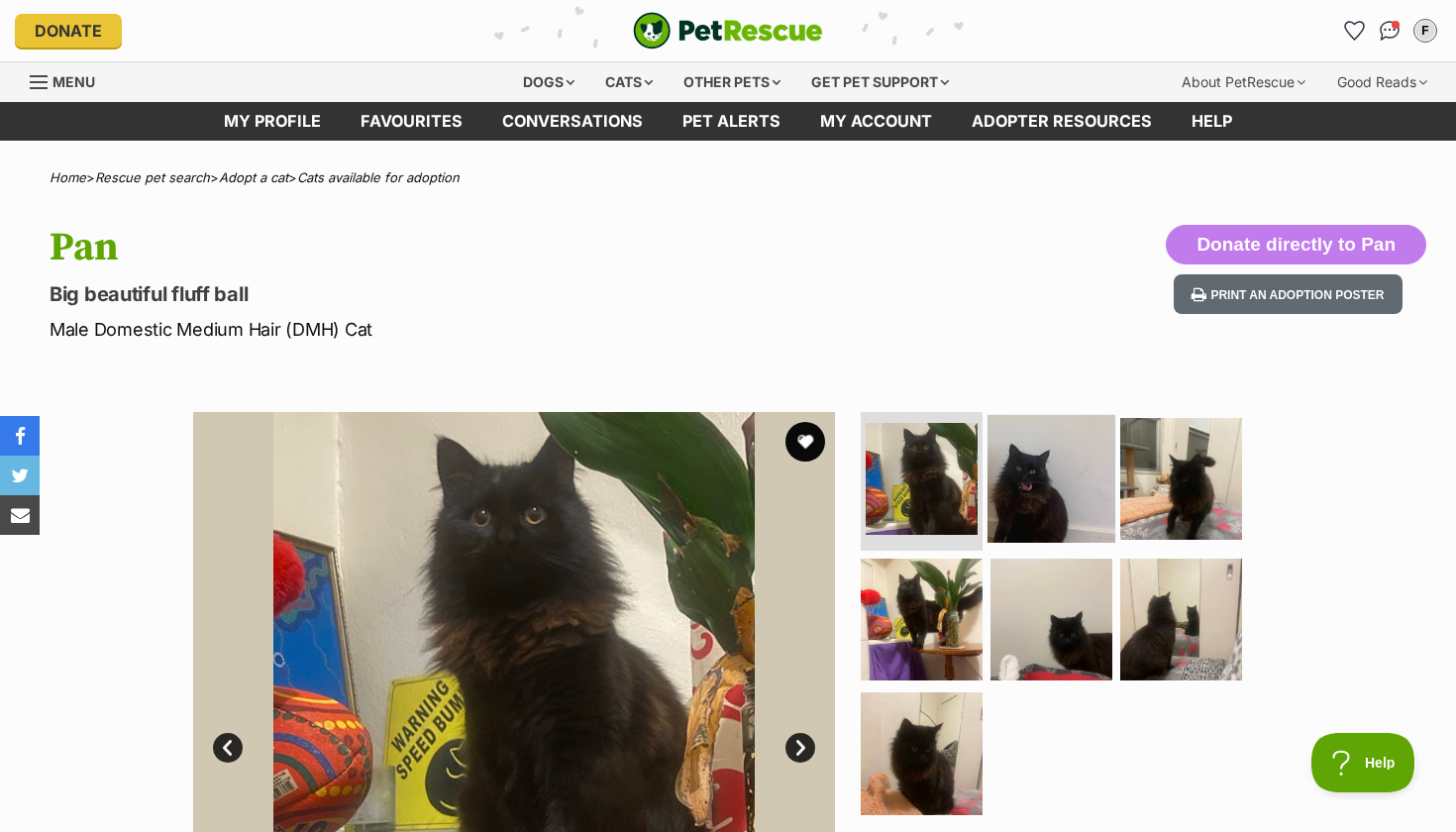 click at bounding box center [1051, 478] 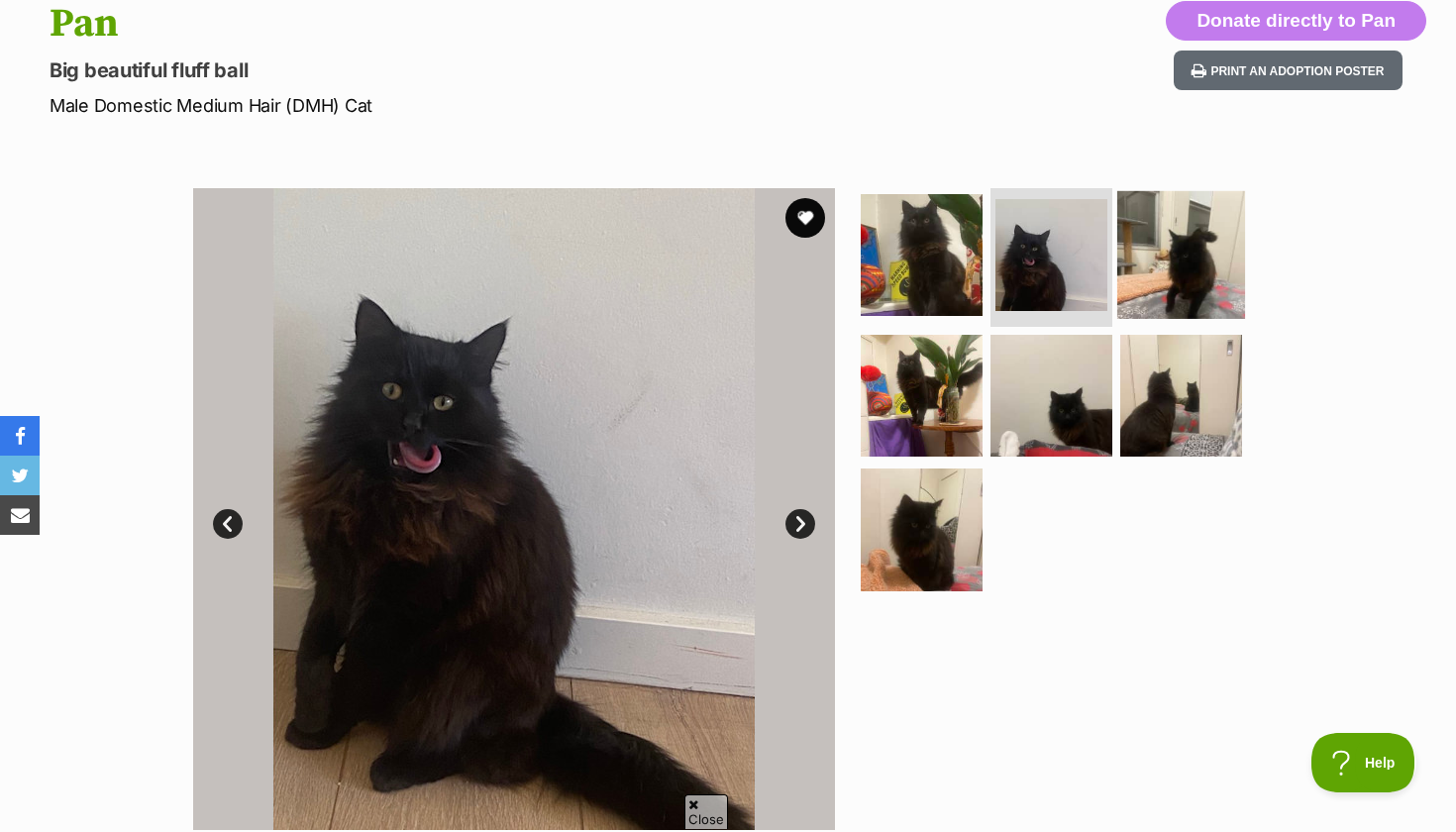 scroll, scrollTop: 0, scrollLeft: 0, axis: both 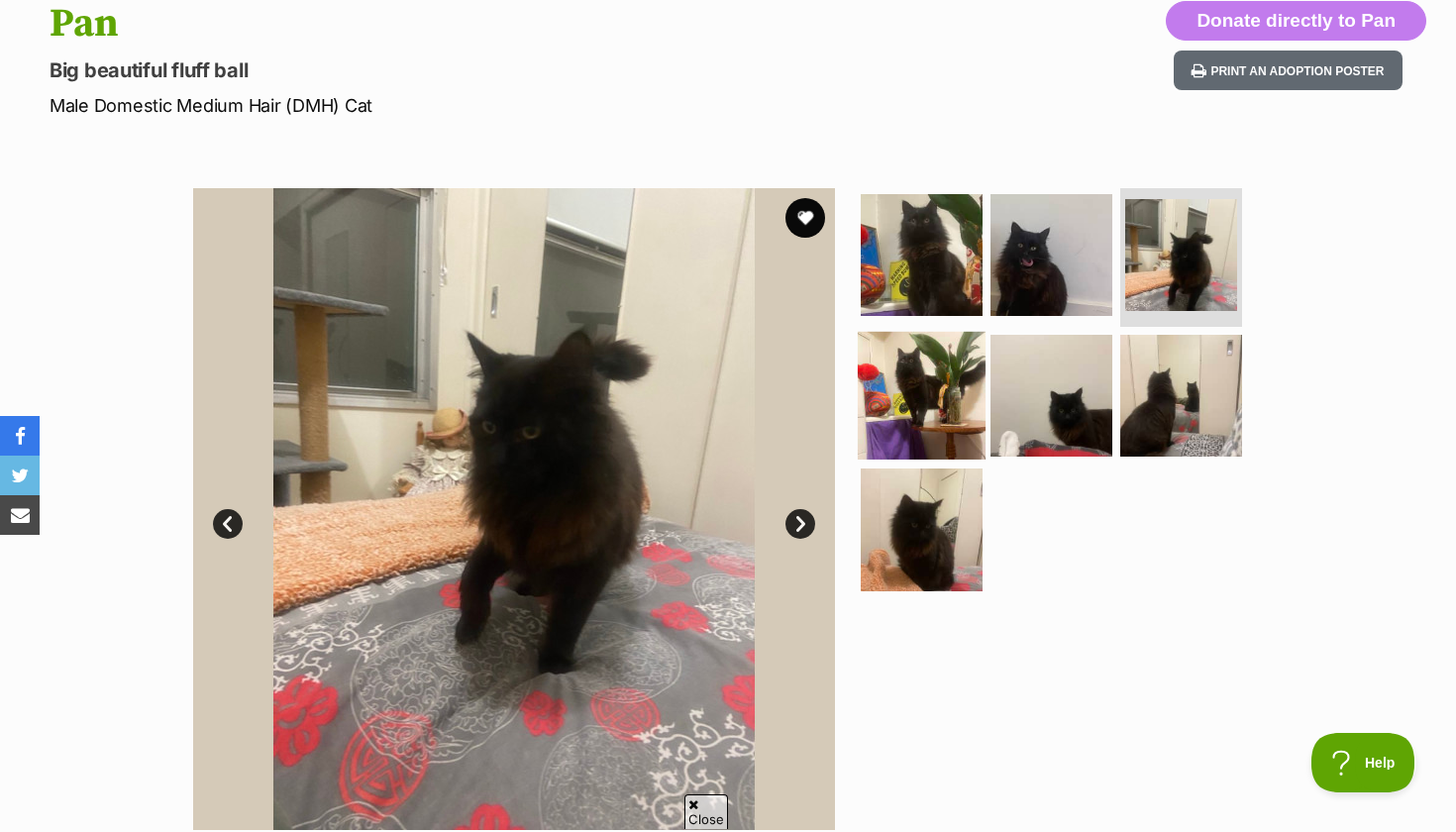 click at bounding box center [921, 394] 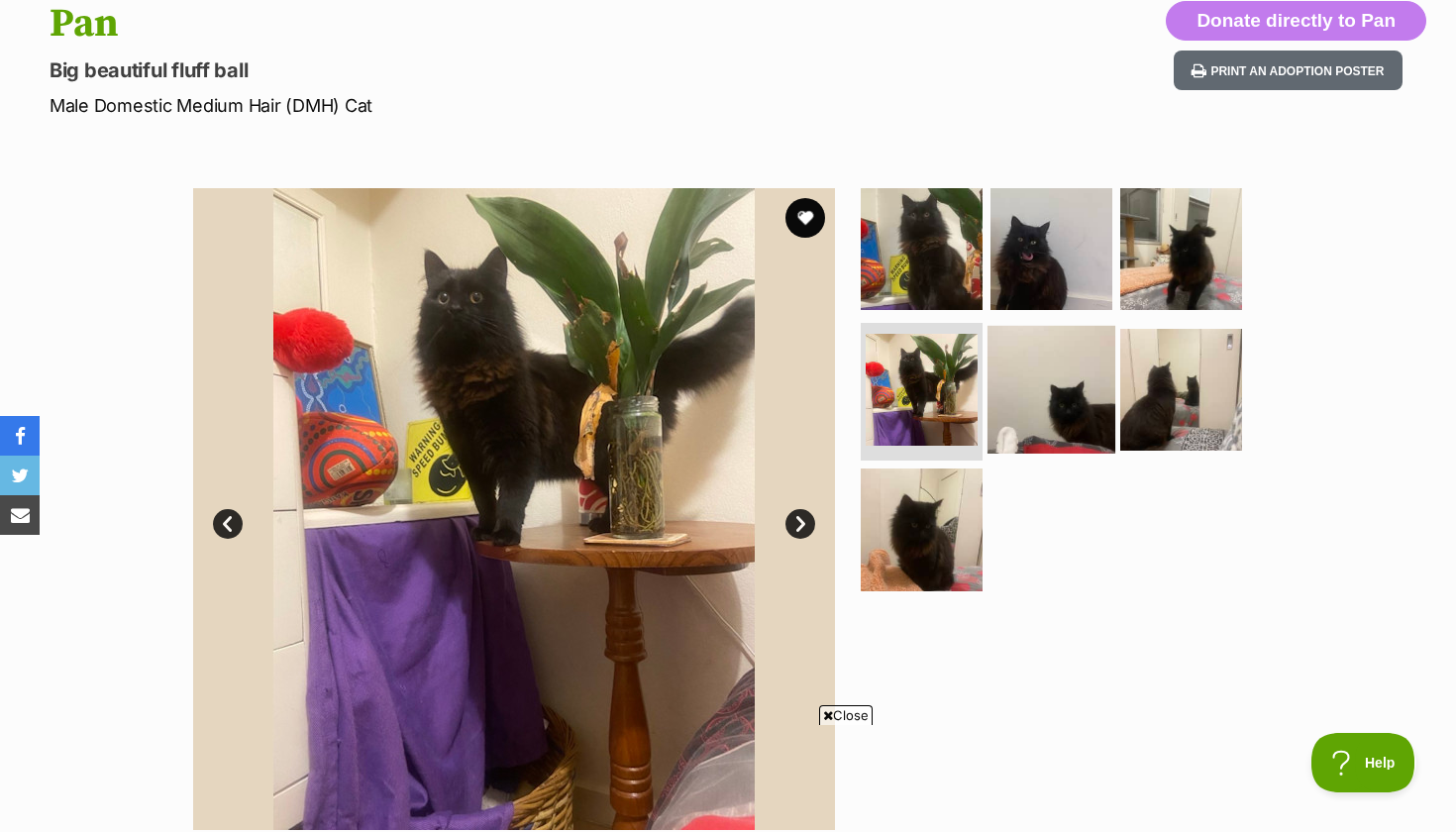 click at bounding box center (1051, 388) 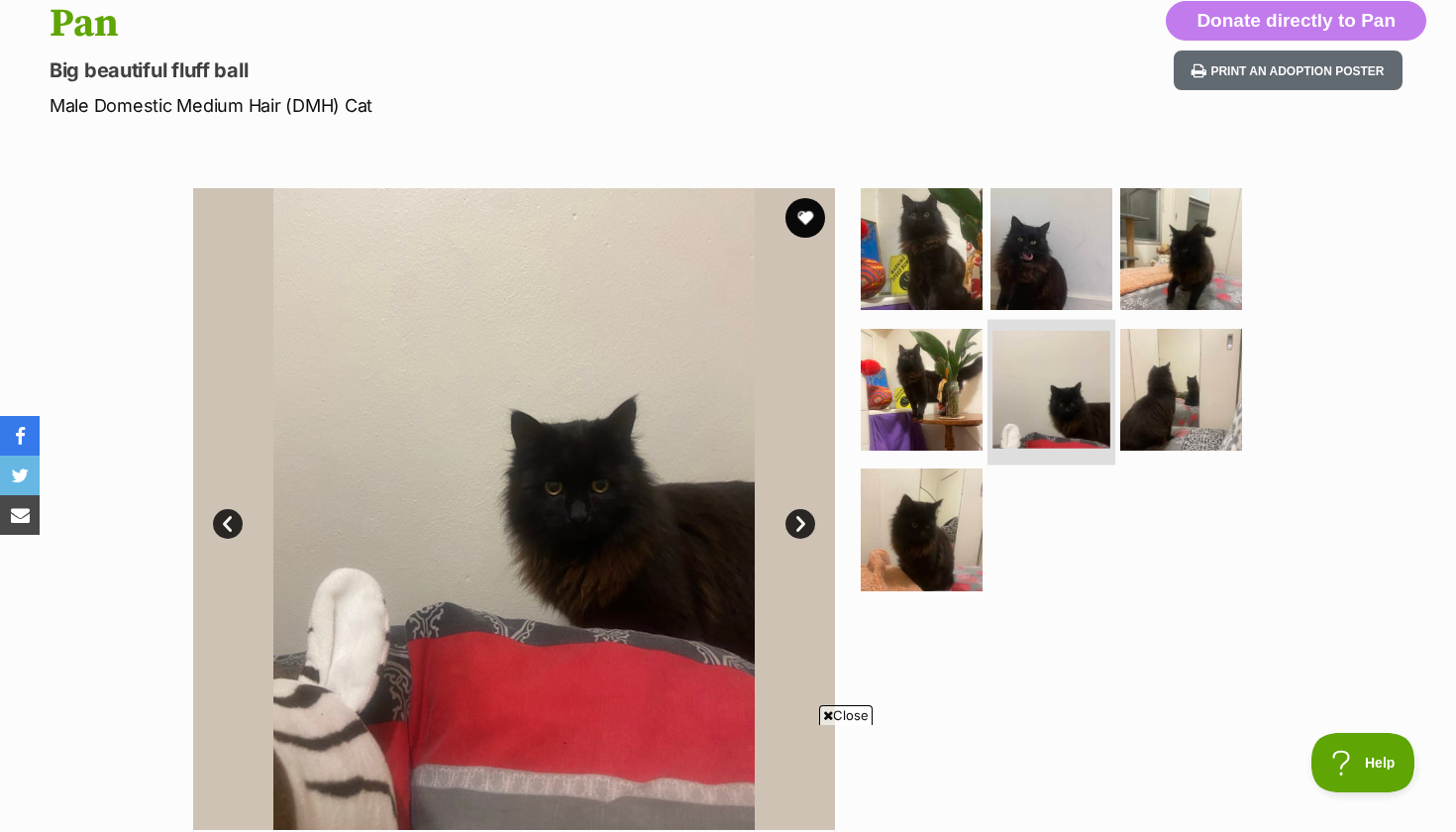 click at bounding box center (1051, 391) 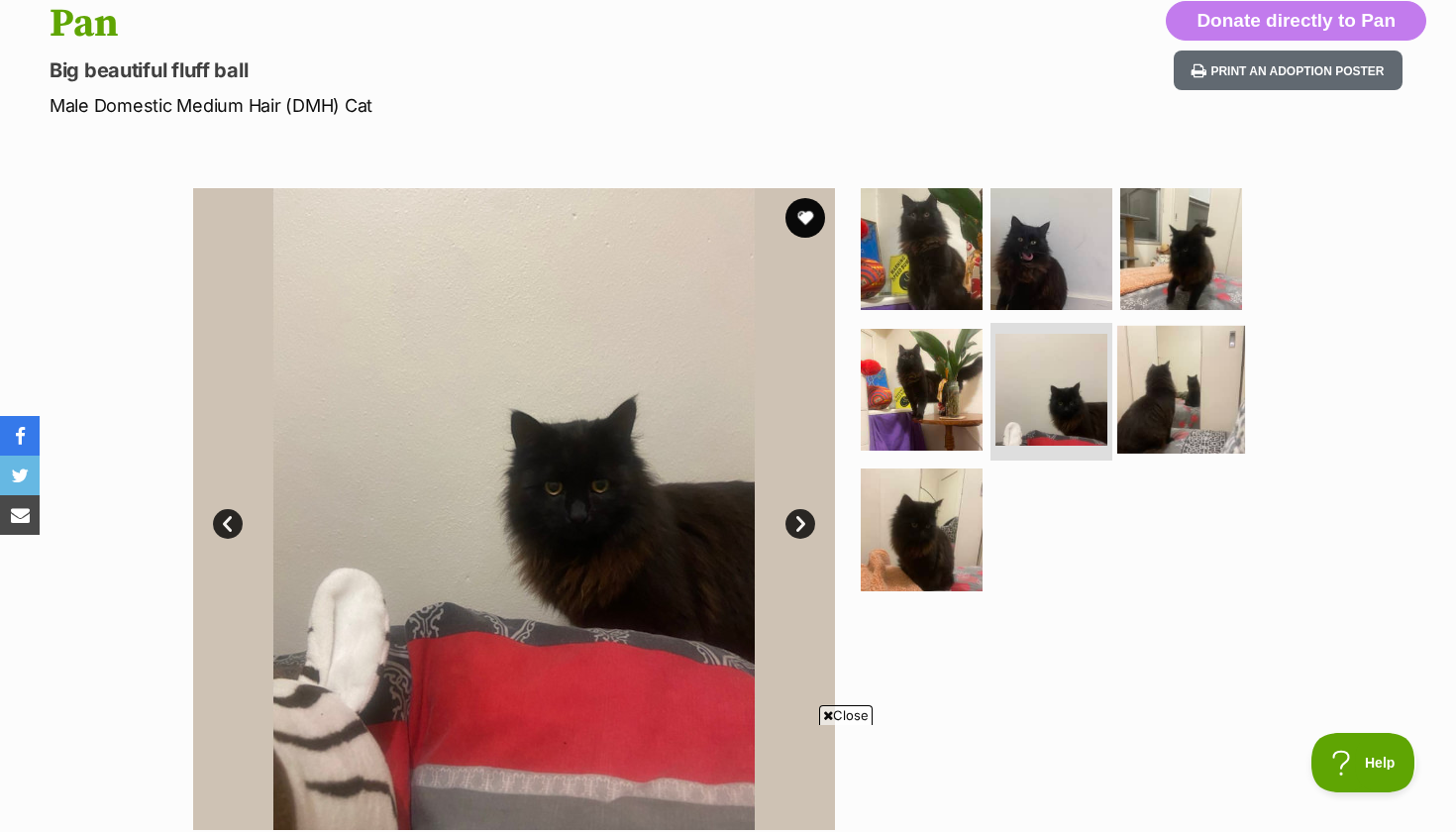 click at bounding box center (1181, 388) 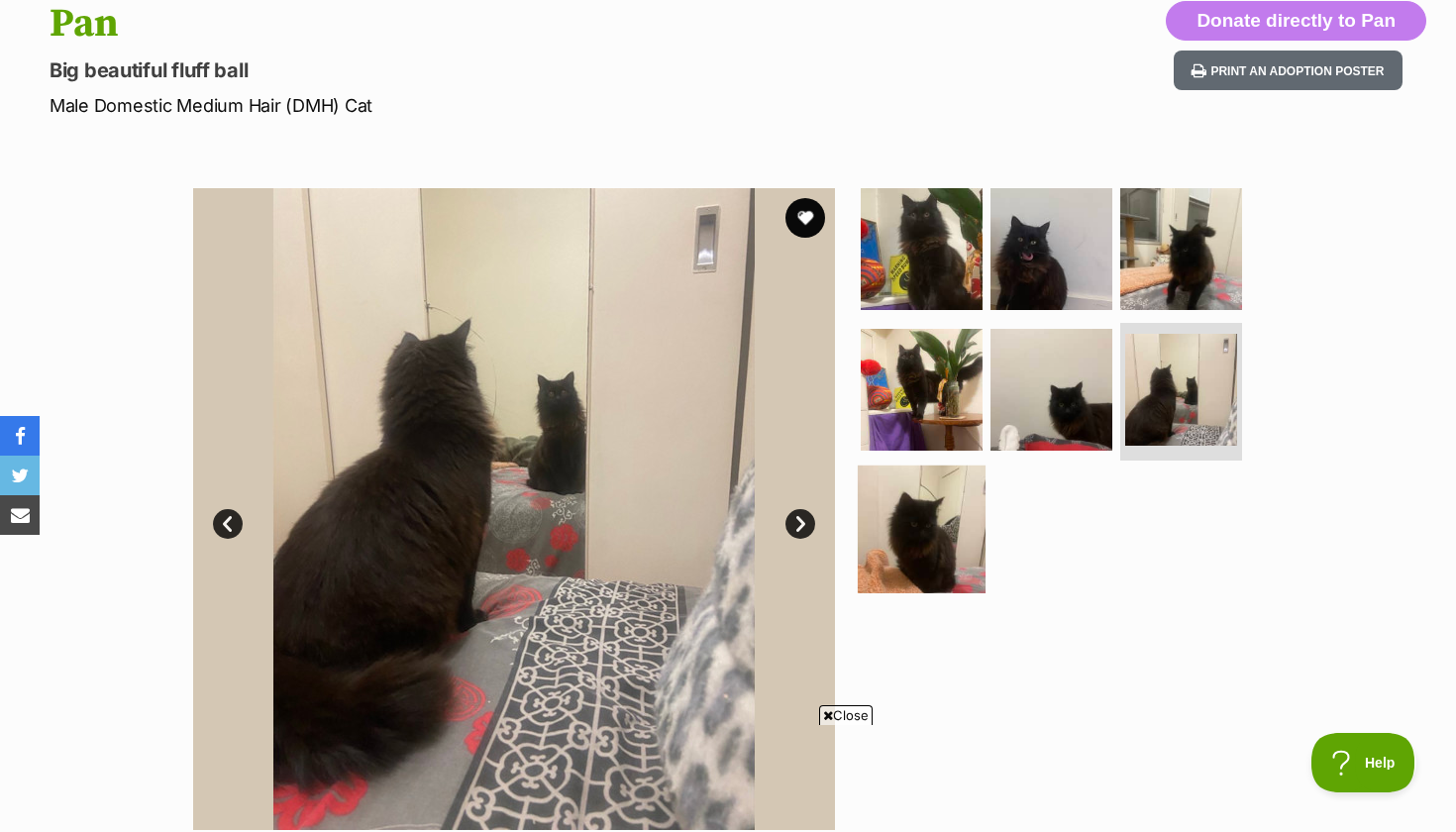 click at bounding box center [921, 529] 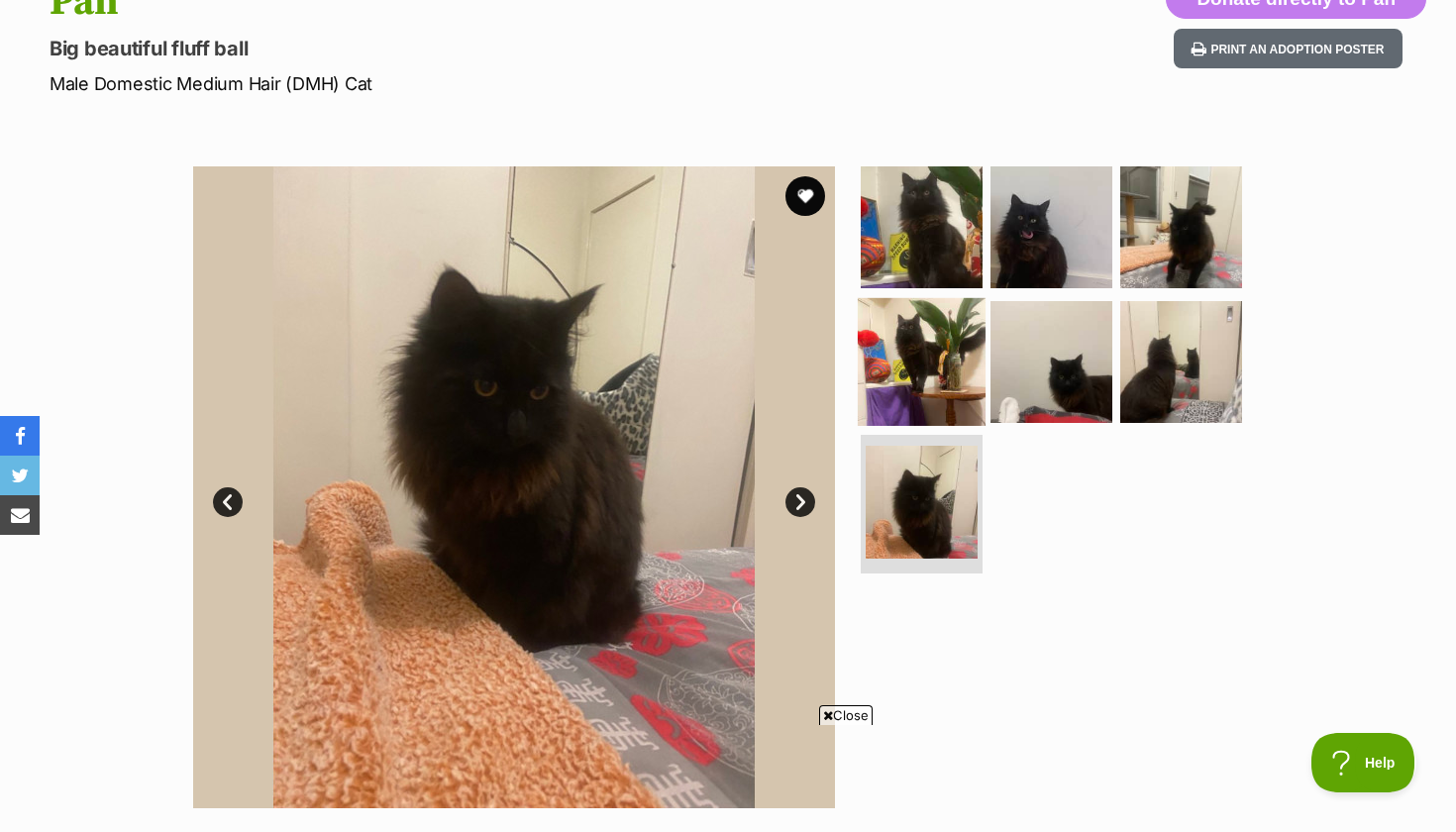 scroll, scrollTop: 0, scrollLeft: 0, axis: both 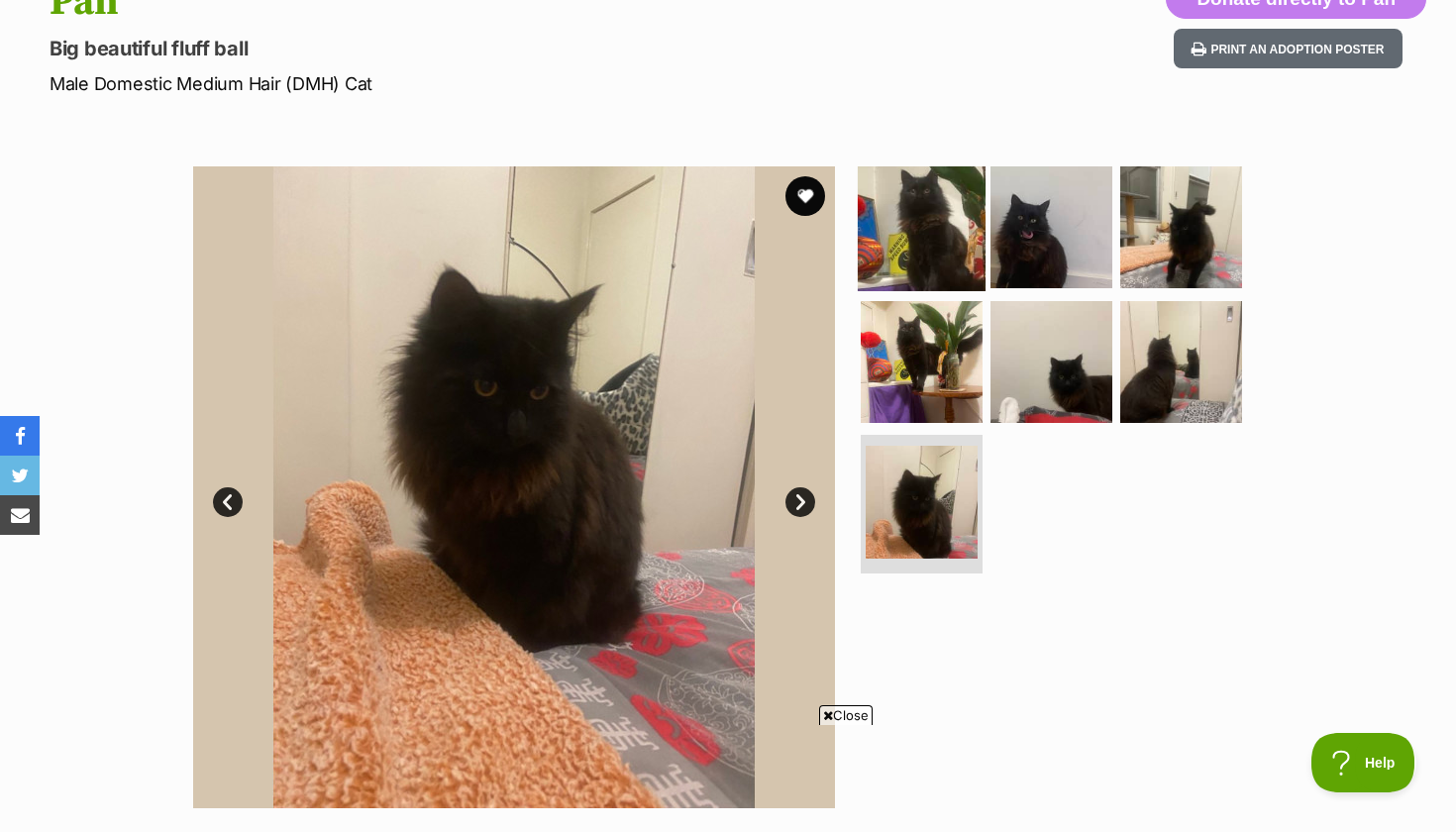 click at bounding box center [921, 227] 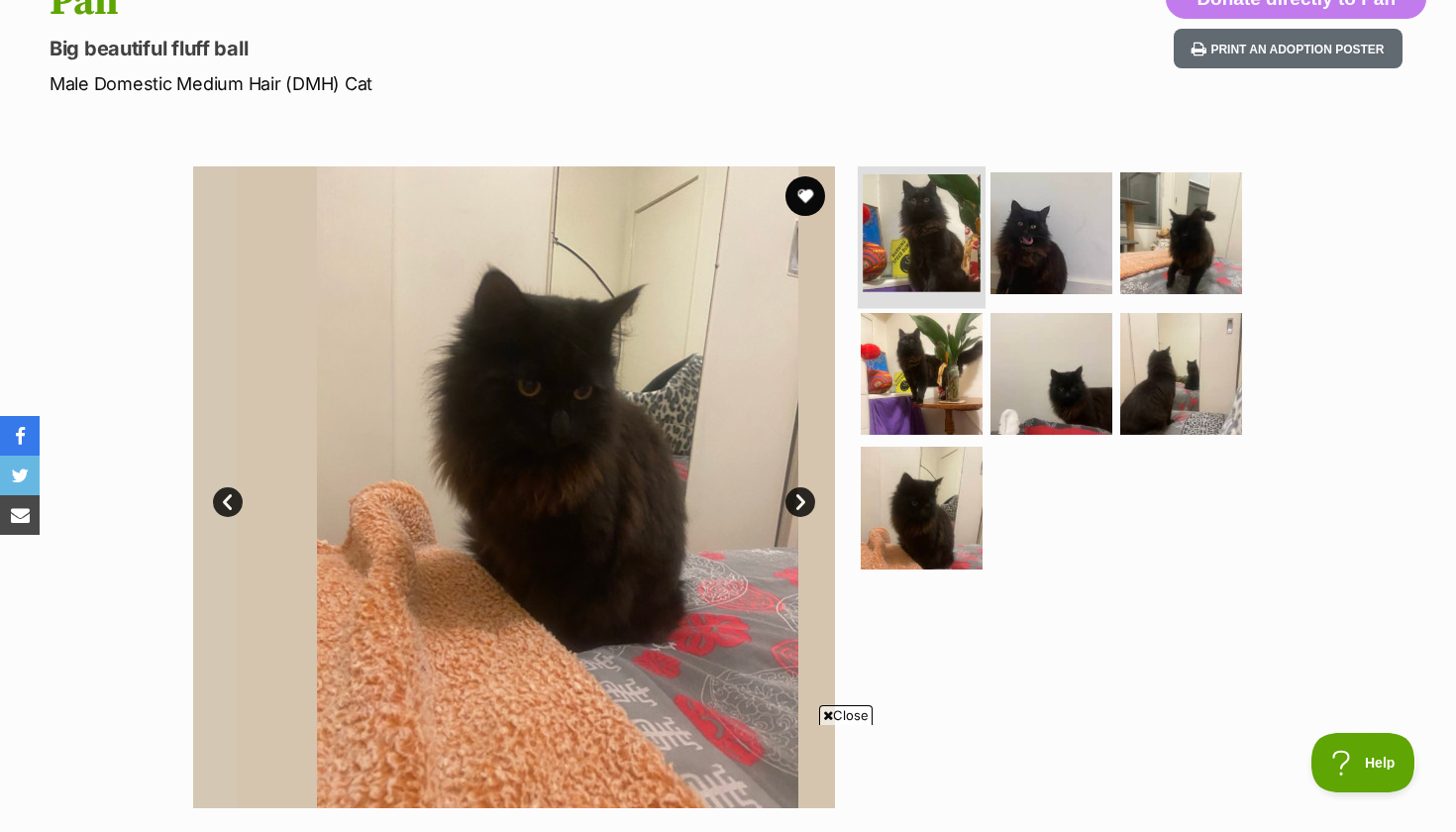scroll, scrollTop: 0, scrollLeft: 0, axis: both 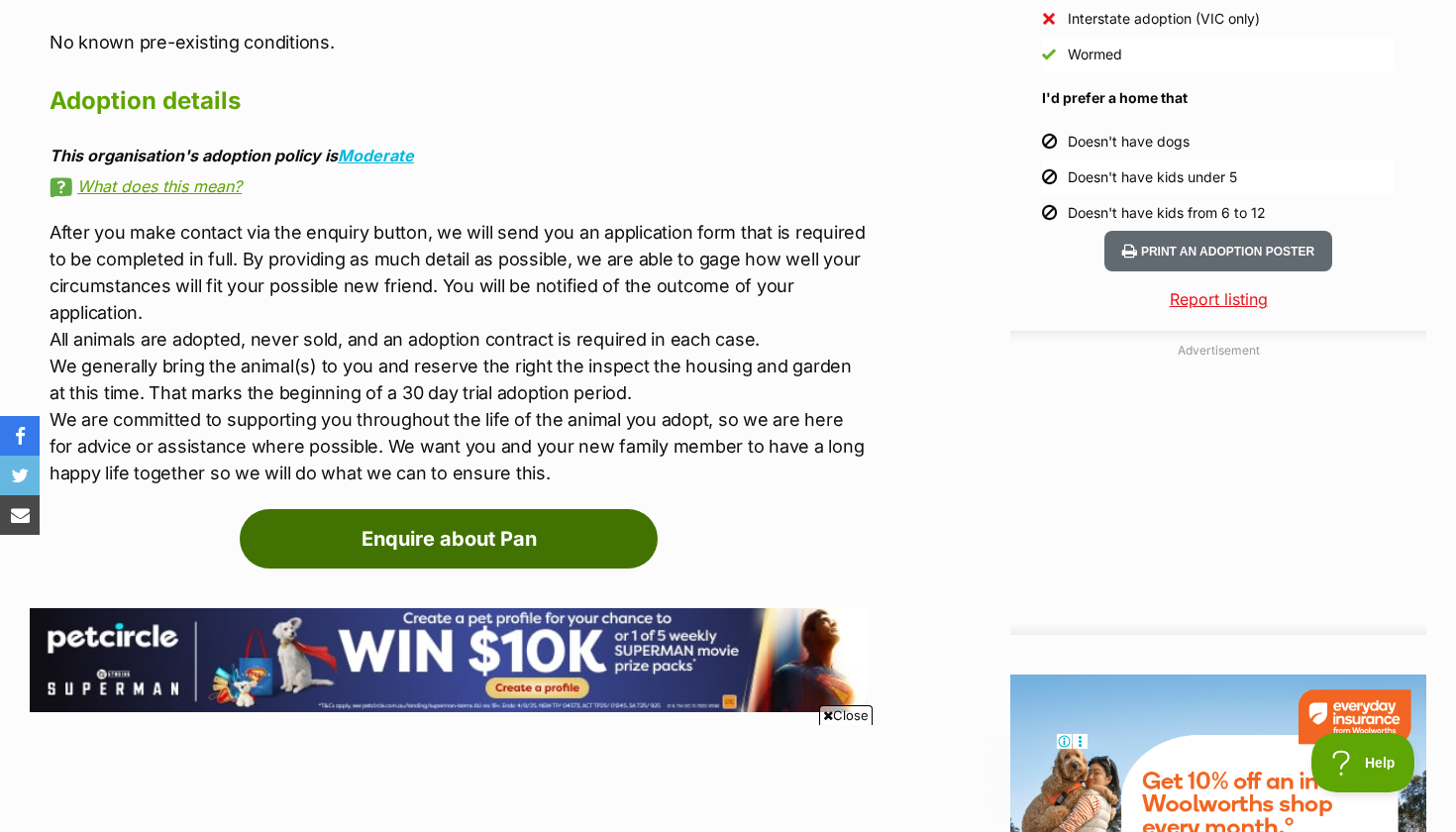 click on "Enquire about Pan" at bounding box center (449, 539) 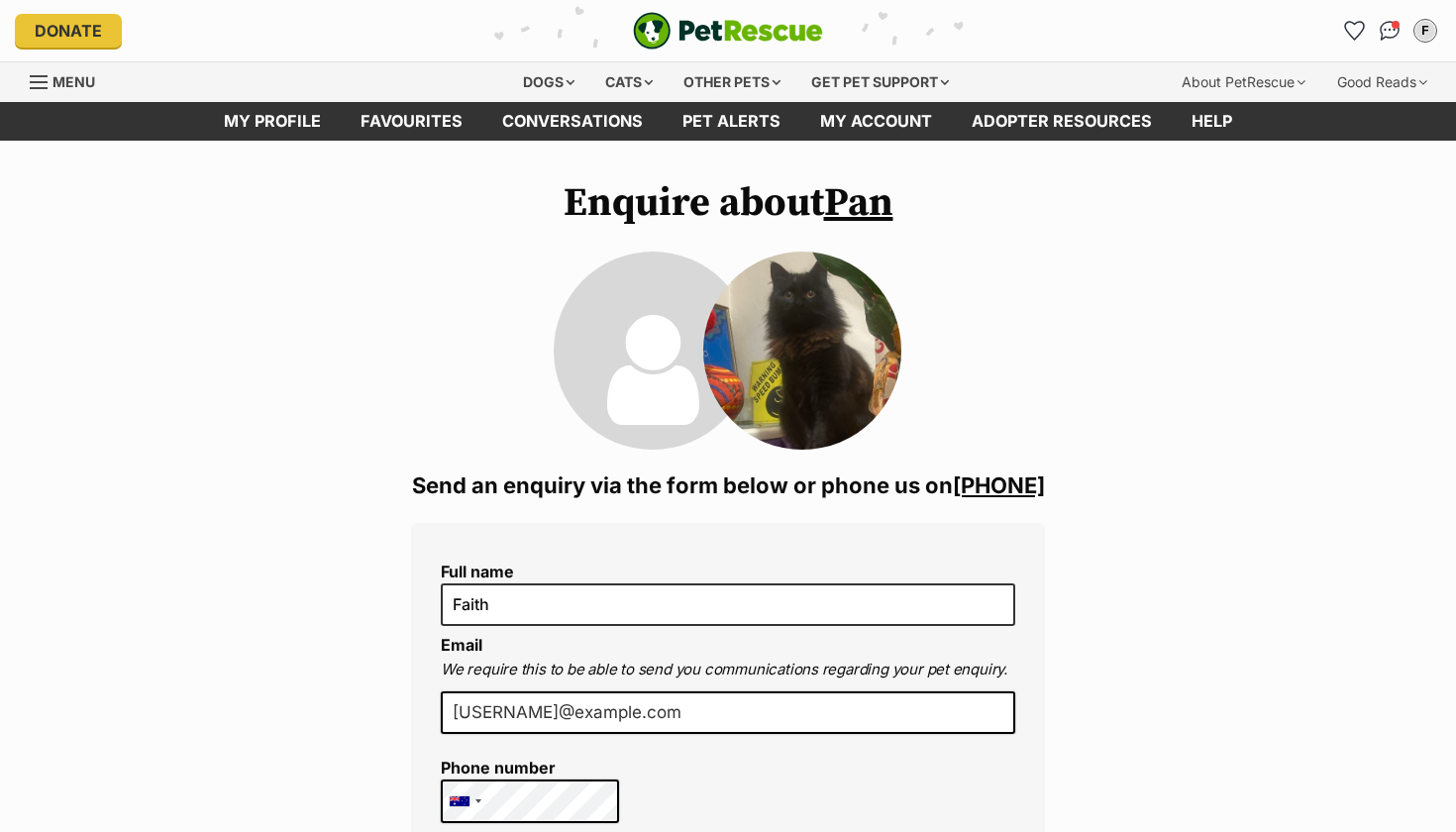 scroll, scrollTop: 88, scrollLeft: 0, axis: vertical 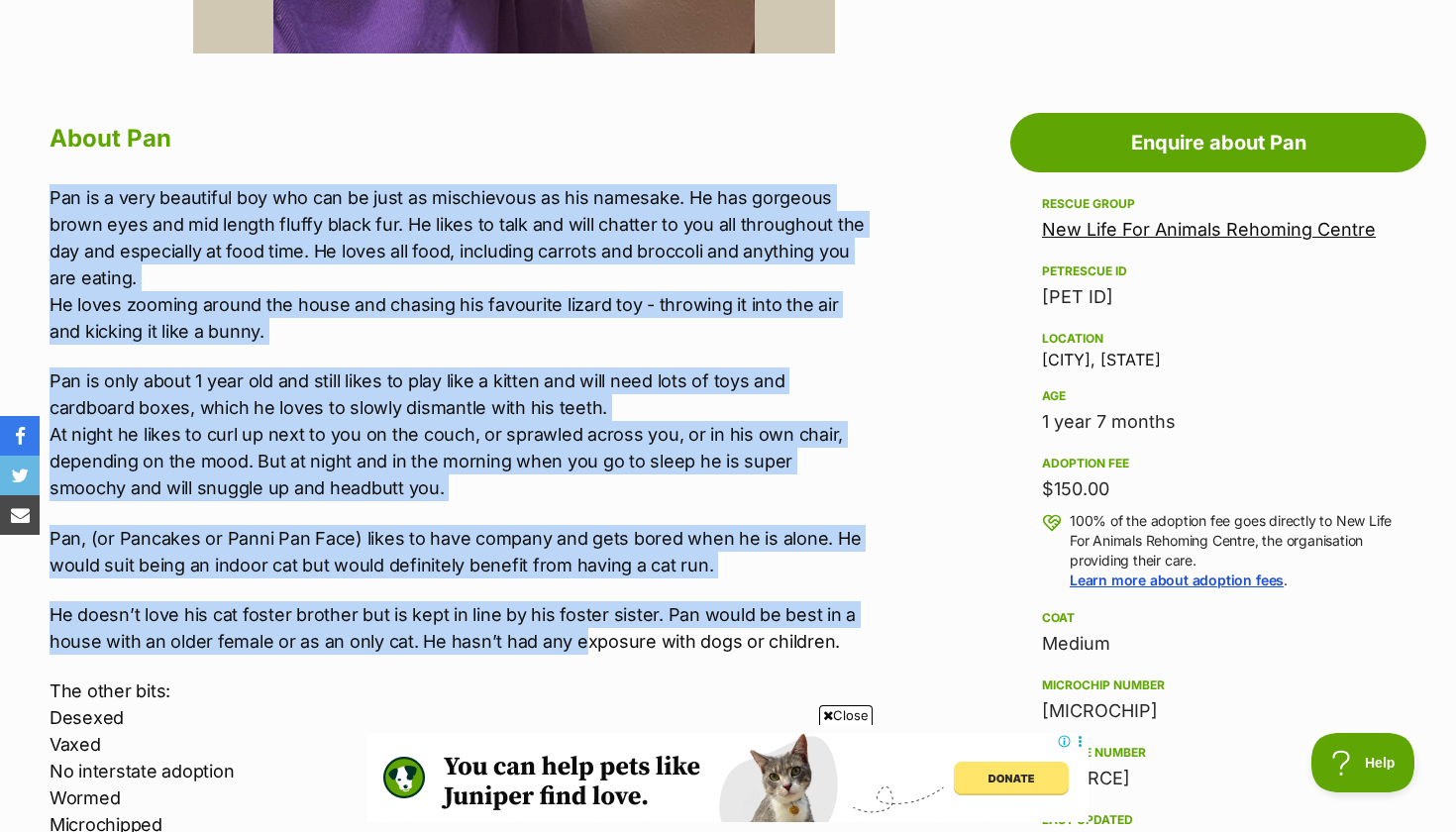 drag, startPoint x: 52, startPoint y: 191, endPoint x: 577, endPoint y: 632, distance: 685.64276 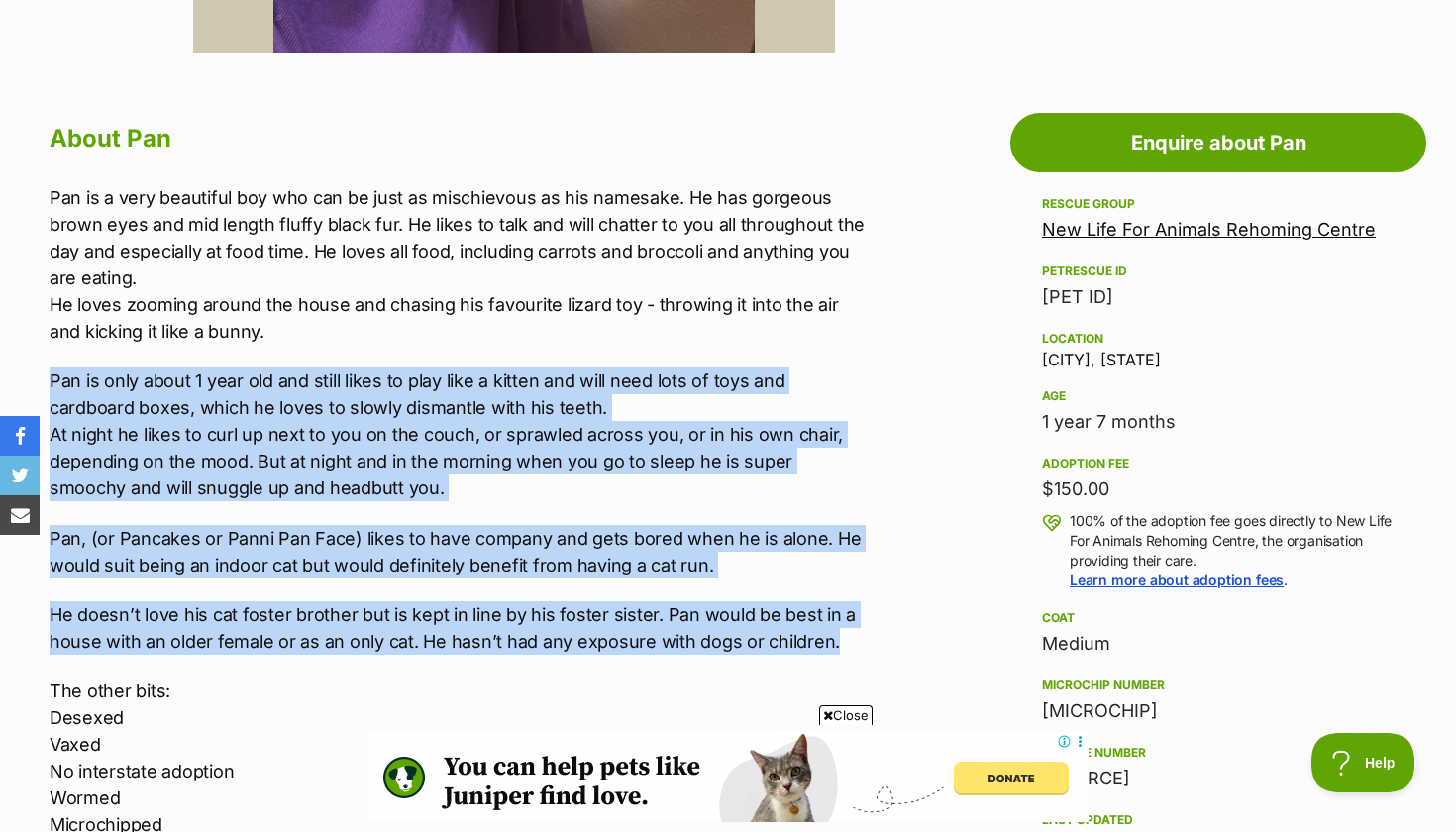 drag, startPoint x: 837, startPoint y: 649, endPoint x: 66, endPoint y: 348, distance: 827.67264 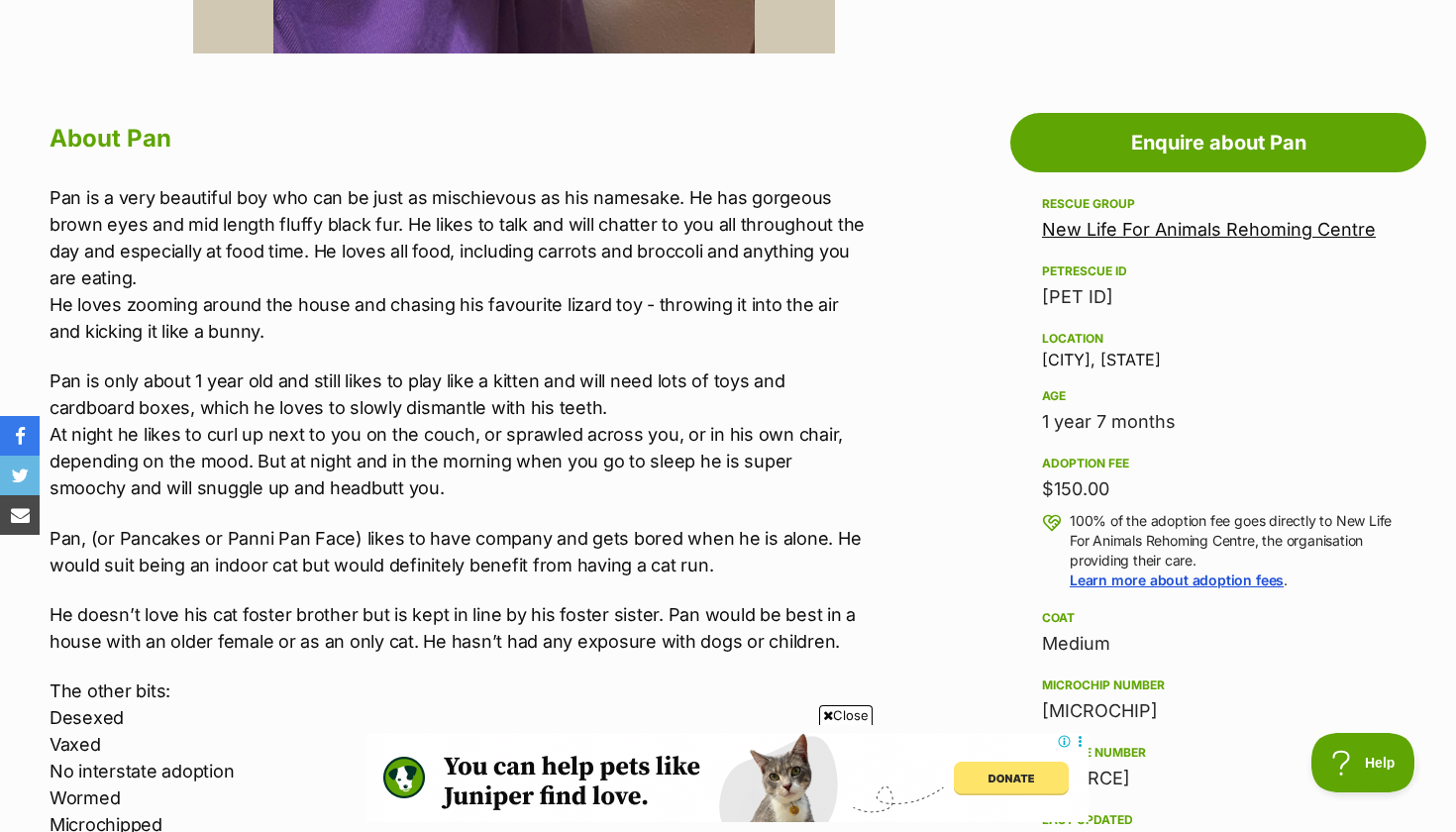 click on "Pan is a very beautiful boy who can be just as mischievous as his namesake.  He has gorgeous brown eyes and mid length fluffy black fur.  He likes to talk and will chatter to you all throughout the day and especially at food time.  He loves all food, including carrots and broccoli and anything you are eating.
He loves zooming around the house and chasing his favourite lizard toy - throwing it into the air and kicking it like a bunny.
Pan is only about [AGE] old and still likes to play like a kitten and will need lots of toys and cardboard boxes, which he loves to slowly dismantle with his teeth.
At night he likes to curl up next to you on the couch, or sprawled across you, or in his own chair, depending on the mood.  But at night and in the morning when you go to sleep he is super smoochy and will snuggle up and headbutt you.
The other bits:
Desexed
Vaxed
No interstate adoption
Wormed
Microchipped
Prefer a house:
Without dogs
With no kids" at bounding box center [459, 563] 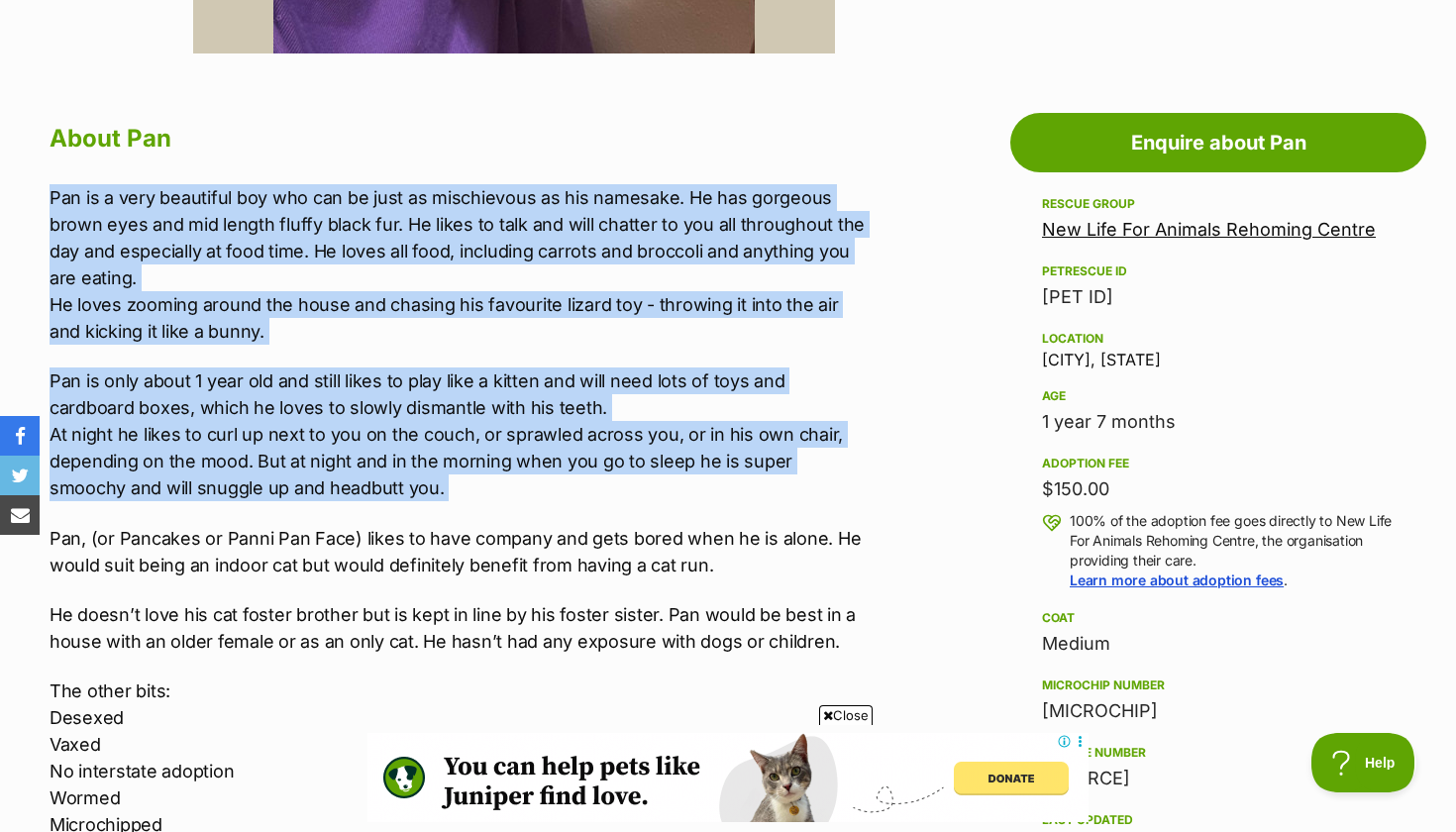 scroll, scrollTop: 0, scrollLeft: 0, axis: both 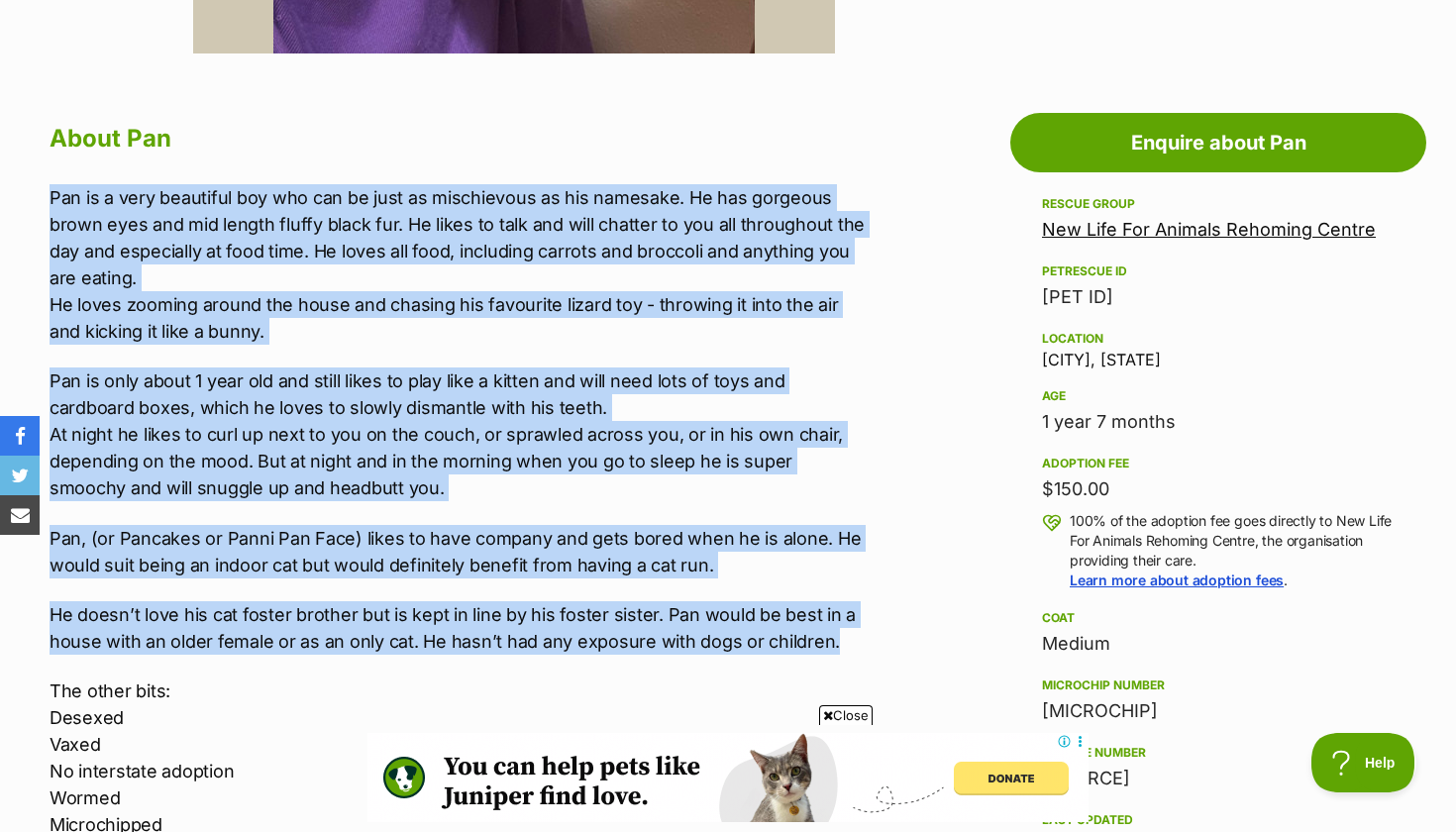 drag, startPoint x: 49, startPoint y: 192, endPoint x: 722, endPoint y: 649, distance: 813.49739 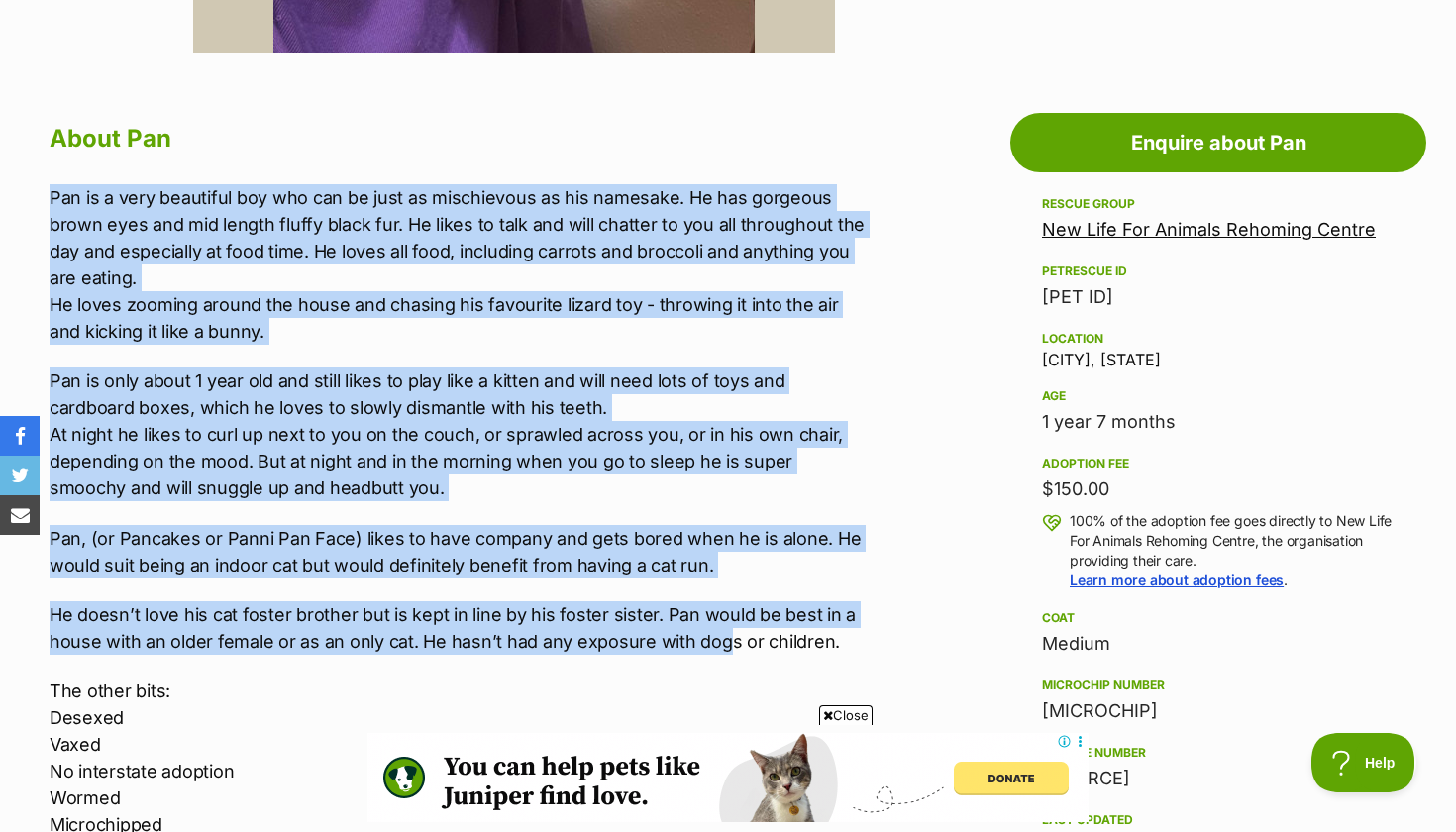 copy on "Pan is a very beautiful boy who can be just as mischievous as his namesake.  He has gorgeous brown eyes and mid length fluffy black fur.  He likes to talk and will chatter to you all throughout the day and especially at food time.  He loves all food, including carrots and broccoli and anything you are eating.
He loves zooming around the house and chasing his favourite lizard toy - throwing it into the air and kicking it like a bunny.
Pan is only about 1 year old and still likes to play like a kitten and will need lots of toys and cardboard boxes, which he loves to slowly dismantle with his teeth.
At night he likes to curl up next to you on the couch, or sprawled across you, or in his own chair, depending on the mood.  But at night and in the morning when you go to sleep he is super smoochy and will snuggle up and headbutt you.
Pan, (or Pancakes or Panni Pan Face) likes to have company and gets bored when he is alone. He would suit being an indoor cat but would definitely benefit from having a cat run..." 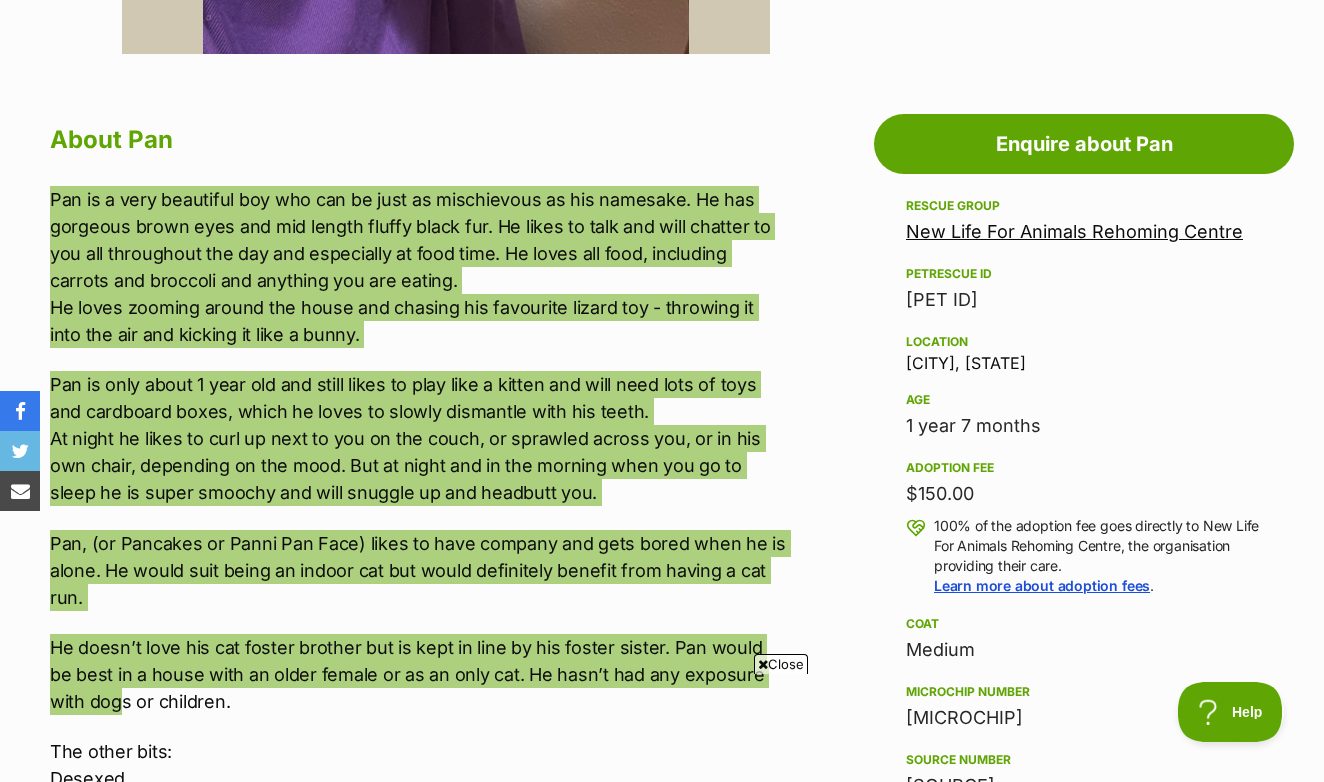 scroll, scrollTop: 0, scrollLeft: 0, axis: both 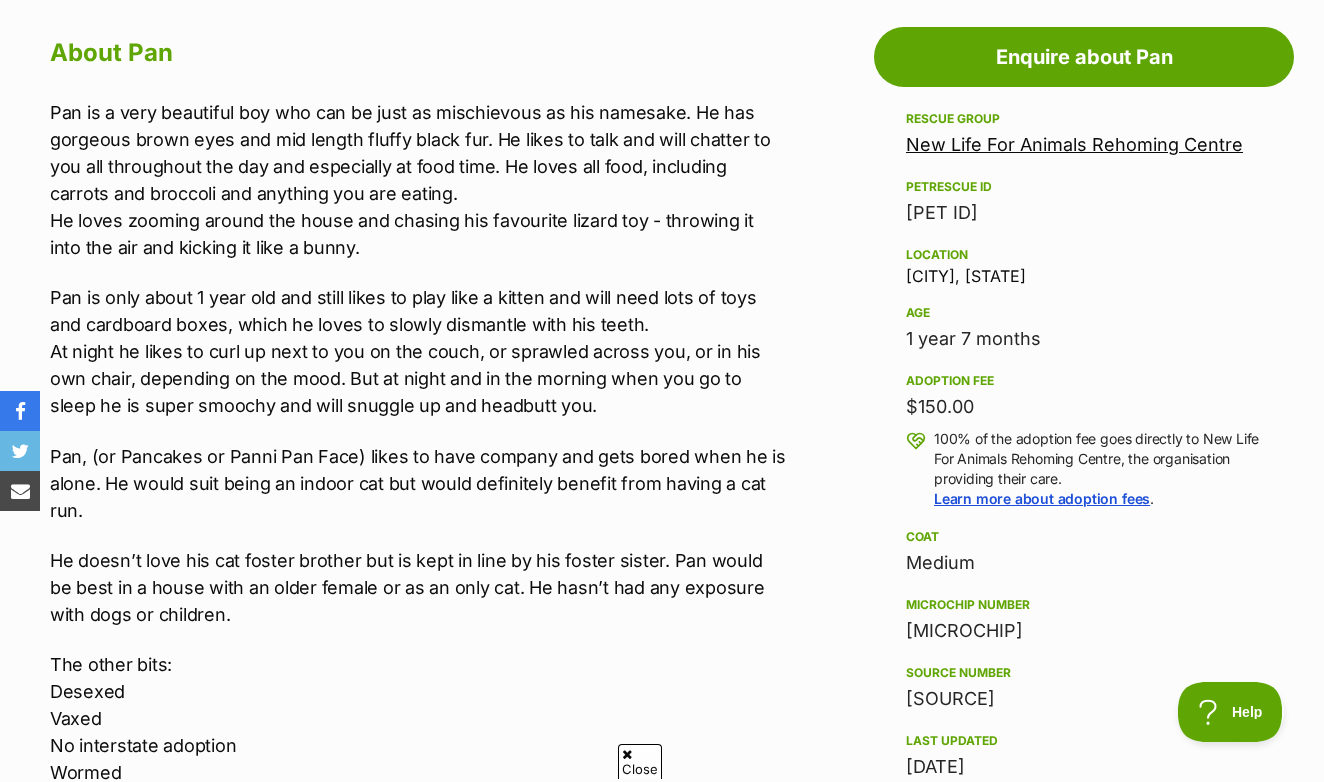 click on "Advertisement
Adoption information
I've been adopted!
This pet is no longer available
On Hold
Enquire about Pan
Find available pets like this!
Rescue group
New Life For Animals Rehoming Centre
PetRescue ID
1082079
Location
Jacana, VIC
Age
1 year 7 months
Adoption fee
$150.00
100% of the adoption fee goes directly to New Life For Animals Rehoming Centre, the organisation providing their care.
Learn more about adoption fees .
Coat
Medium
Microchip number
978142000129076
Source number
RE142852
Last updated
07 Jan, 2025
Pre-adoption checks
Desexed
Vaccinated
Interstate adoption (VIC only)
Wormed
I'd prefer a home that
Doesn't have dogs
Doesn't have kids under 5
Doesn't have kids from 6 to 12" at bounding box center (662, 1148) 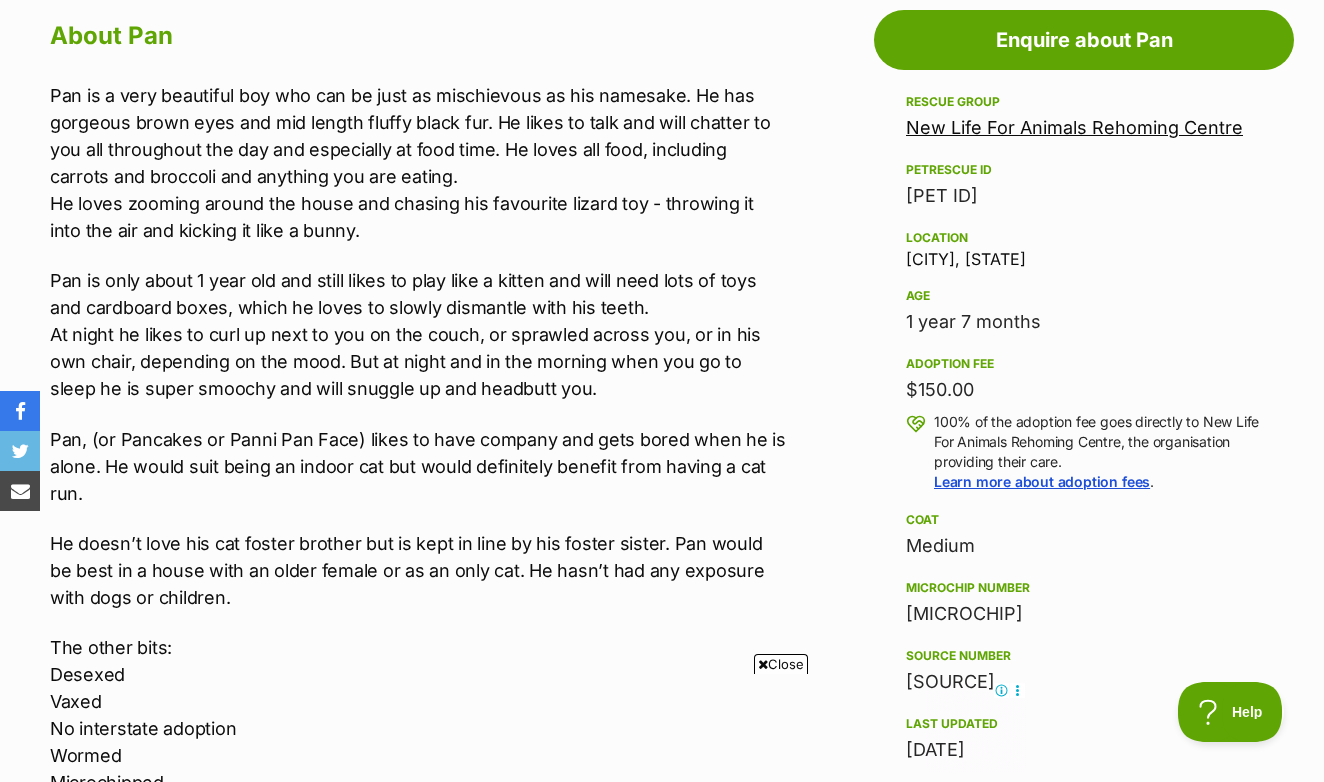 scroll, scrollTop: 1116, scrollLeft: 0, axis: vertical 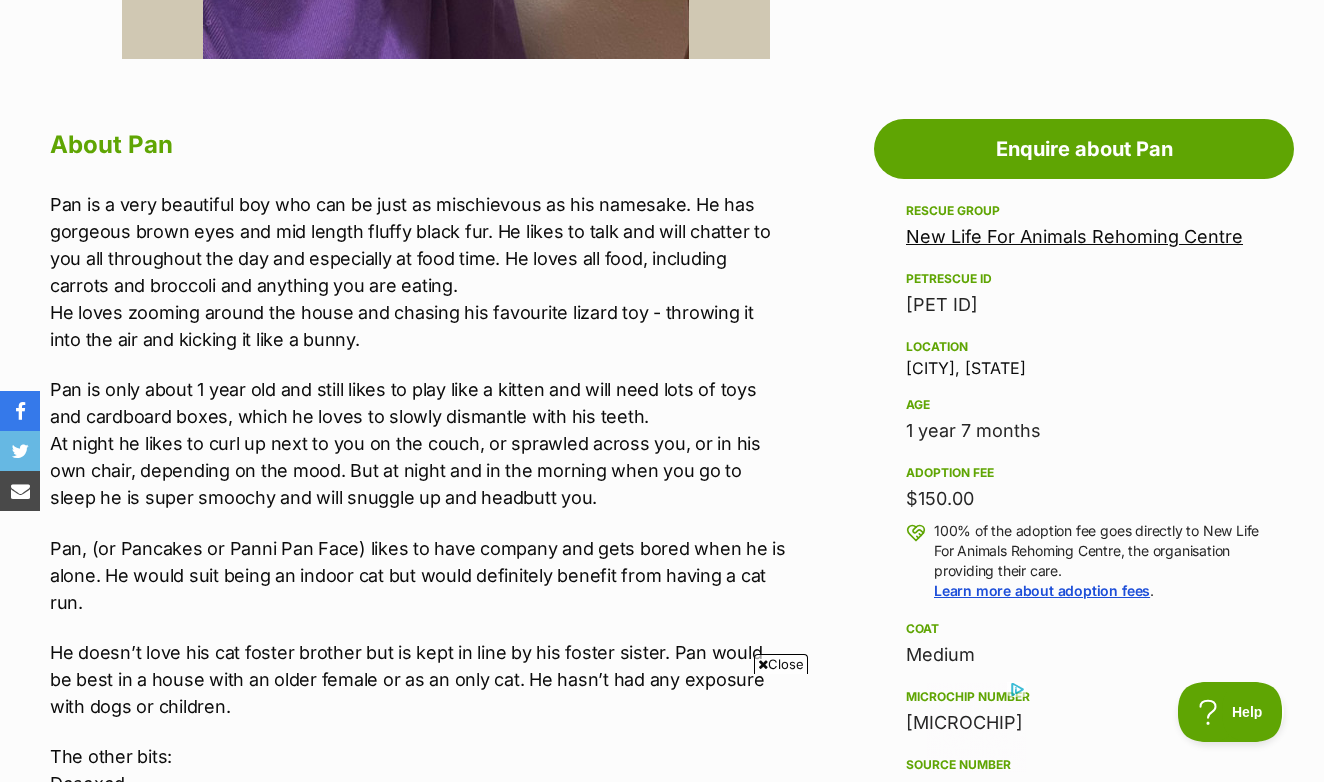 click on "Pan is a very beautiful boy who can be just as mischievous as his namesake.  He has gorgeous brown eyes and mid length fluffy black fur.  He likes to talk and will chatter to you all throughout the day and especially at food time.  He loves all food, including carrots and broccoli and anything you are eating.
He loves zooming around the house and chasing his favourite lizard toy - throwing it into the air and kicking it like a bunny." at bounding box center (419, 272) 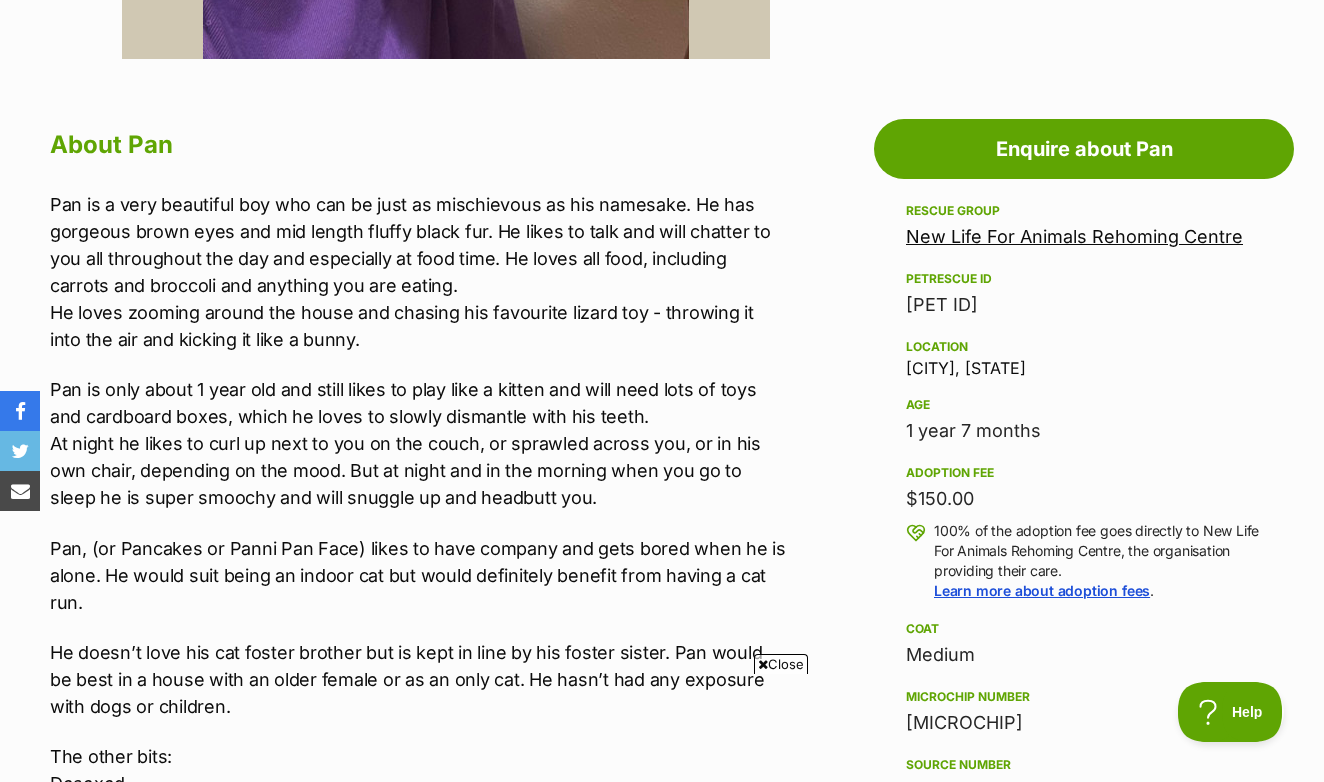 scroll, scrollTop: 0, scrollLeft: 0, axis: both 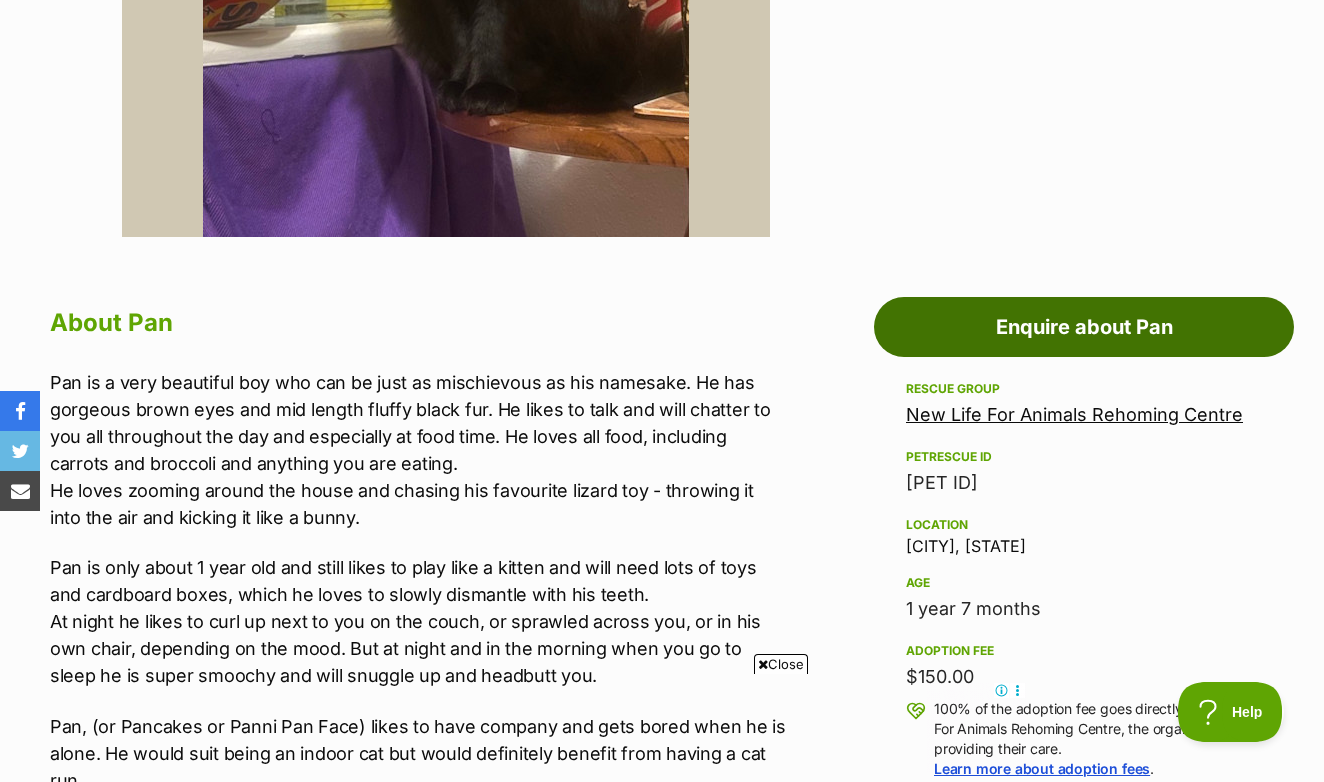 click on "Enquire about Pan" at bounding box center (1084, 327) 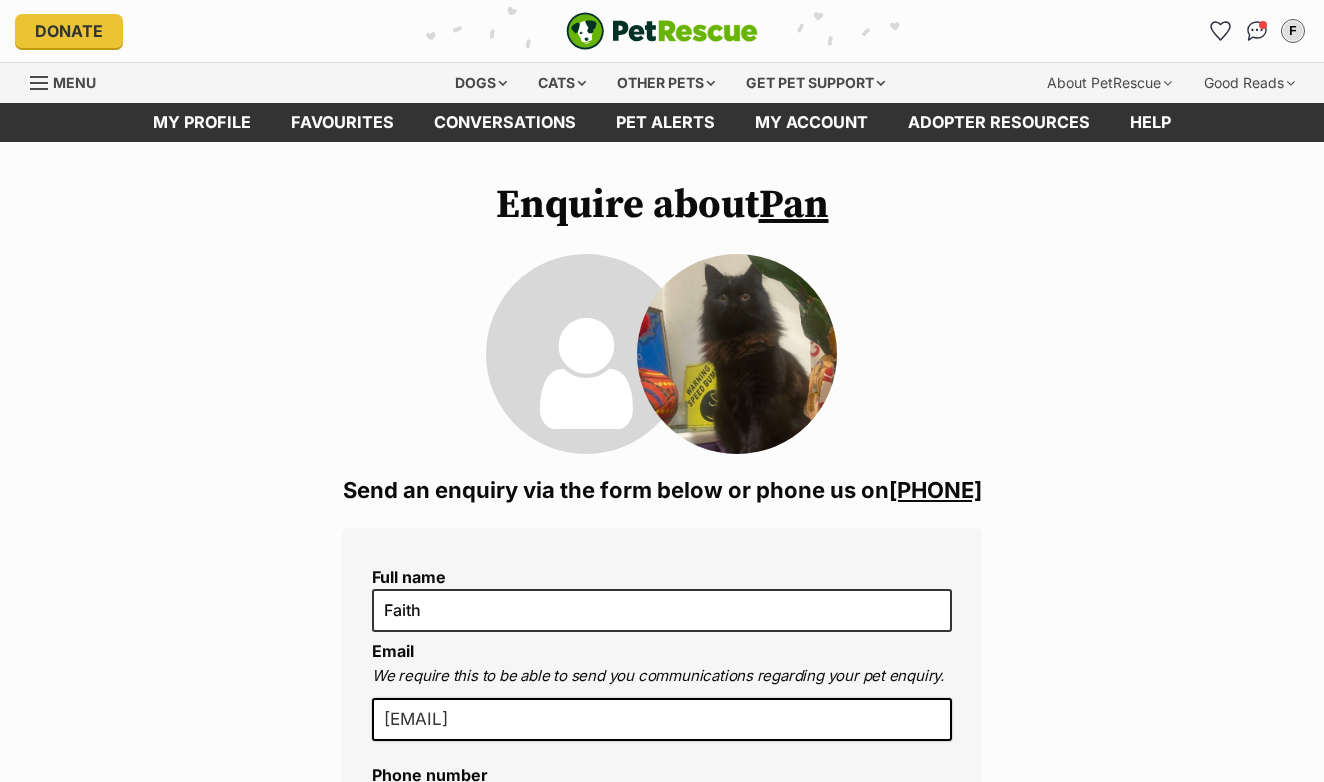 scroll, scrollTop: 100, scrollLeft: 0, axis: vertical 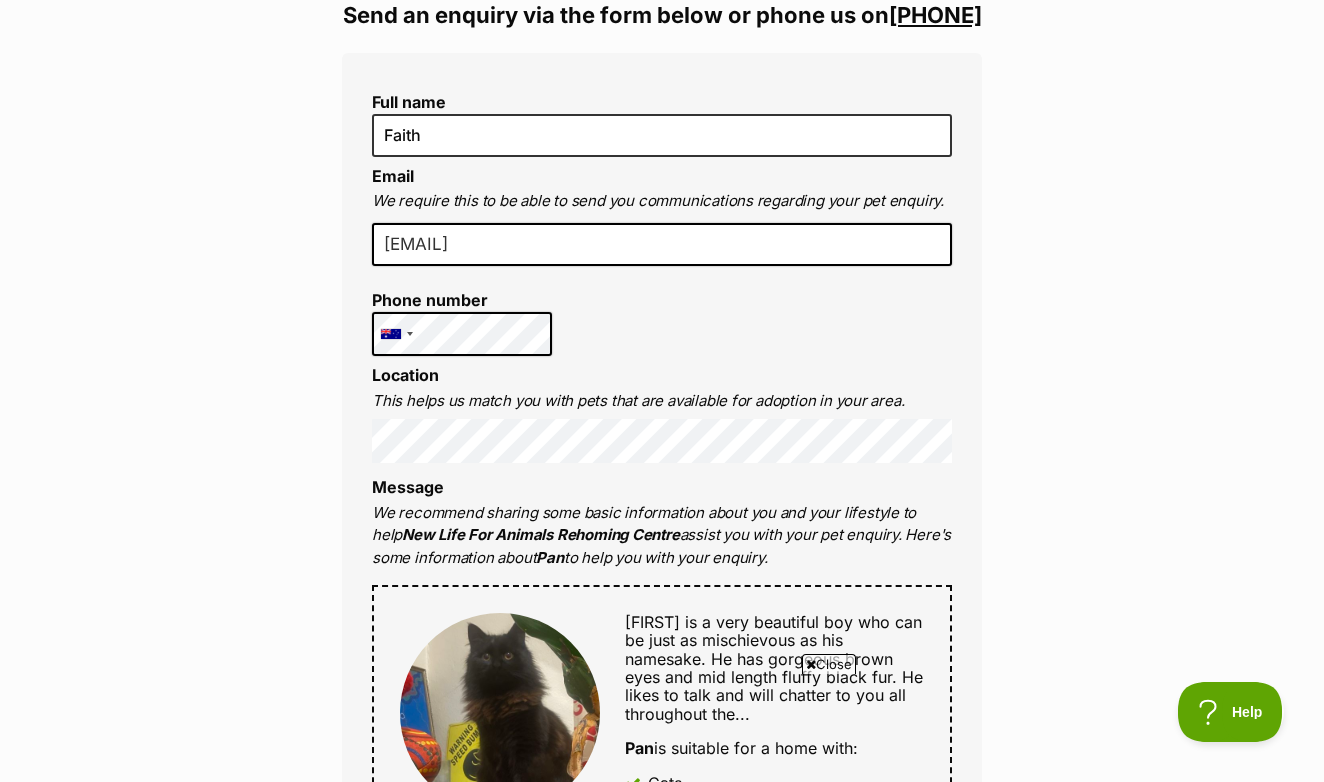 click on "Full name [FIRST]
Email
We require this to be able to send you communications regarding your pet enquiry.
[EMAIL]
Phone number United States +1 United Kingdom +44 Afghanistan (‫افغانستان‬‎) +93 Albania (Shqipëri) +355 Algeria (‫الجزائر‬‎) +213 American Samoa +1684 Andorra +376 Angola +244 Anguilla +1264 Antigua and Barbuda +1268 Argentina +54 Armenia (Հայաստան) +374 Aruba +297 Australia +61 Austria (Österreich) +43 Azerbaijan (Azərbaycan) +994 Bahamas +1242 Bahrain (‫البحرين‬‎) +973 Bangladesh (বাংলাদেশ) +880 Barbados +1246 Belarus (Беларусь) +375 Belgium (België) +32 Belize +501 Benin (Bénin) +229 Bermuda +1441 Bhutan (འབྲུག) +975 Bolivia +591 Bosnia and Herzegovina (Босна и Херцеговина) +387 Botswana +267 Brazil (Brasil) +55 British Indian Ocean Territory +246 British Virgin Islands +1284 Brunei +673 Bulgaria (България) +359 Burkina Faso +226 Burundi (Uburundi) +1" at bounding box center [662, 766] 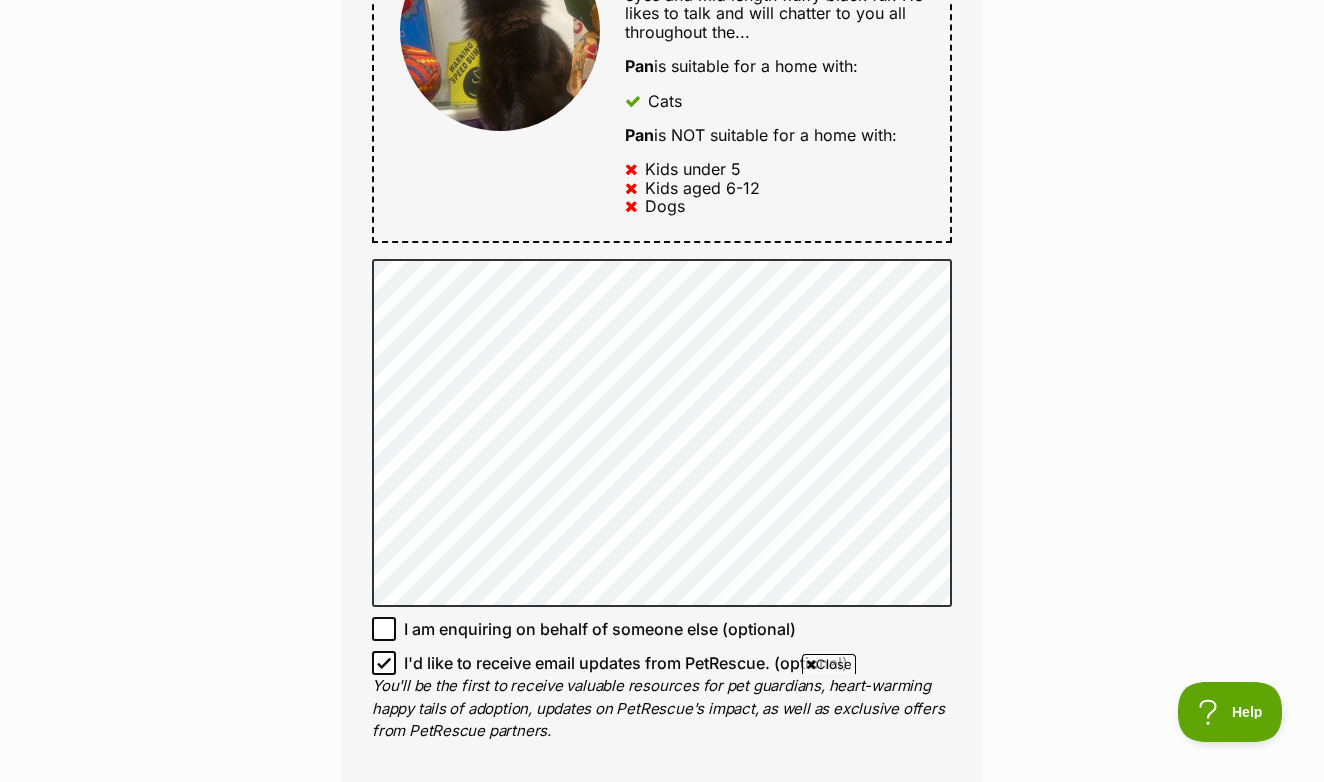 scroll, scrollTop: 1204, scrollLeft: 0, axis: vertical 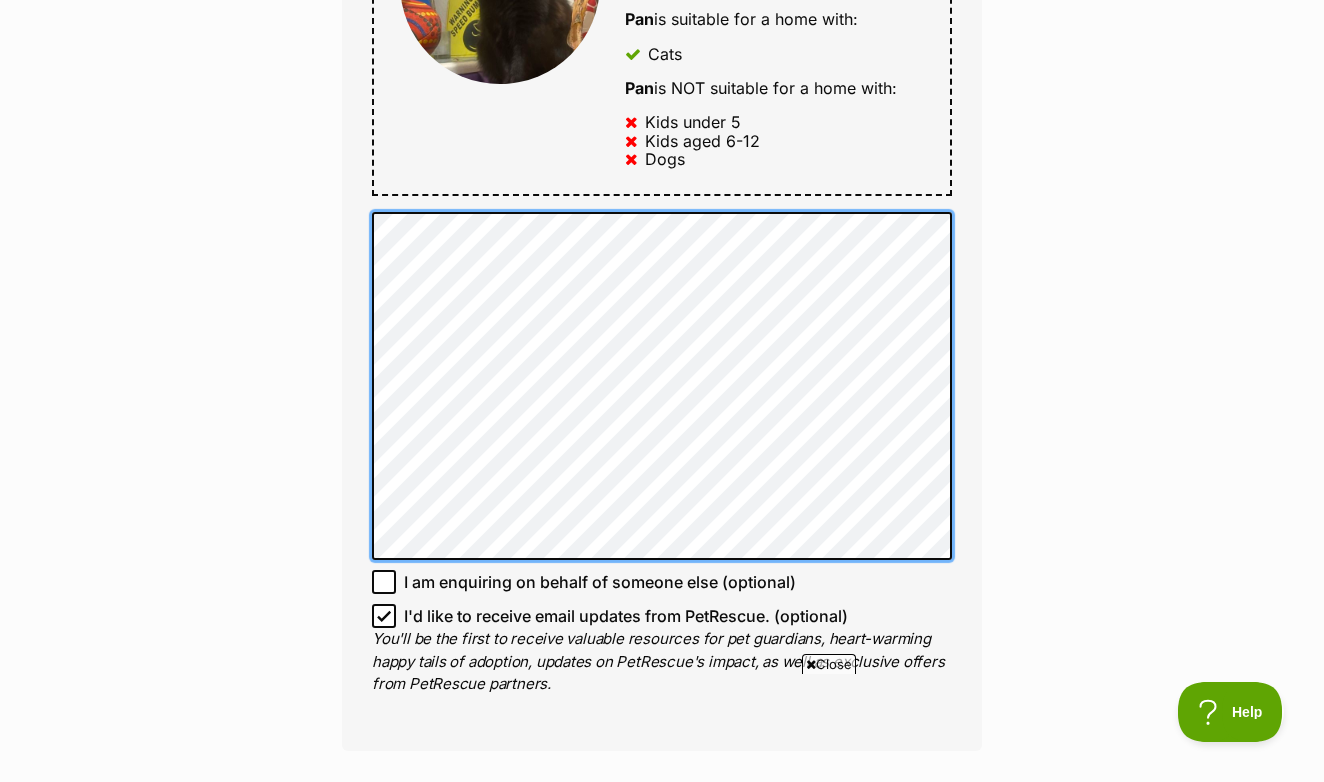 click on "Full name [FIRST]
Email
We require this to be able to send you communications regarding your pet enquiry.
[EMAIL]
Phone number United States +1 United Kingdom +44 Afghanistan (‫افغانستان‬‎) +93 Albania (Shqipëri) +355 Algeria (‫الجزائر‬‎) +213 American Samoa +1684 Andorra +376 Angola +244 Anguilla +1264 Antigua and Barbuda +1268 Argentina +54 Armenia (Հայաստան) +374 Aruba +297 Australia +61 Austria (Österreich) +43 Azerbaijan (Azərbaycan) +994 Bahamas +1242 Bahrain (‫البحرين‬‎) +973 Bangladesh (বাংলাদেশ) +880 Barbados +1246 Belarus (Беларусь) +375 Belgium (België) +32 Belize +501 Benin (Bénin) +229 Bermuda +1441 Bhutan (འབྲུག) +975 Bolivia +591 Bosnia and Herzegovina (Босна и Херцеговина) +387 Botswana +267 Brazil (Brasil) +55 British Indian Ocean Territory +246 British Virgin Islands +1284 Brunei +673 Bulgaria (България) +359 Burkina Faso +226 Burundi (Uburundi) +1" at bounding box center (662, 37) 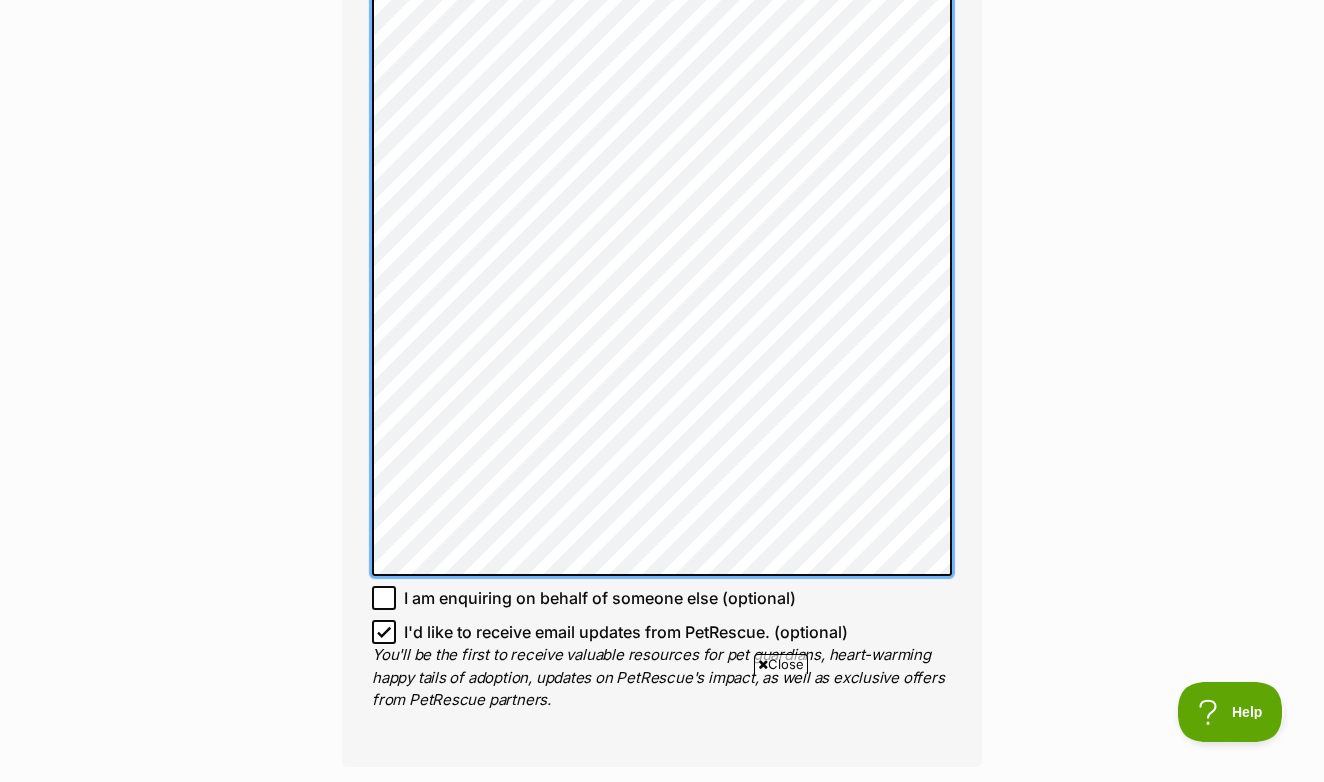 scroll, scrollTop: 1567, scrollLeft: 0, axis: vertical 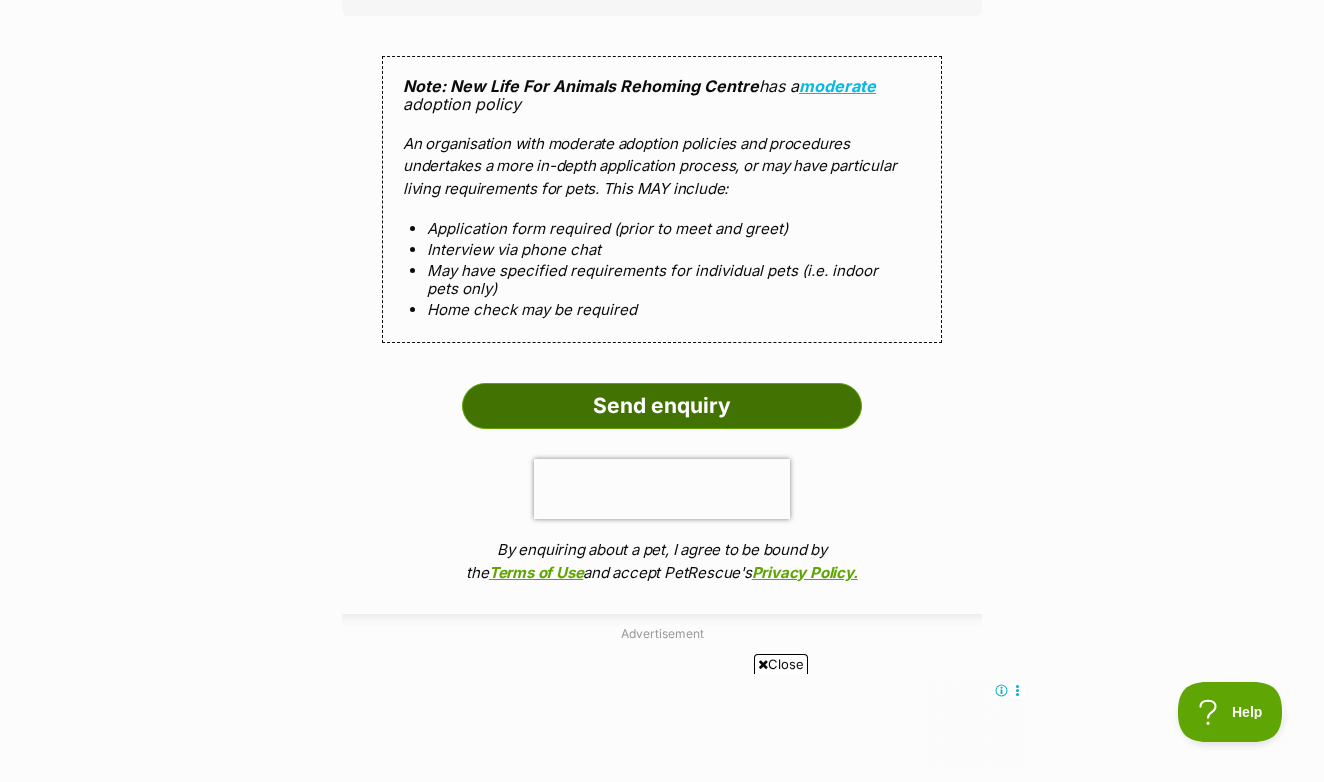 click on "Send enquiry" at bounding box center (662, 406) 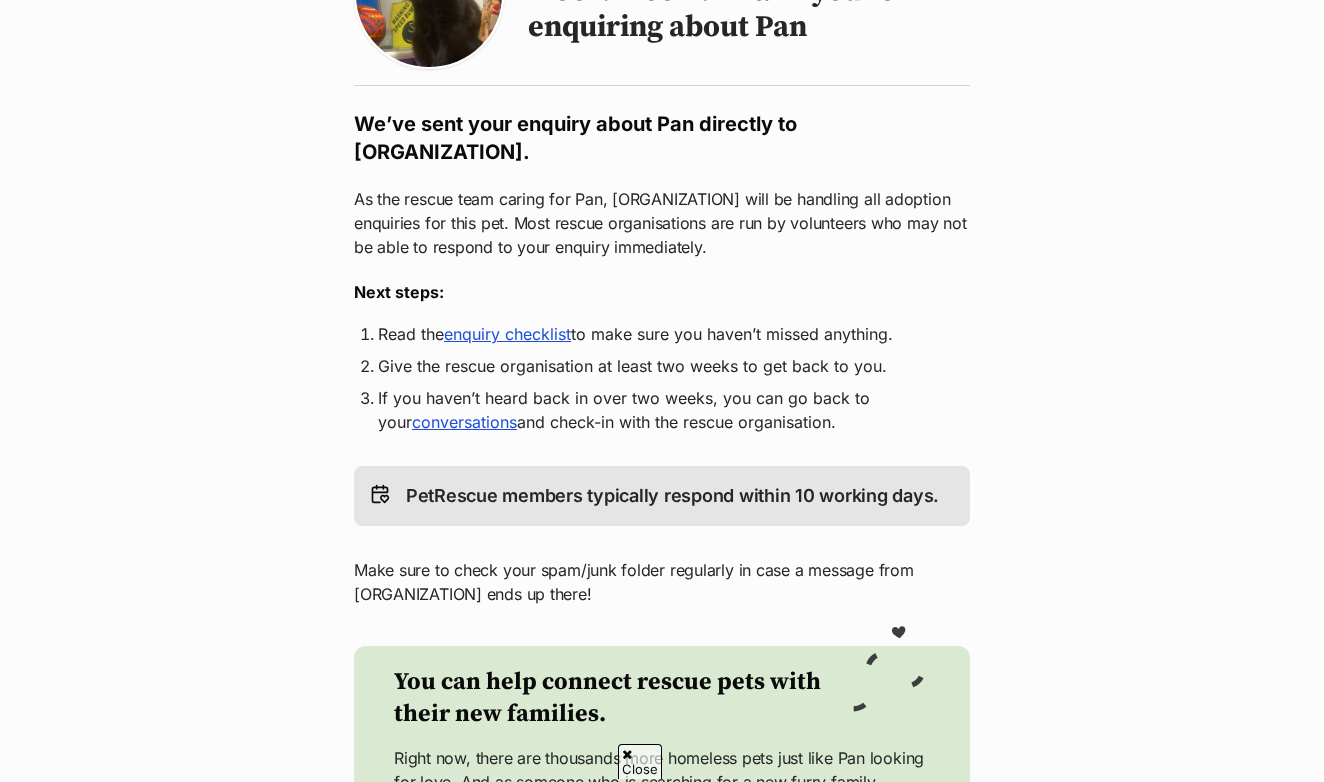 scroll, scrollTop: 0, scrollLeft: 0, axis: both 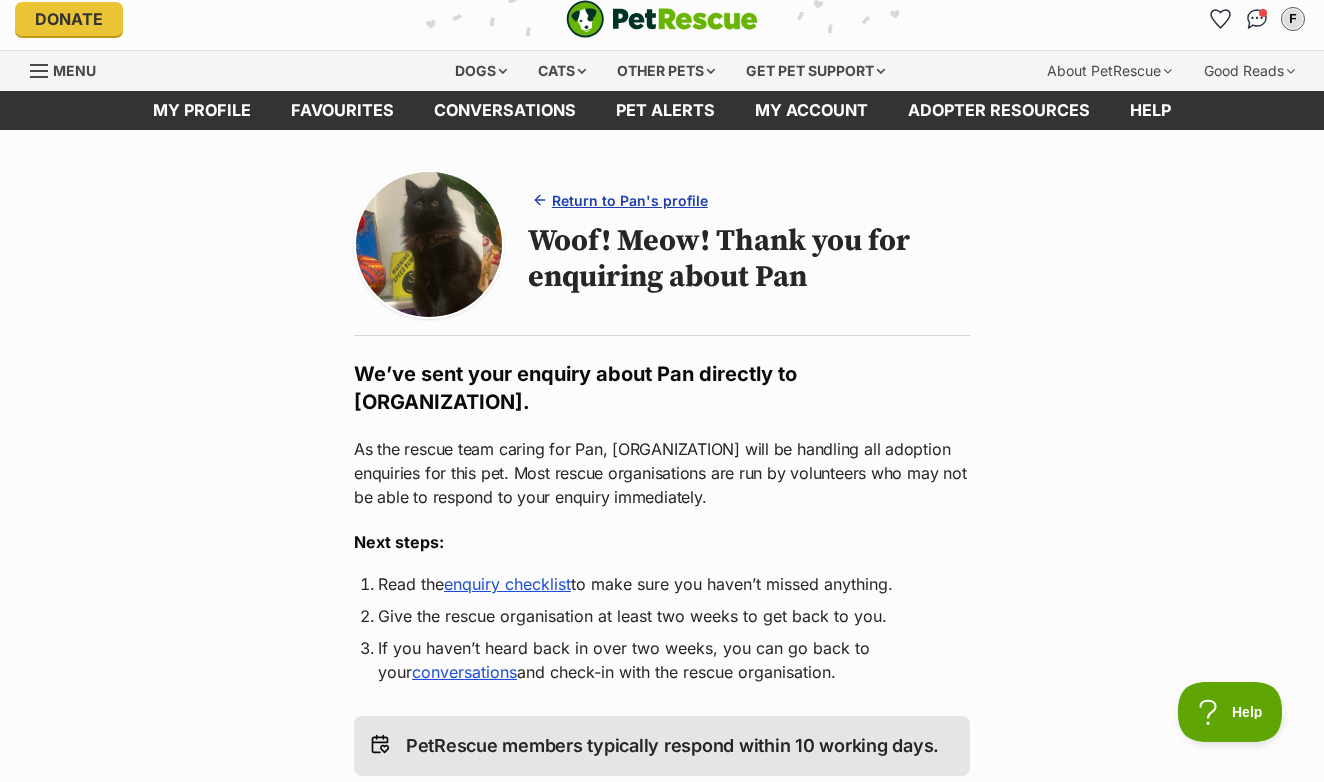 click on "Return to Pan's profile" at bounding box center (630, 200) 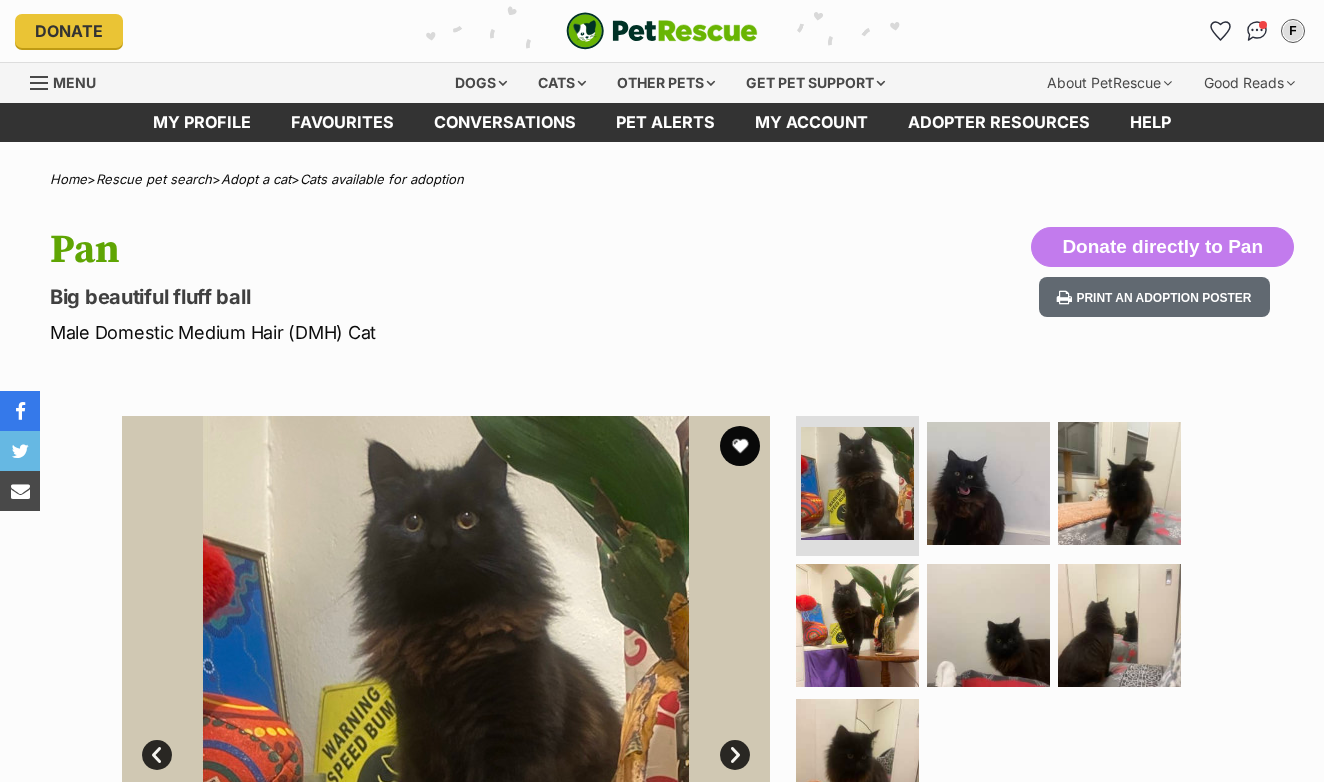 scroll, scrollTop: 62, scrollLeft: 0, axis: vertical 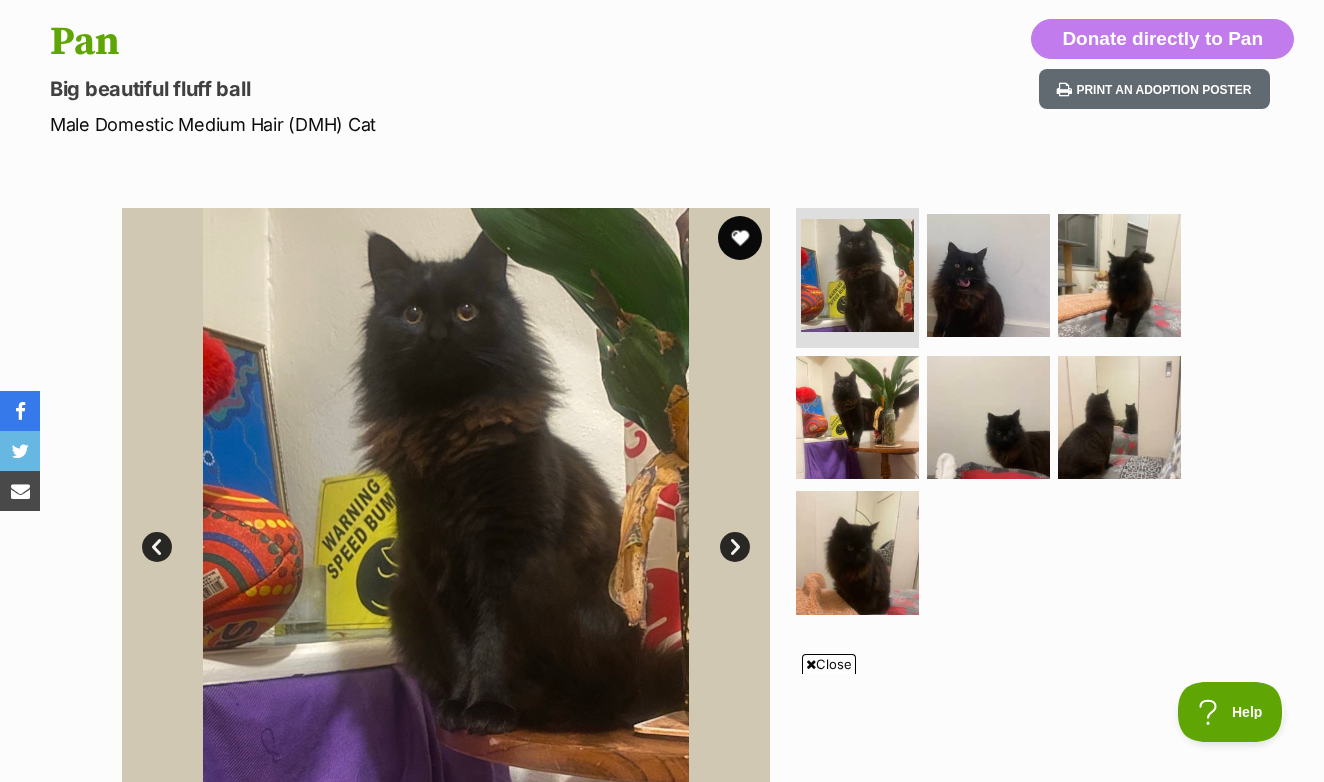 click at bounding box center (740, 238) 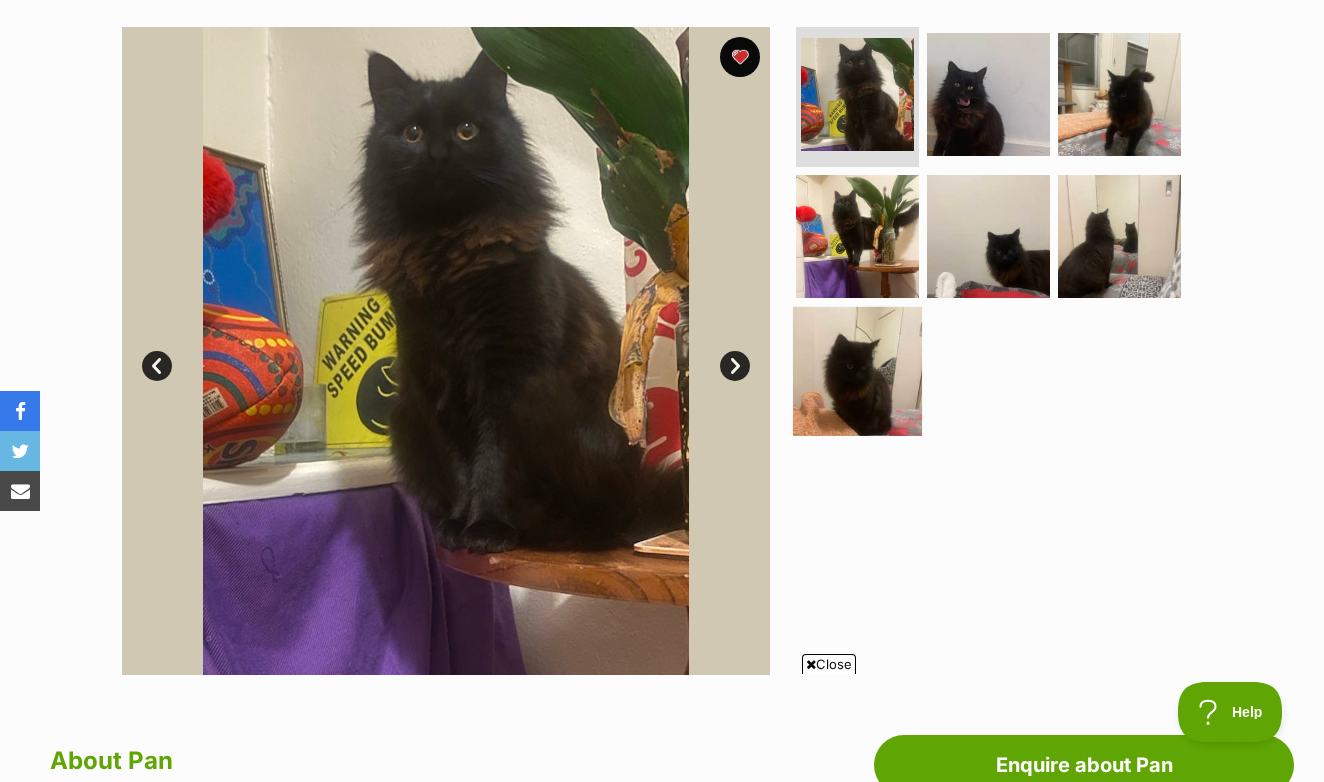 scroll, scrollTop: 380, scrollLeft: 0, axis: vertical 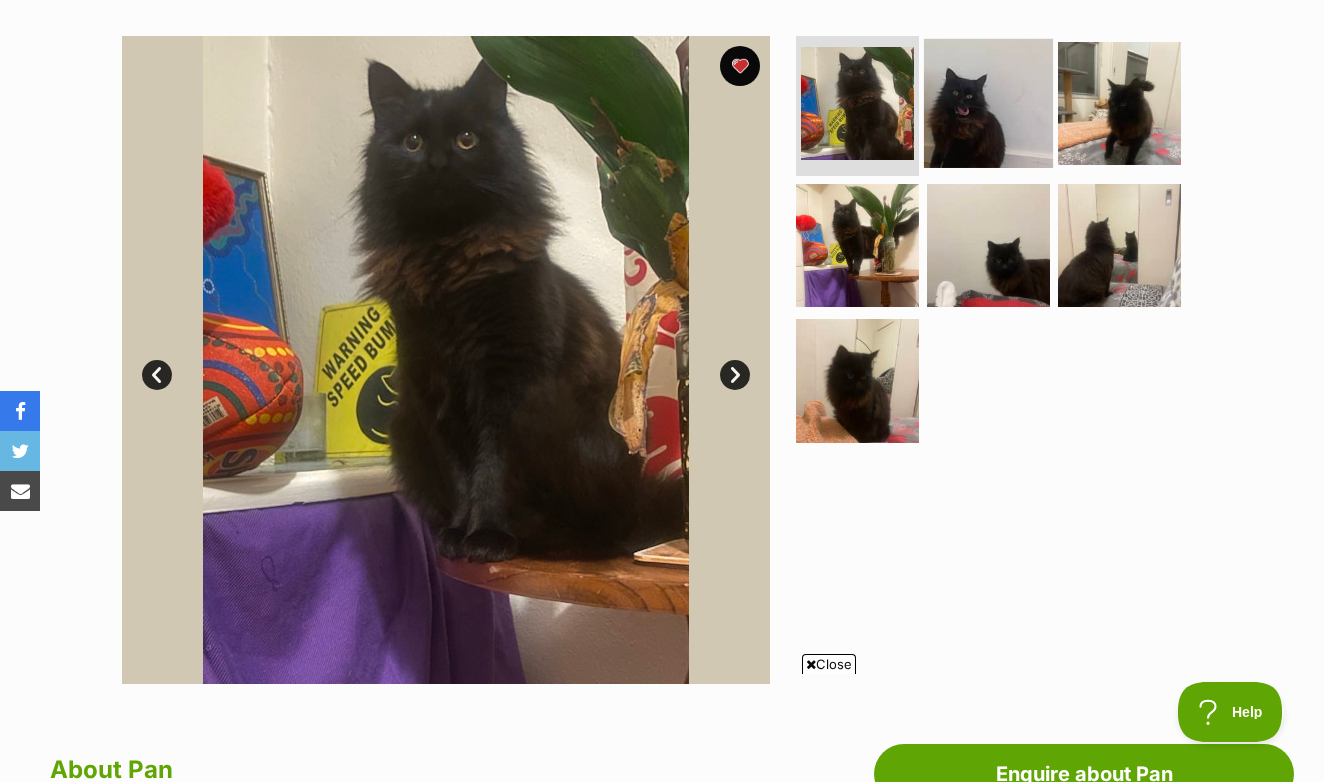 click at bounding box center (988, 103) 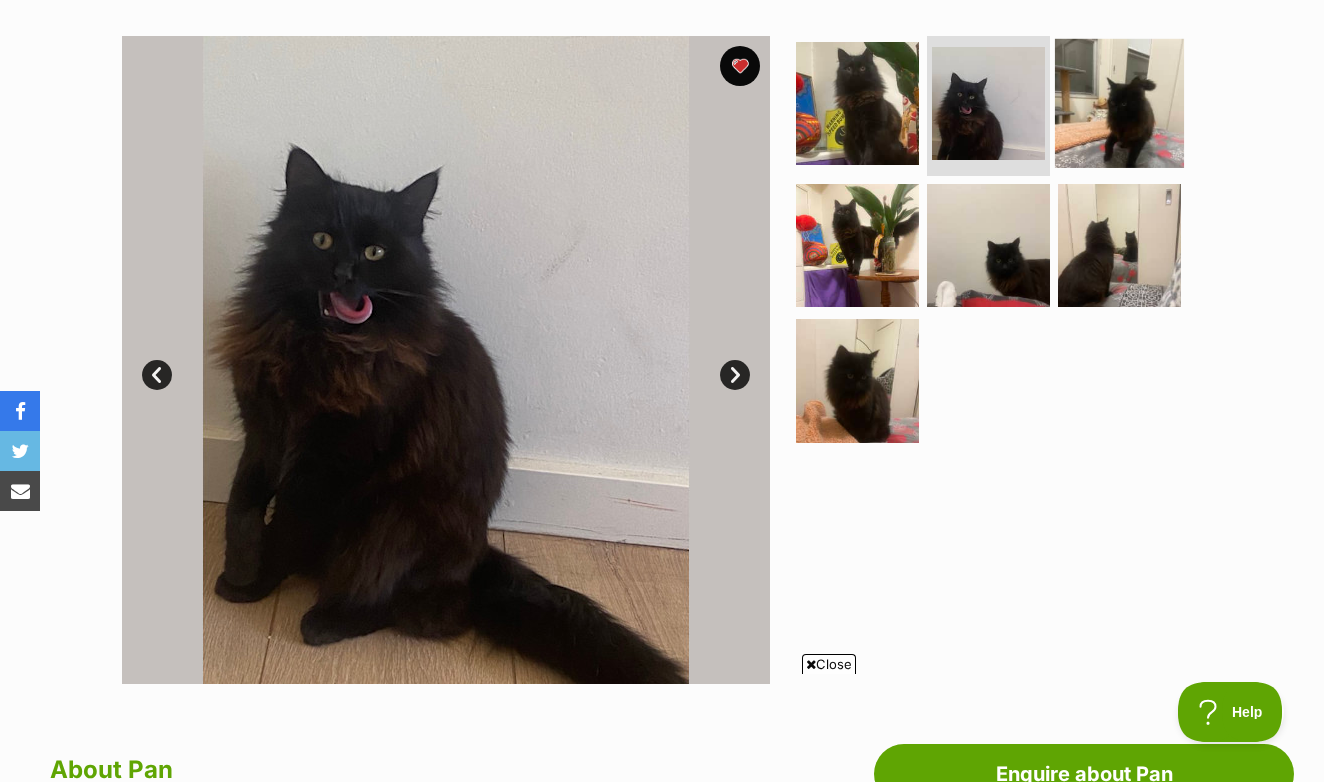 click at bounding box center [1119, 103] 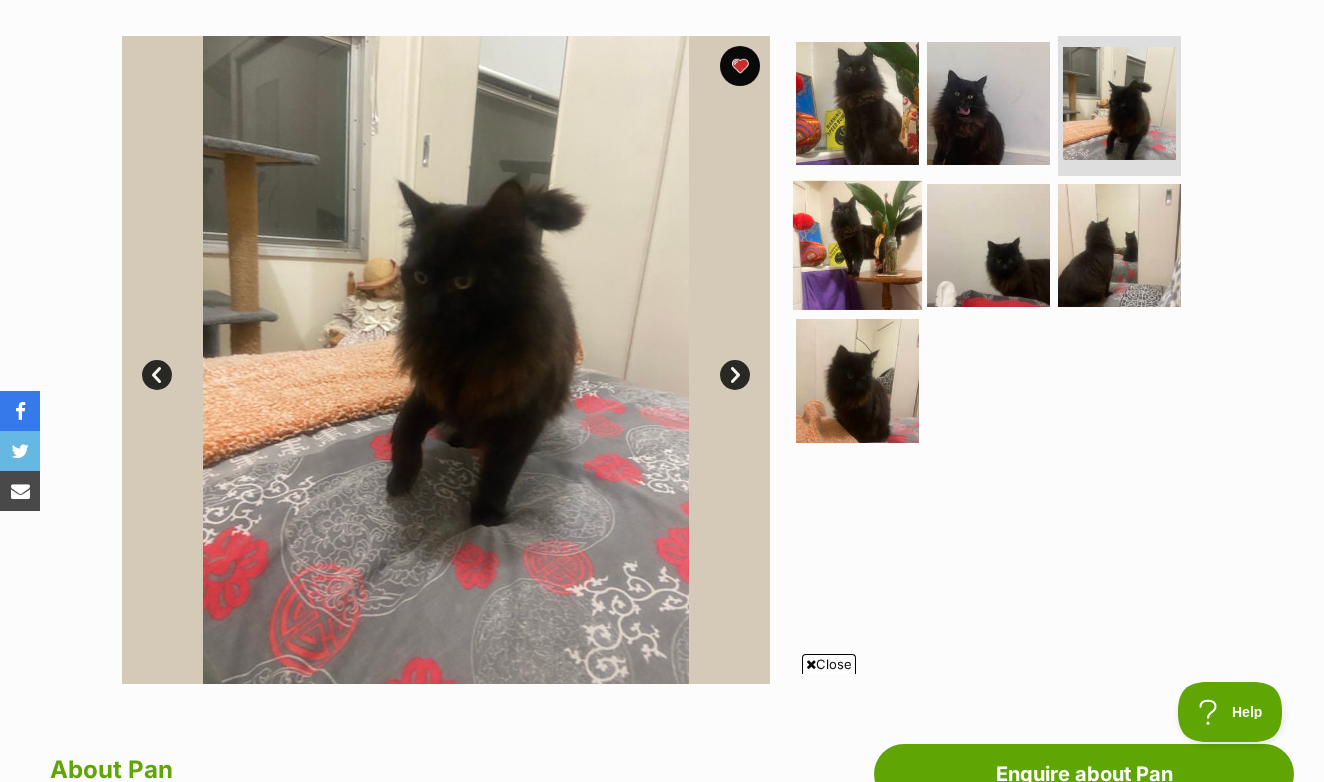 click at bounding box center (857, 244) 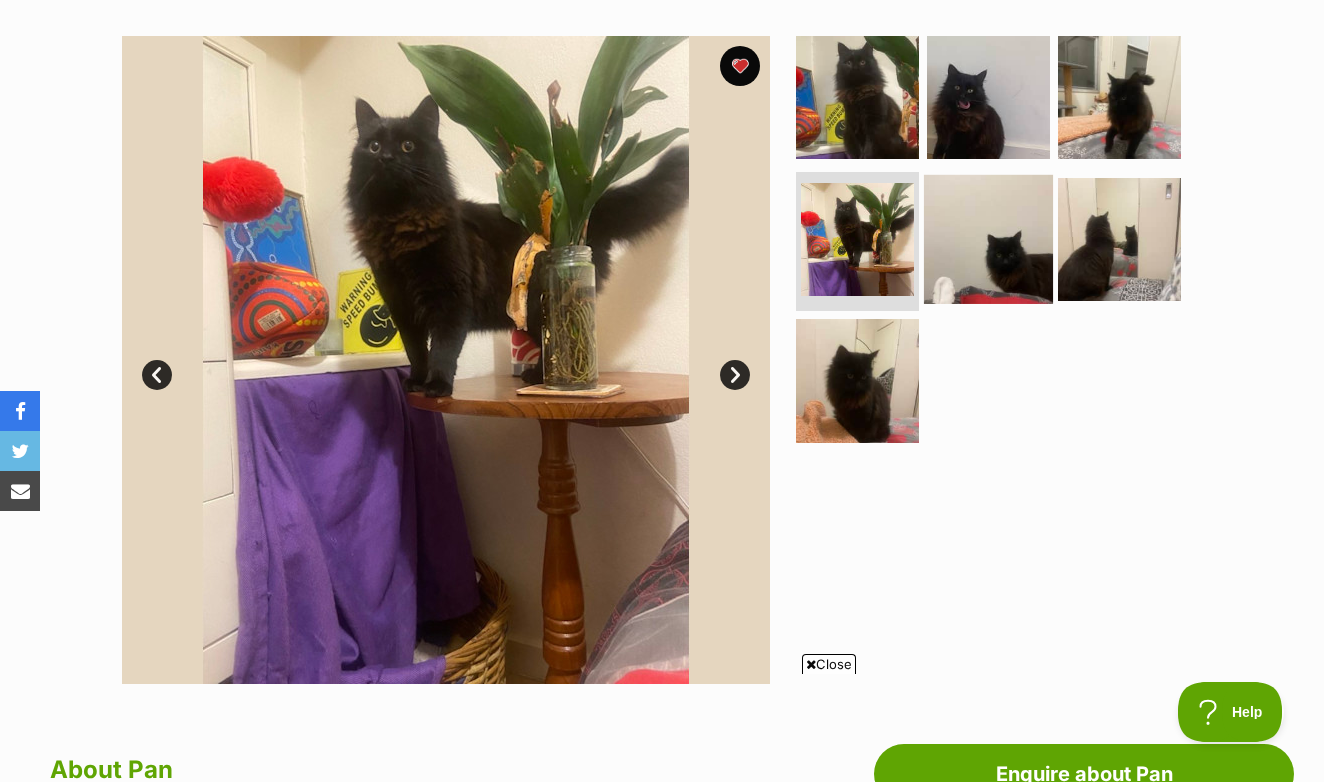 click at bounding box center [988, 238] 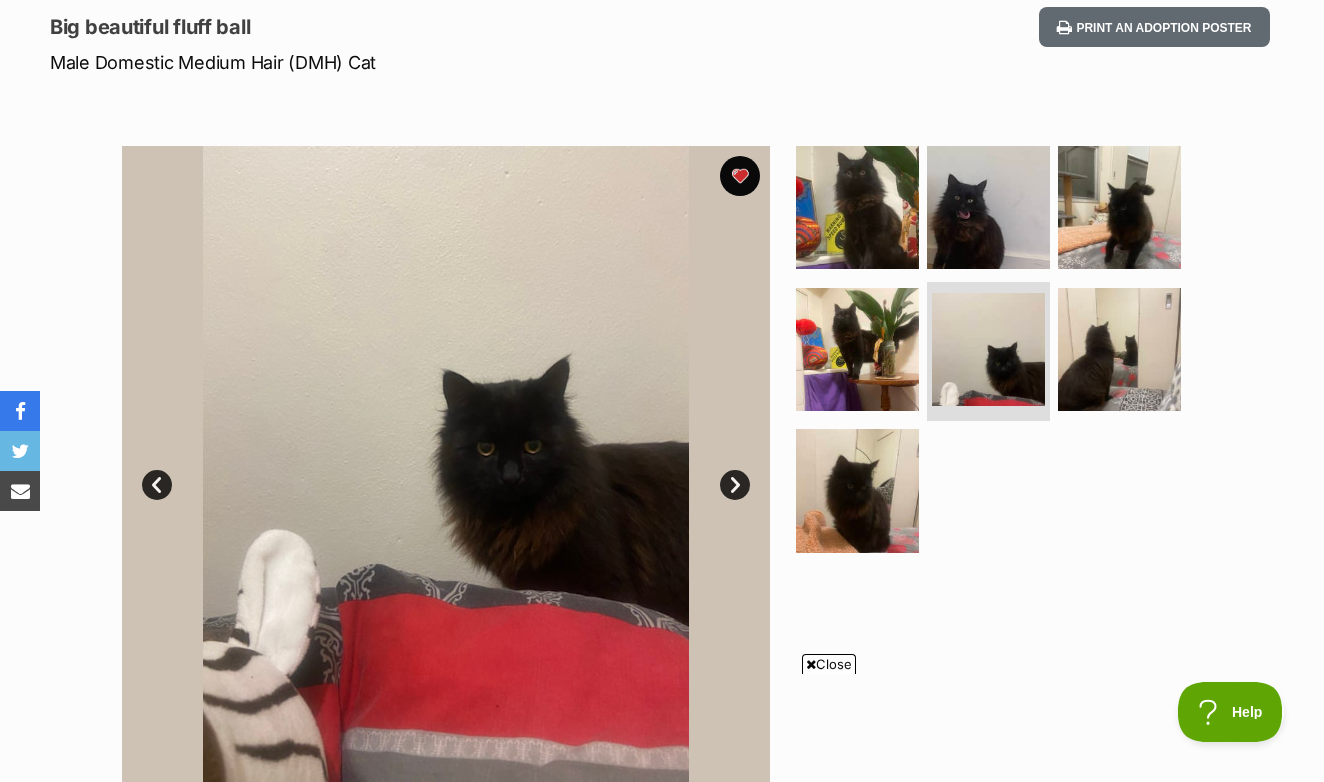 scroll, scrollTop: 346, scrollLeft: 0, axis: vertical 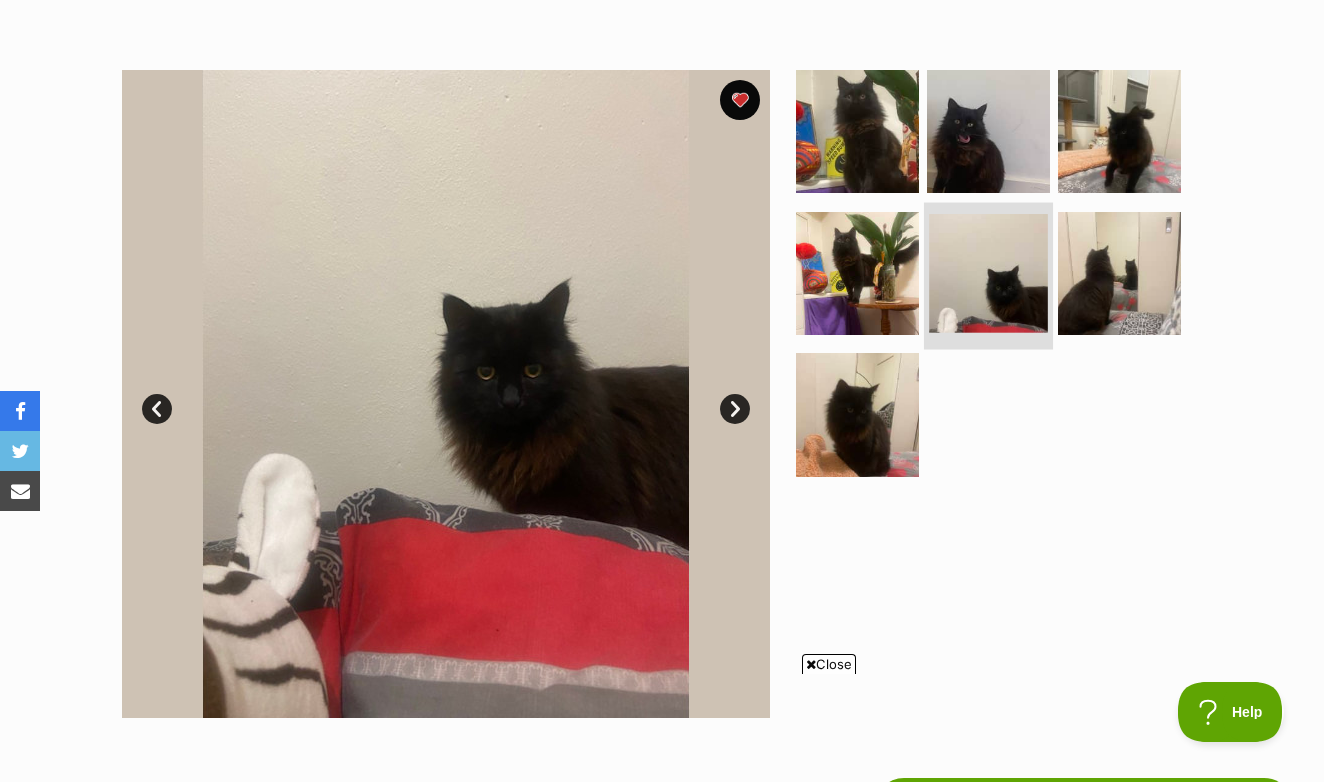 click at bounding box center (988, 273) 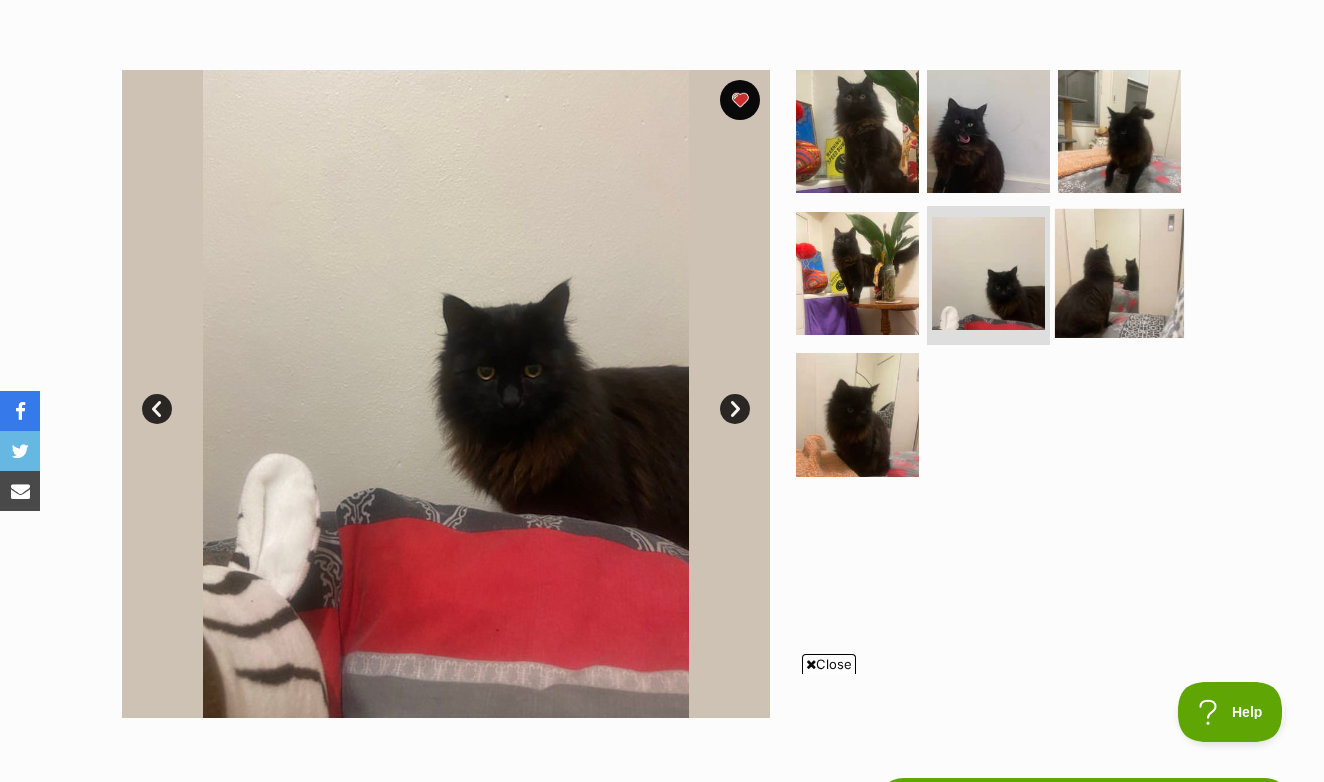 click at bounding box center (1119, 272) 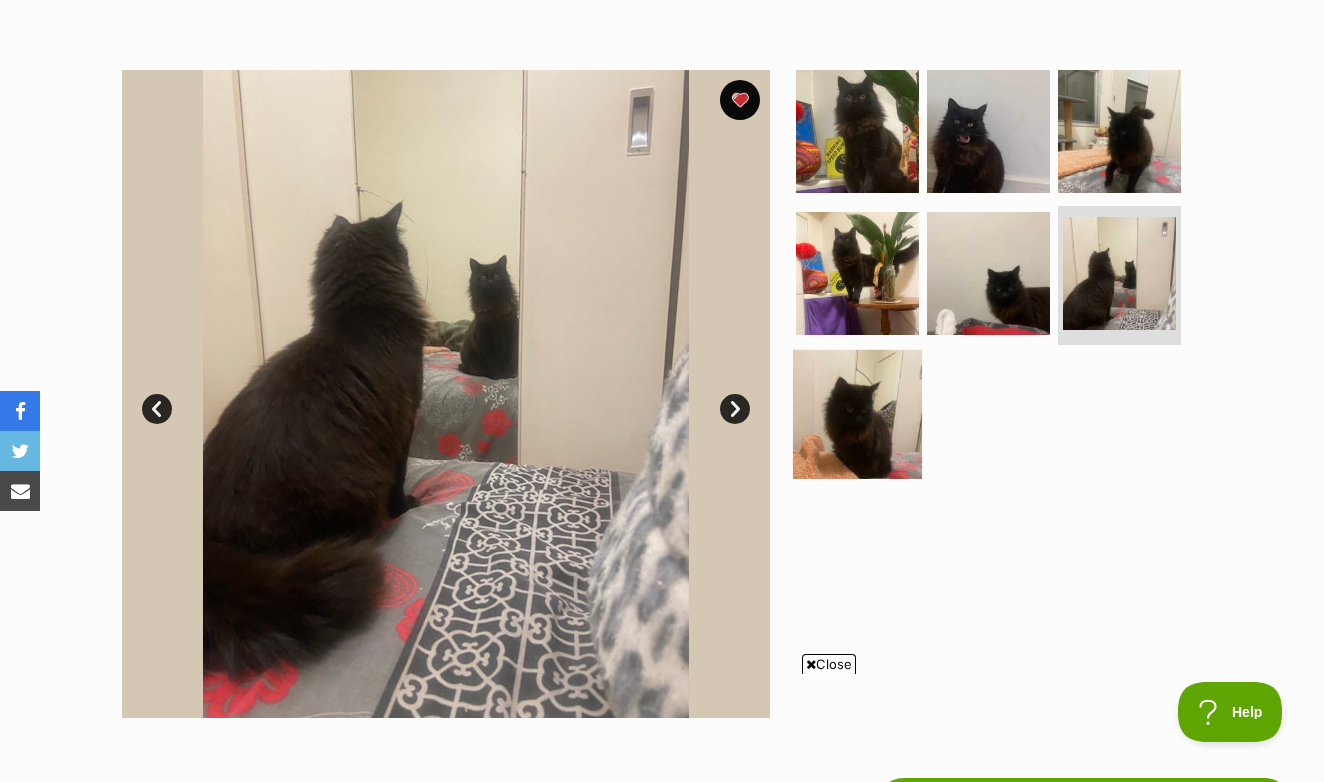 click at bounding box center (857, 414) 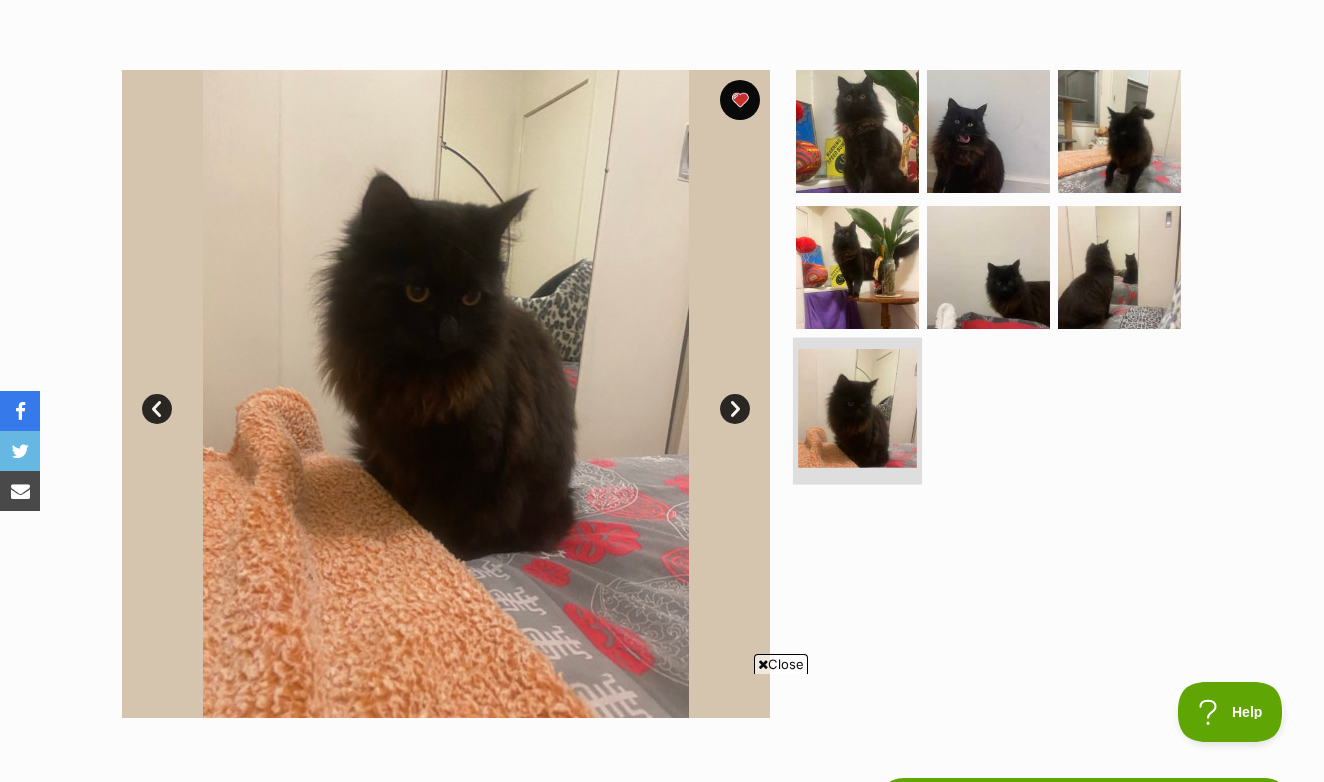 scroll, scrollTop: 0, scrollLeft: 0, axis: both 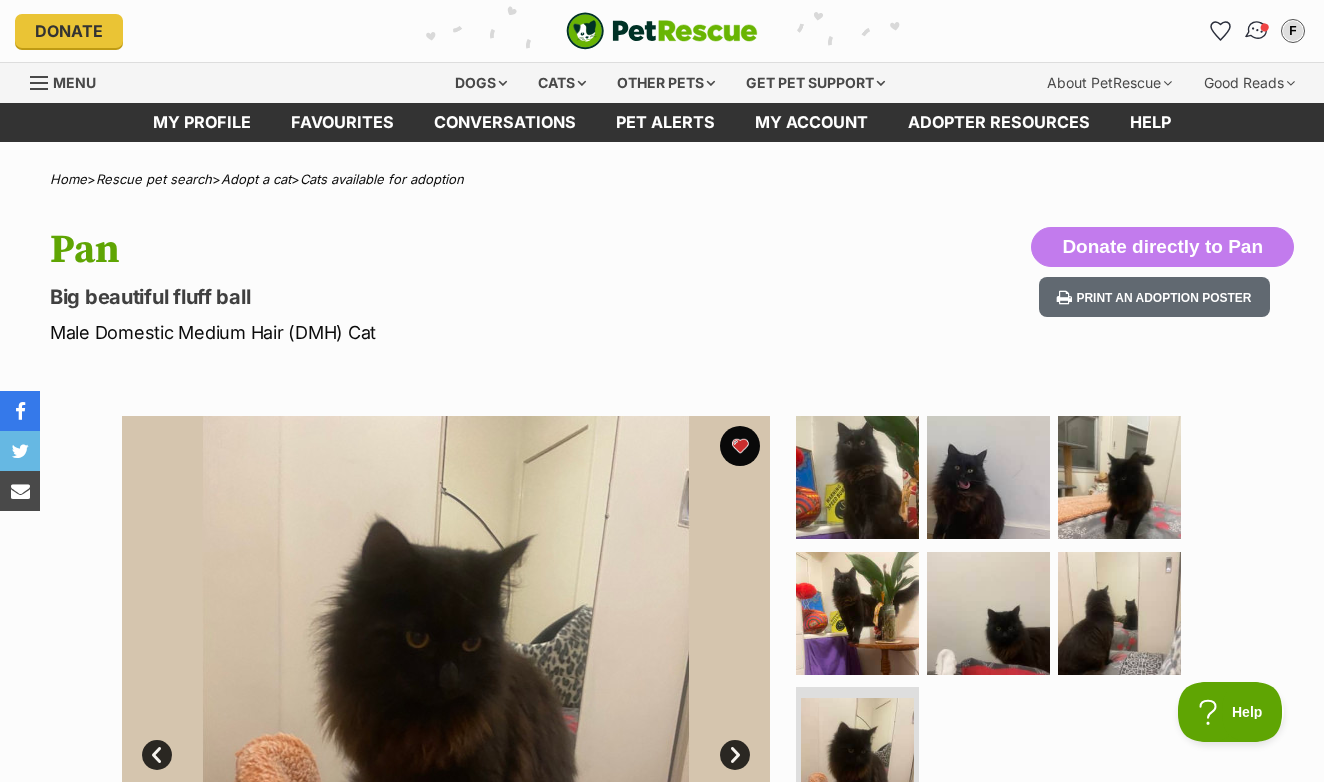 click at bounding box center (1257, 31) 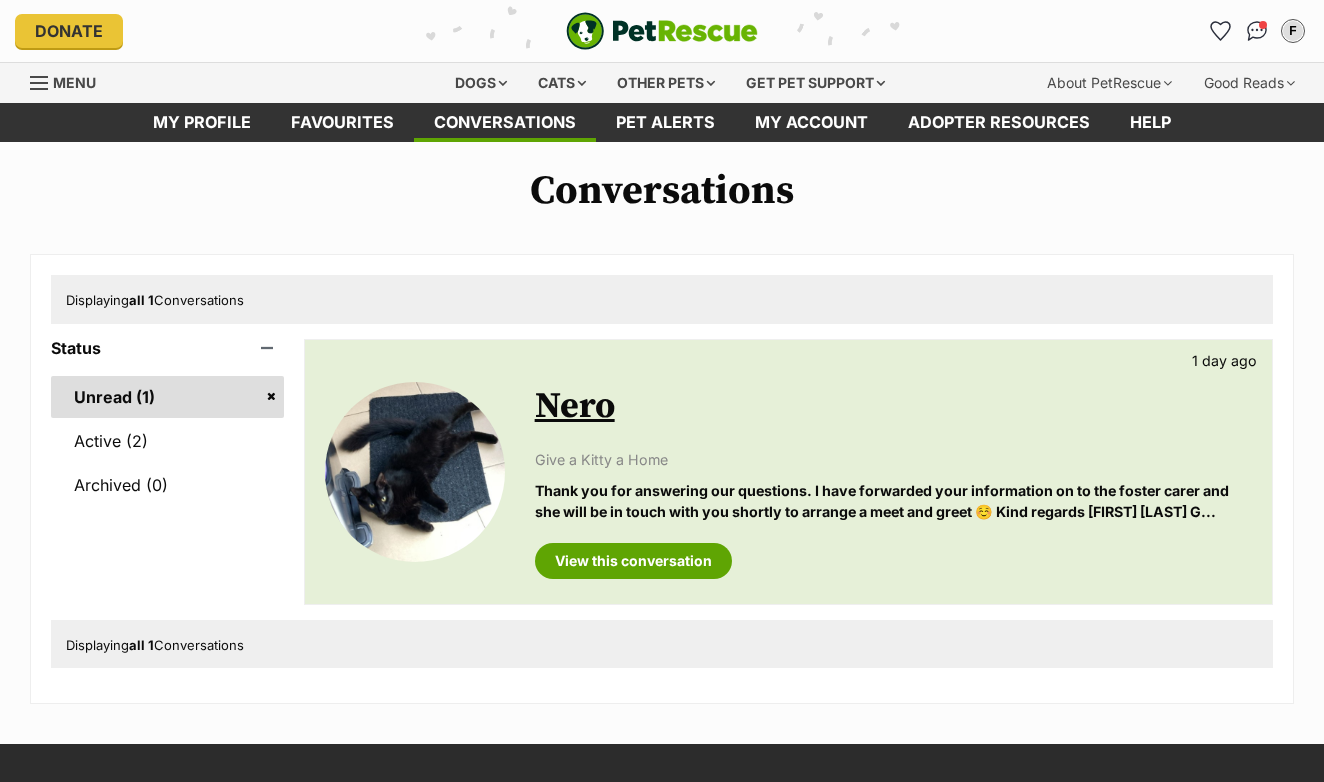 scroll, scrollTop: 0, scrollLeft: 0, axis: both 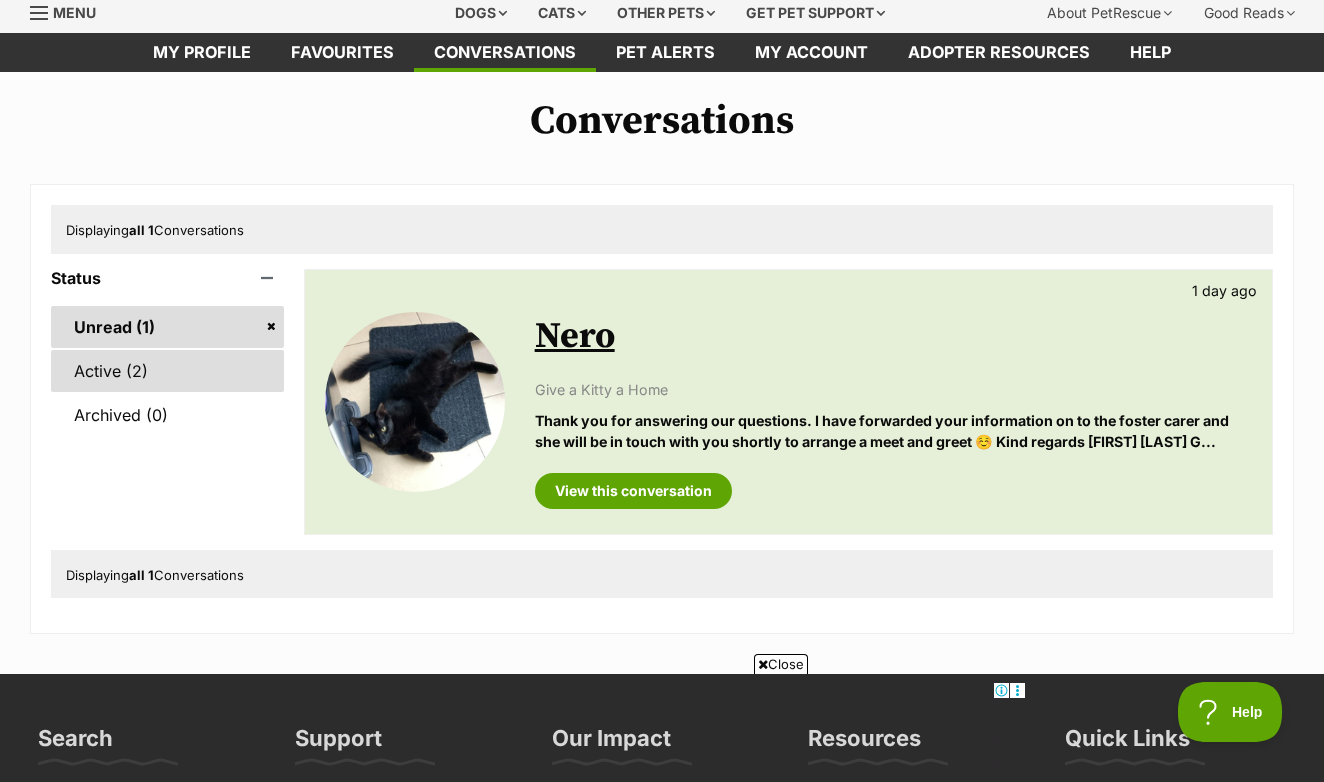 click on "Active (2)" at bounding box center [167, 371] 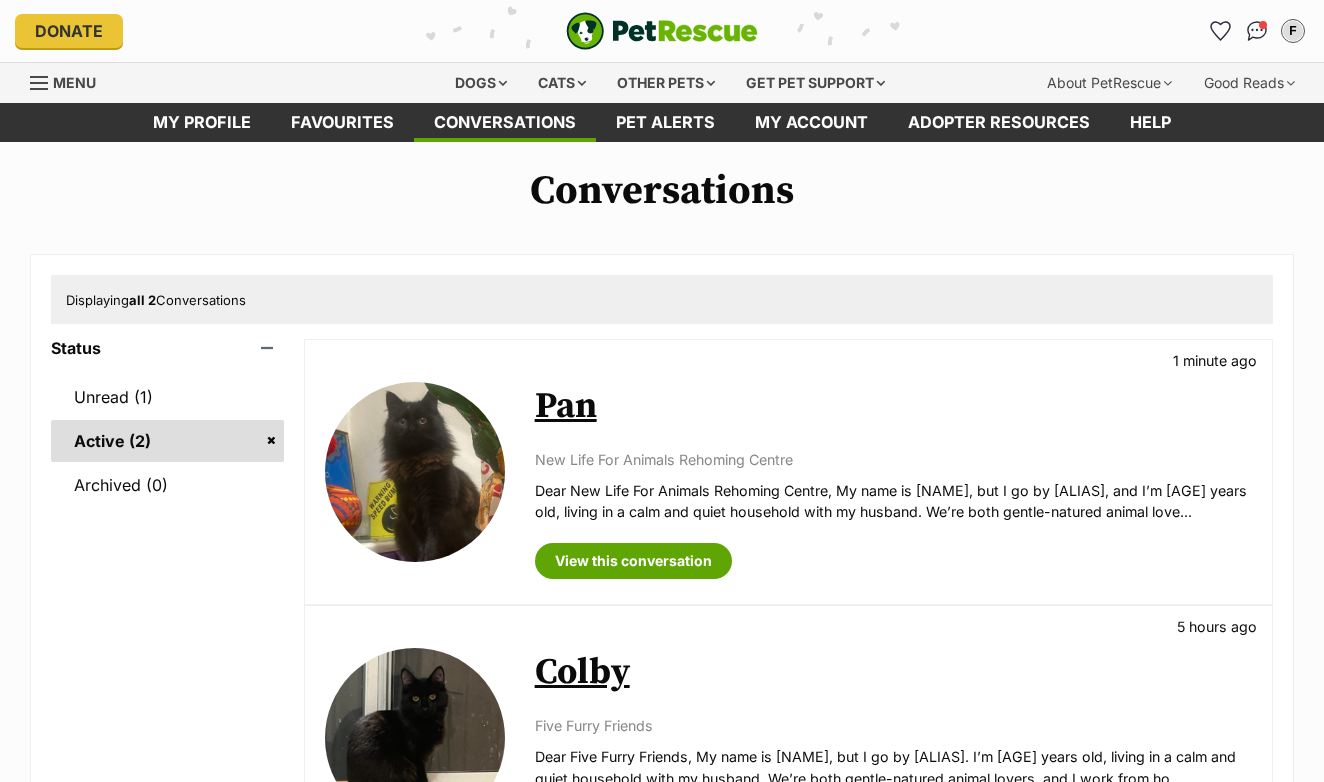 scroll, scrollTop: 0, scrollLeft: 0, axis: both 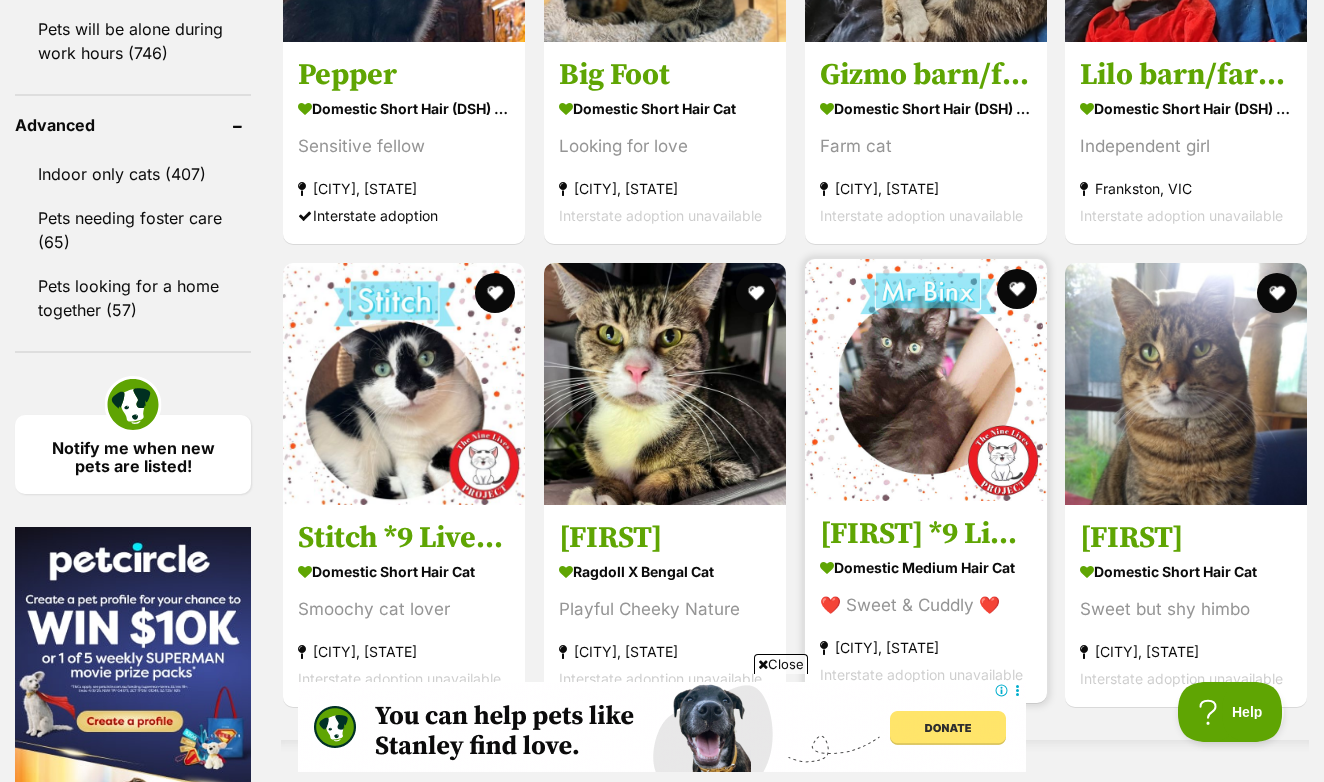 click at bounding box center (926, 380) 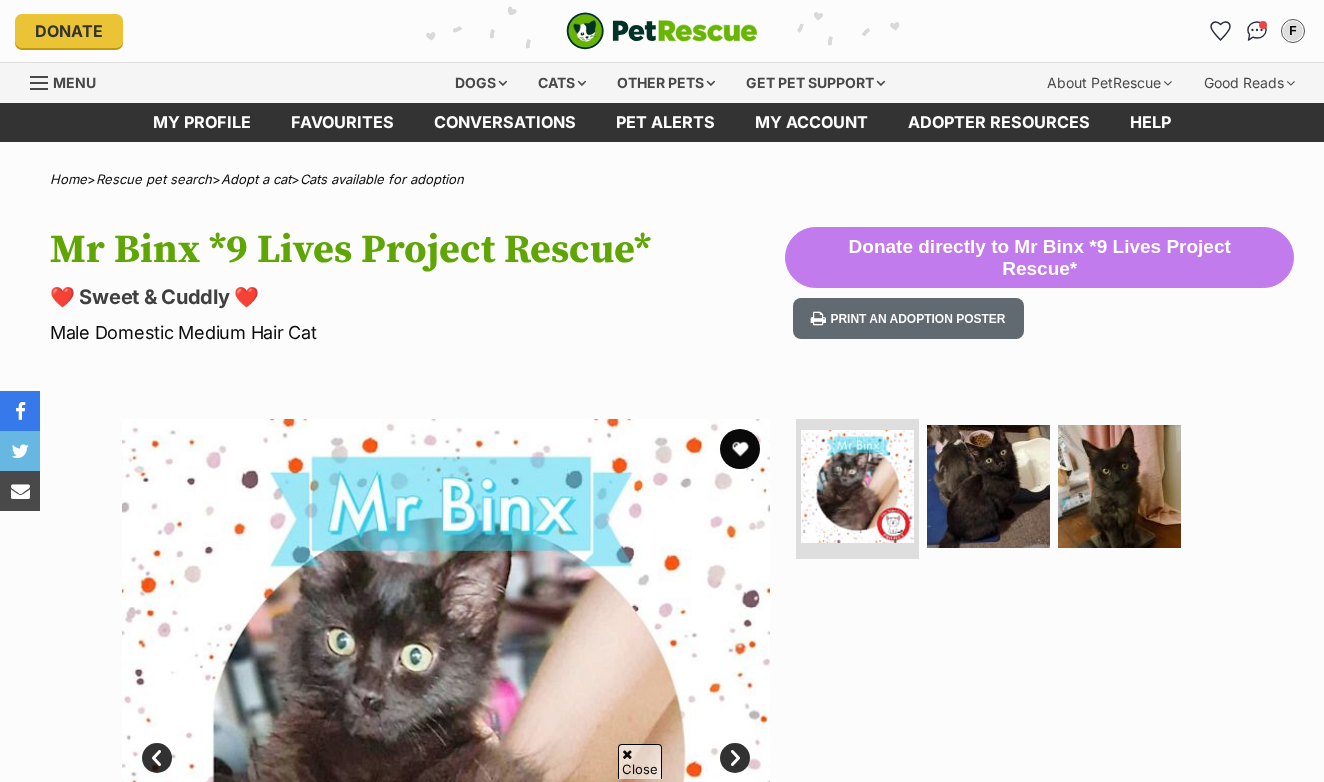 scroll, scrollTop: 448, scrollLeft: 0, axis: vertical 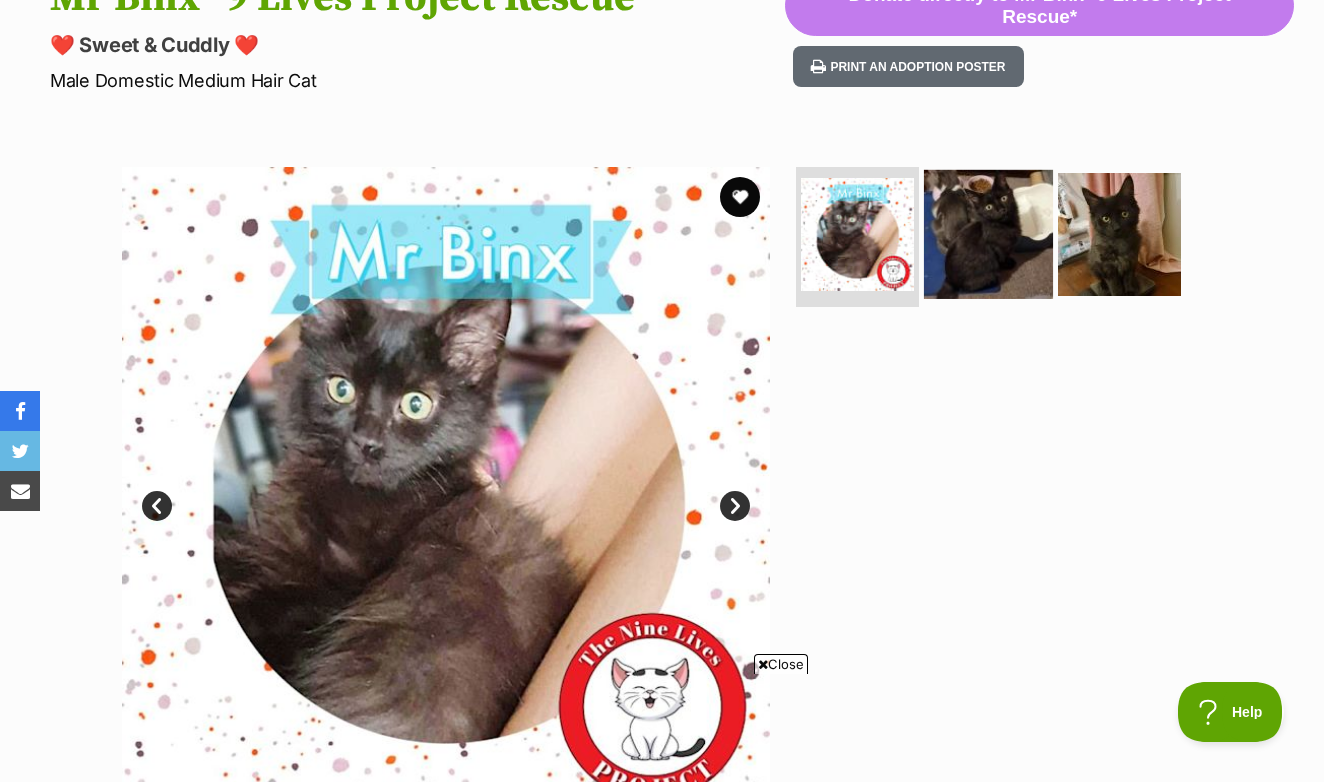 click at bounding box center [988, 234] 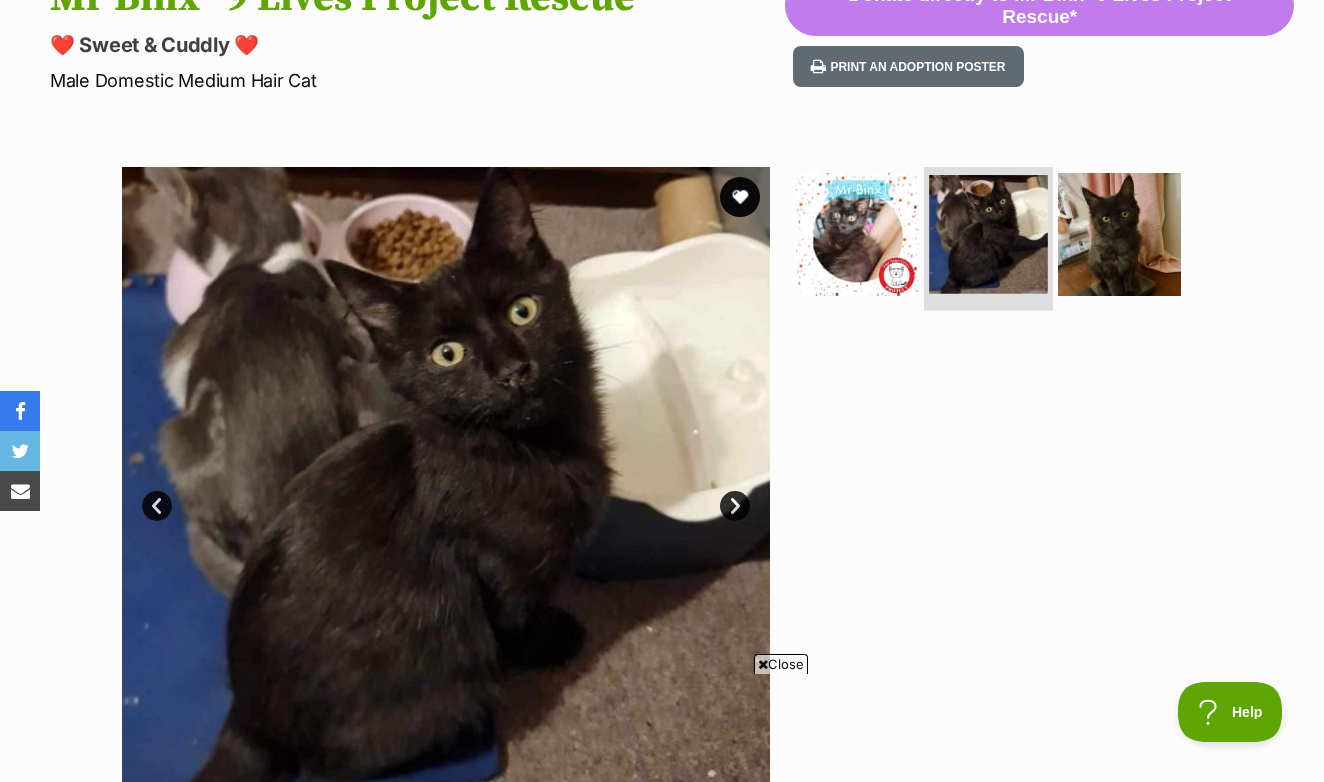 click at bounding box center [988, 237] 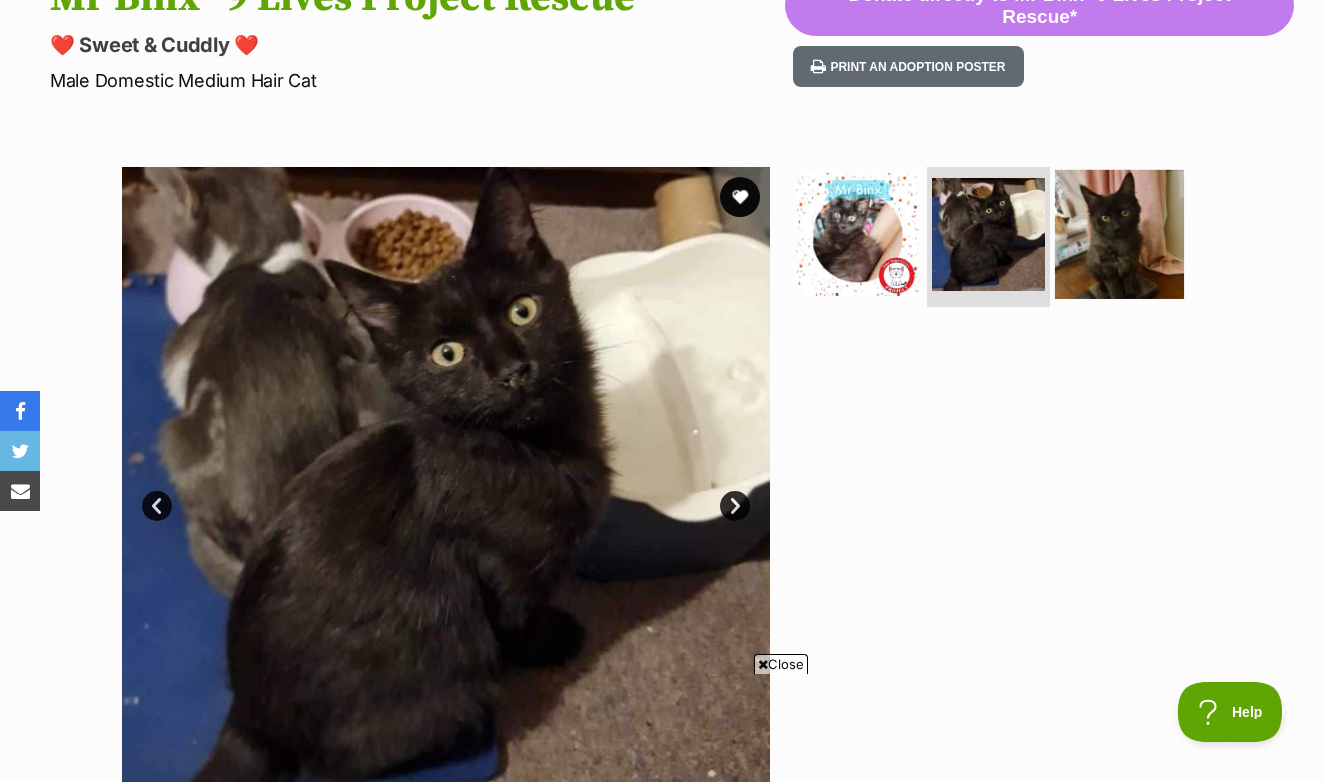 click at bounding box center [1119, 234] 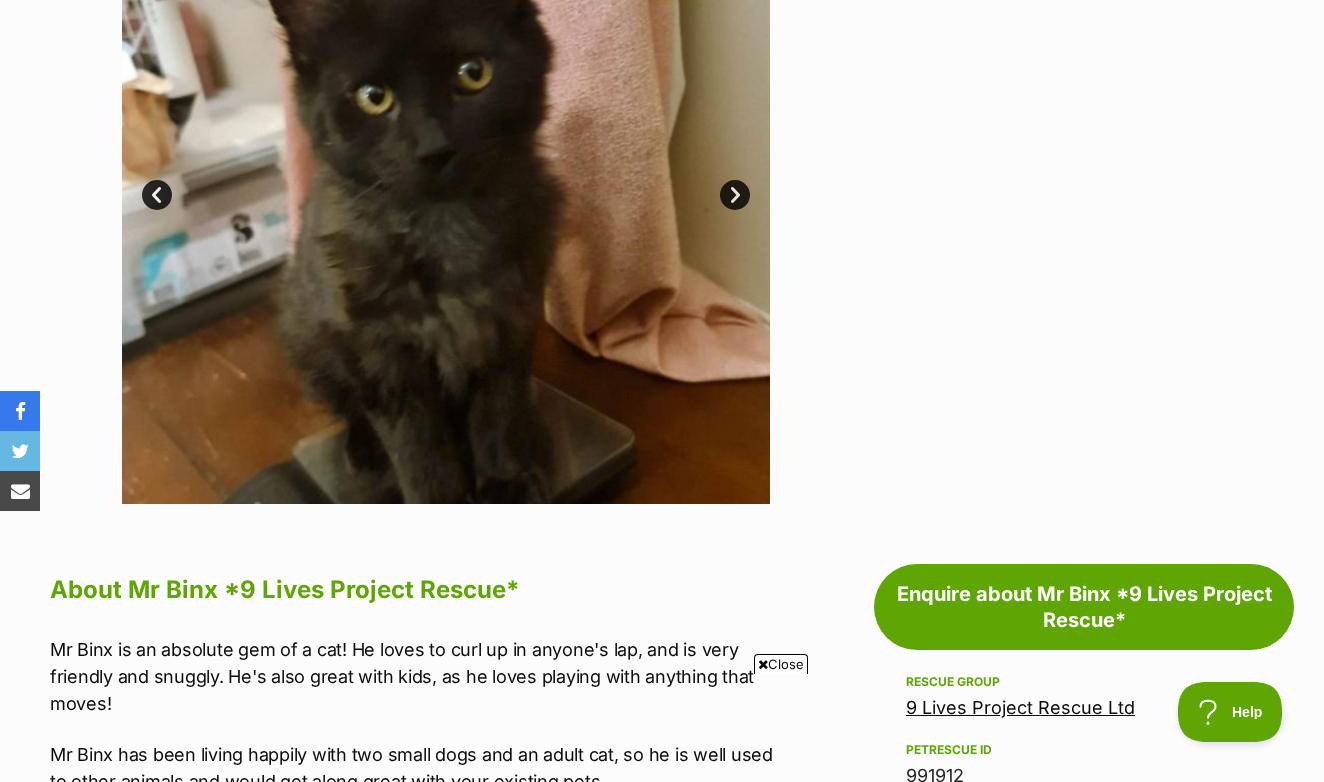 scroll, scrollTop: 570, scrollLeft: 0, axis: vertical 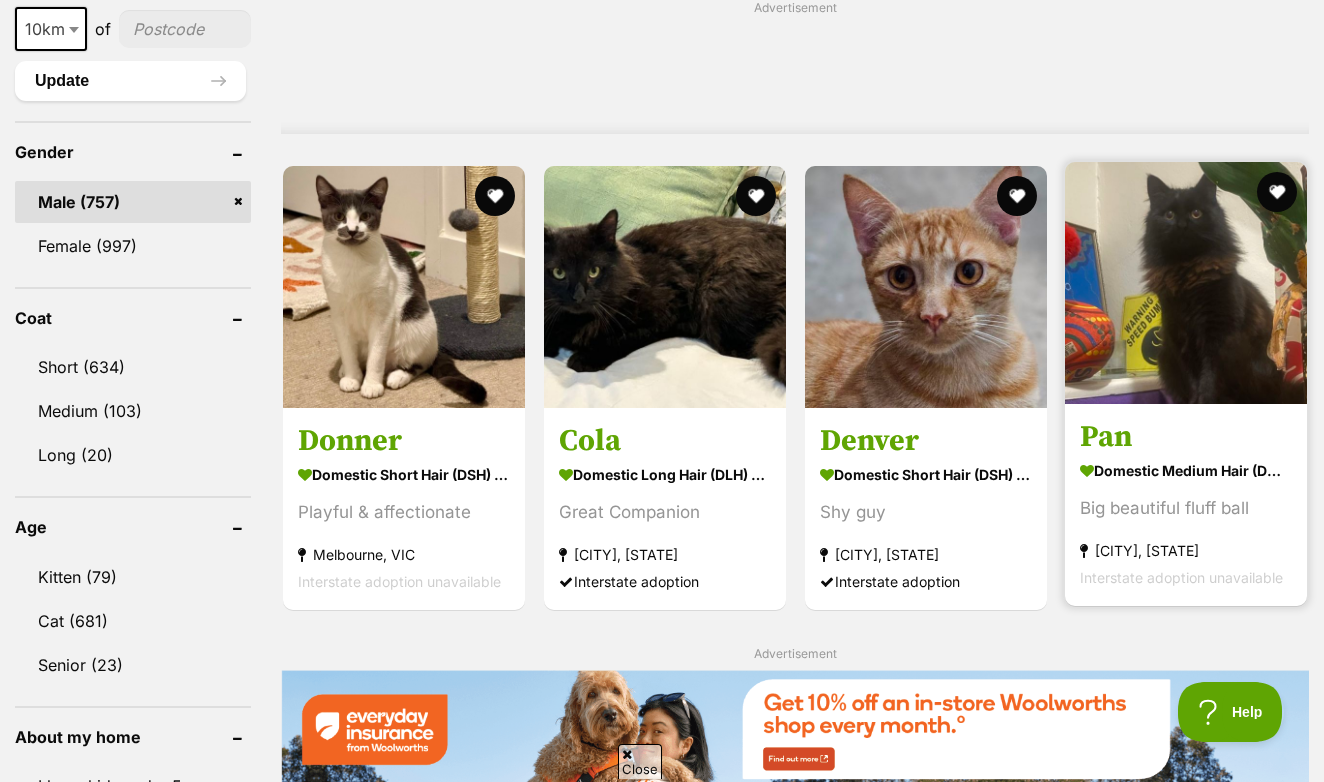 click at bounding box center [1186, 283] 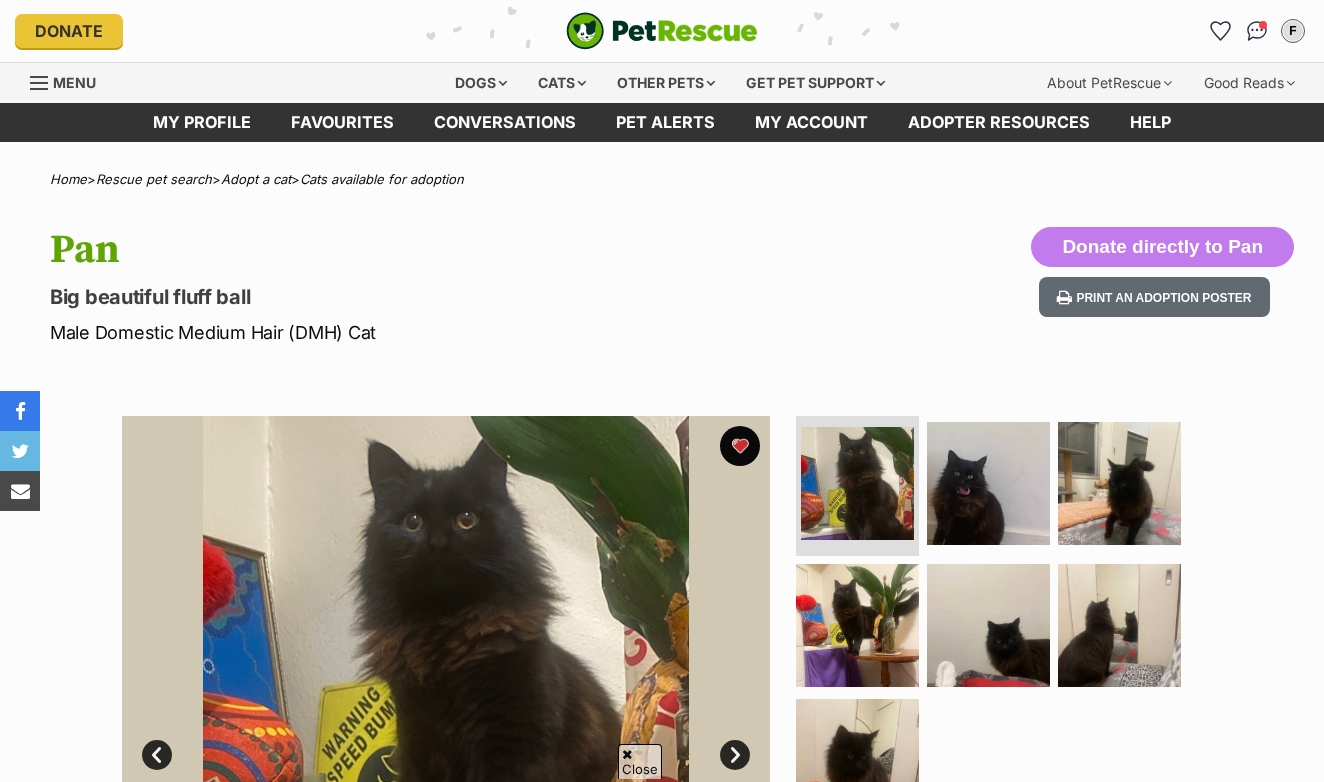 scroll, scrollTop: 661, scrollLeft: 0, axis: vertical 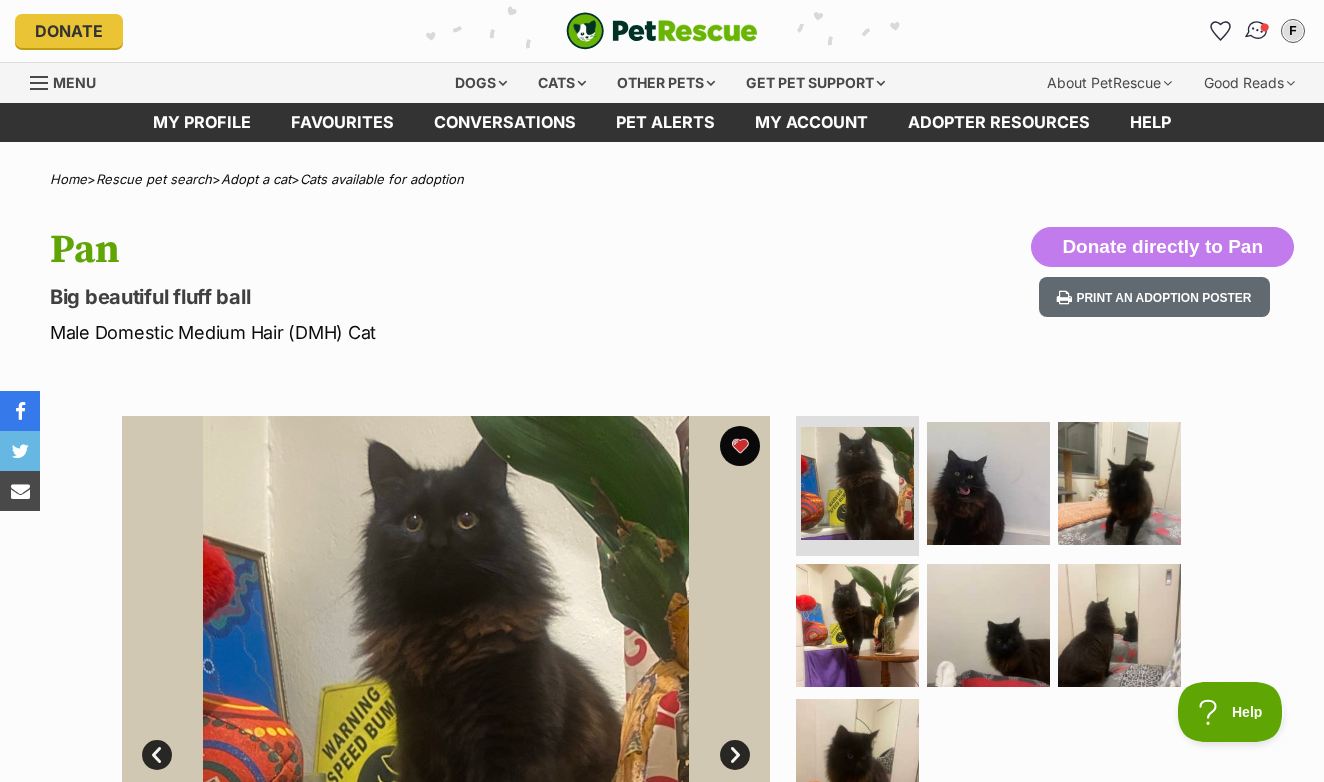 click at bounding box center [1256, 31] 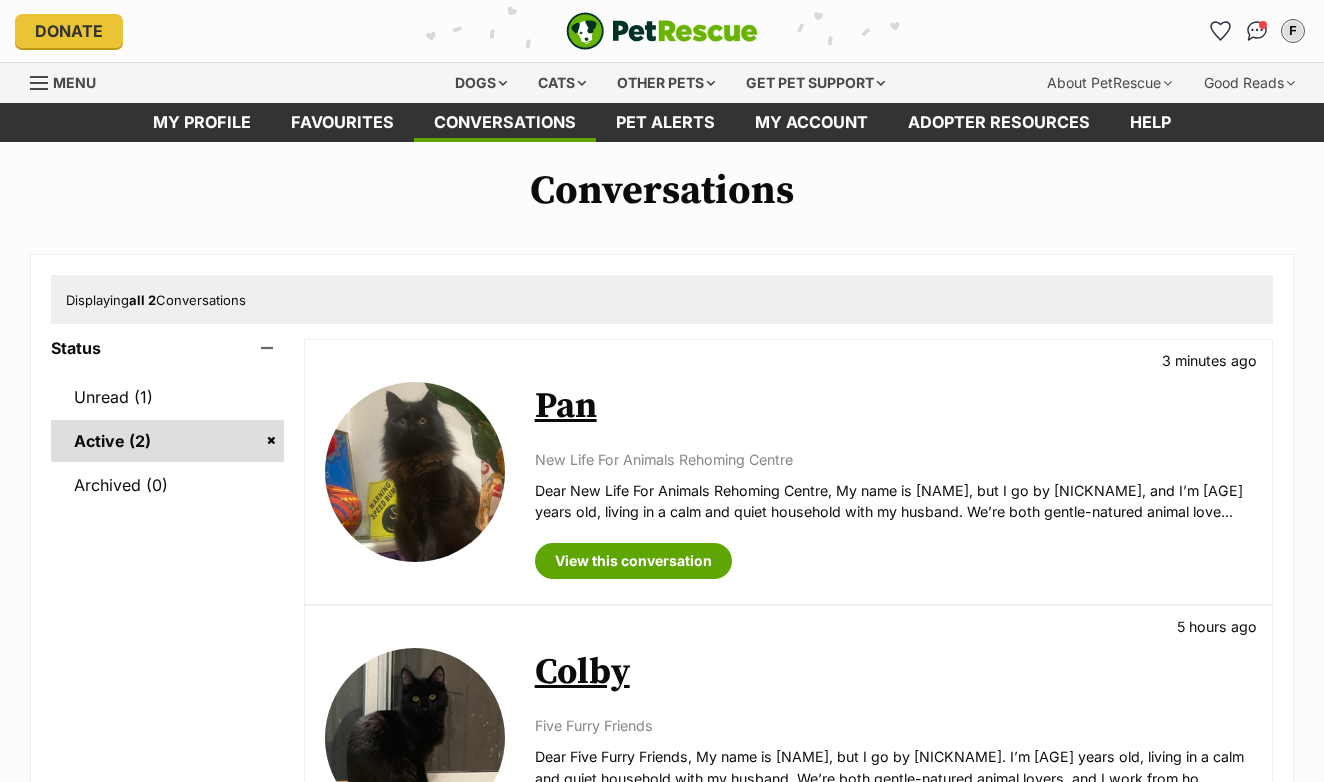 scroll, scrollTop: 0, scrollLeft: 0, axis: both 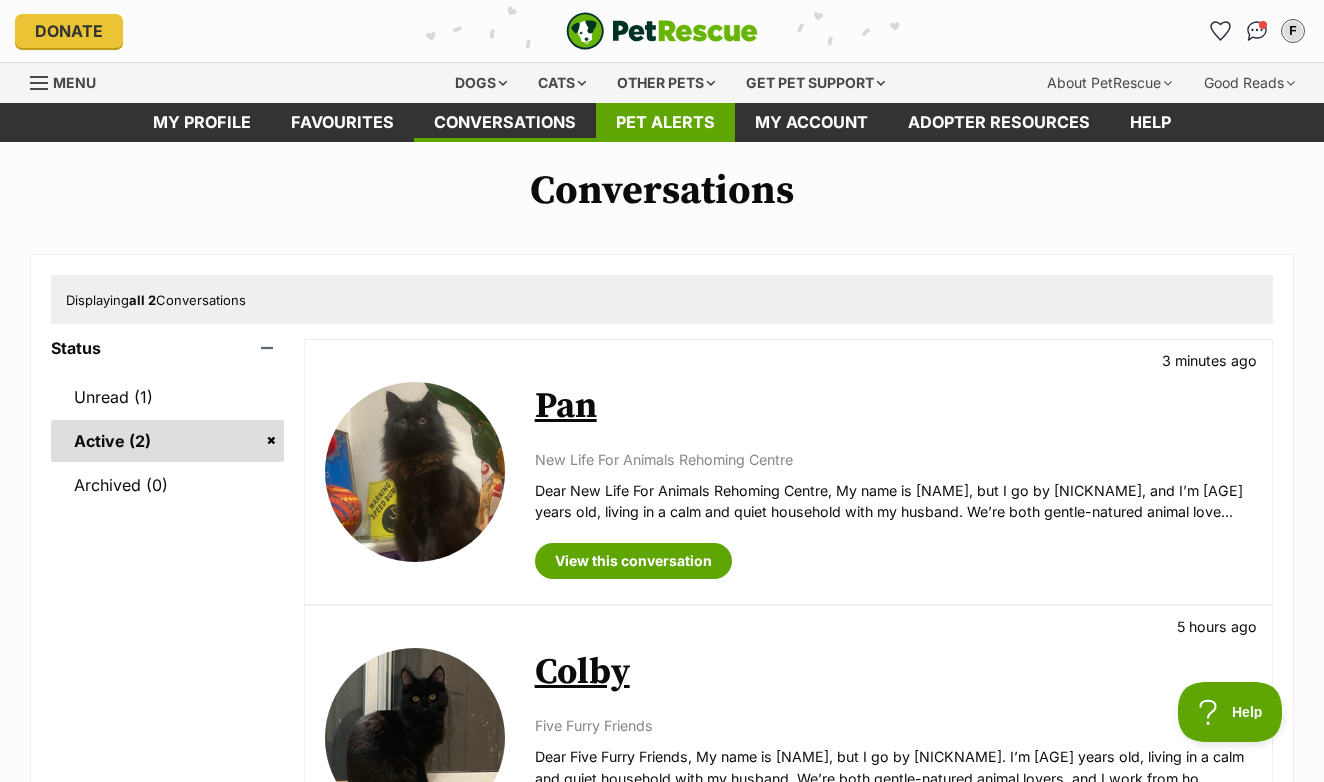 click on "Pet alerts" at bounding box center [665, 122] 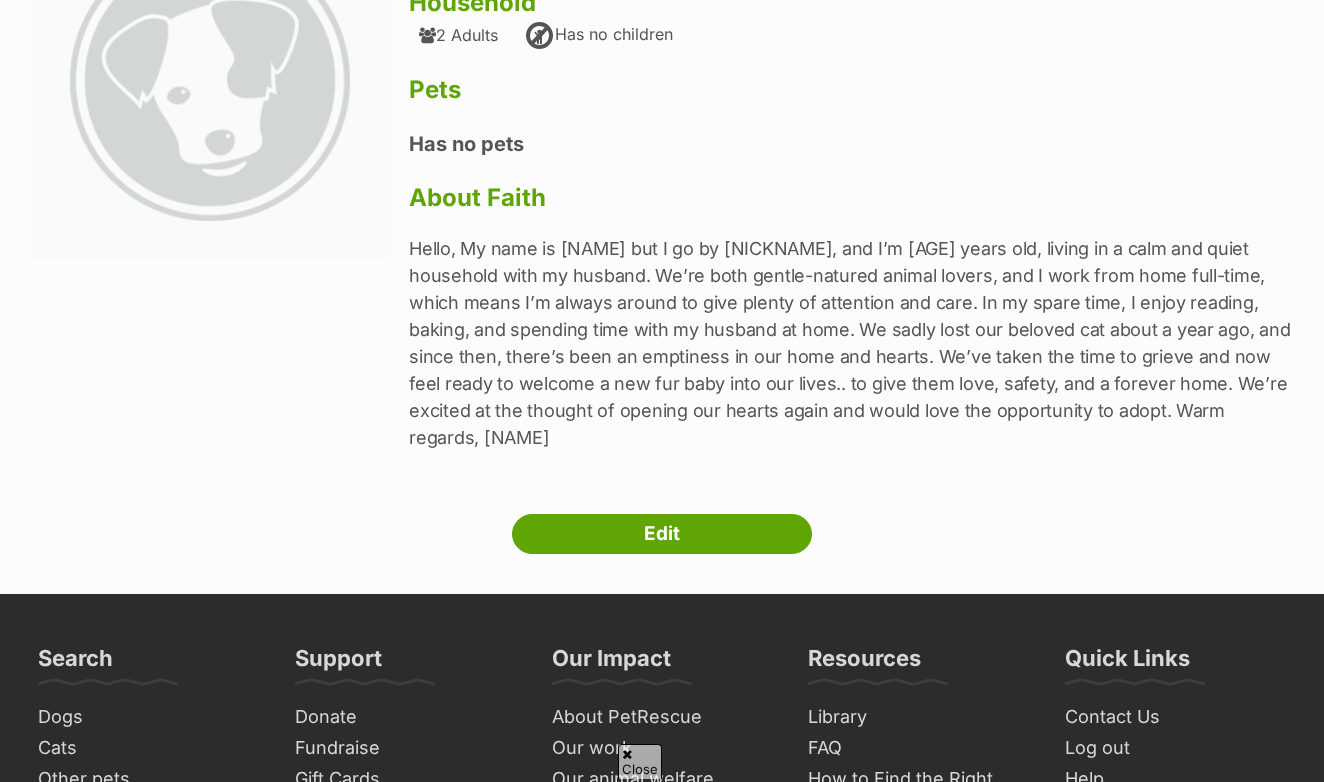 scroll, scrollTop: 289, scrollLeft: 0, axis: vertical 